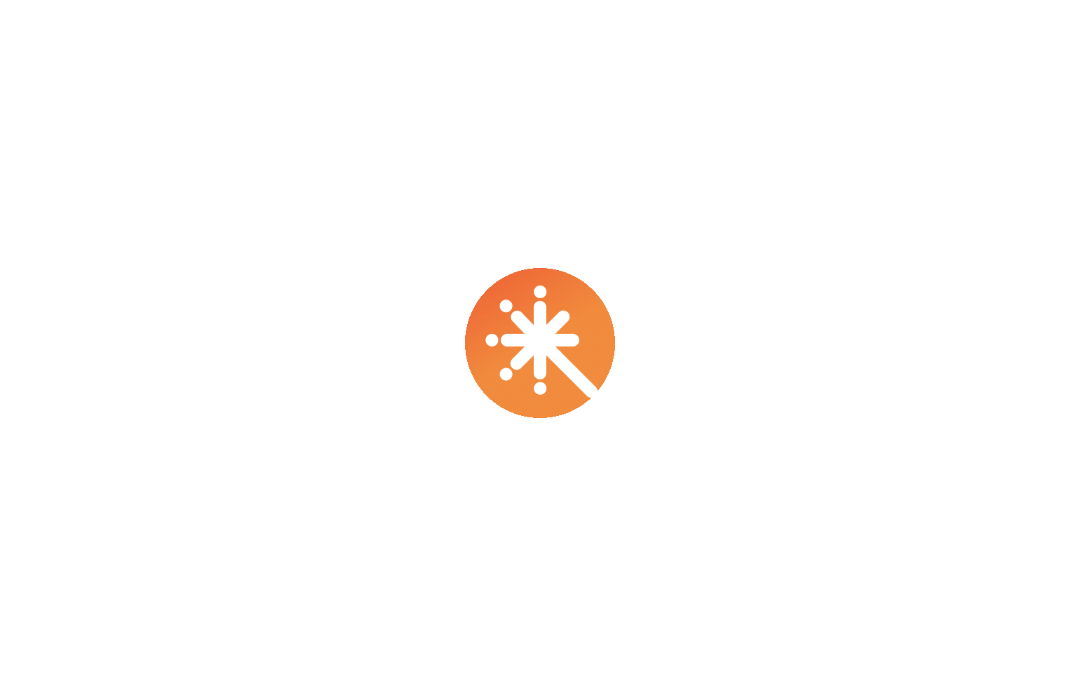scroll, scrollTop: 0, scrollLeft: 0, axis: both 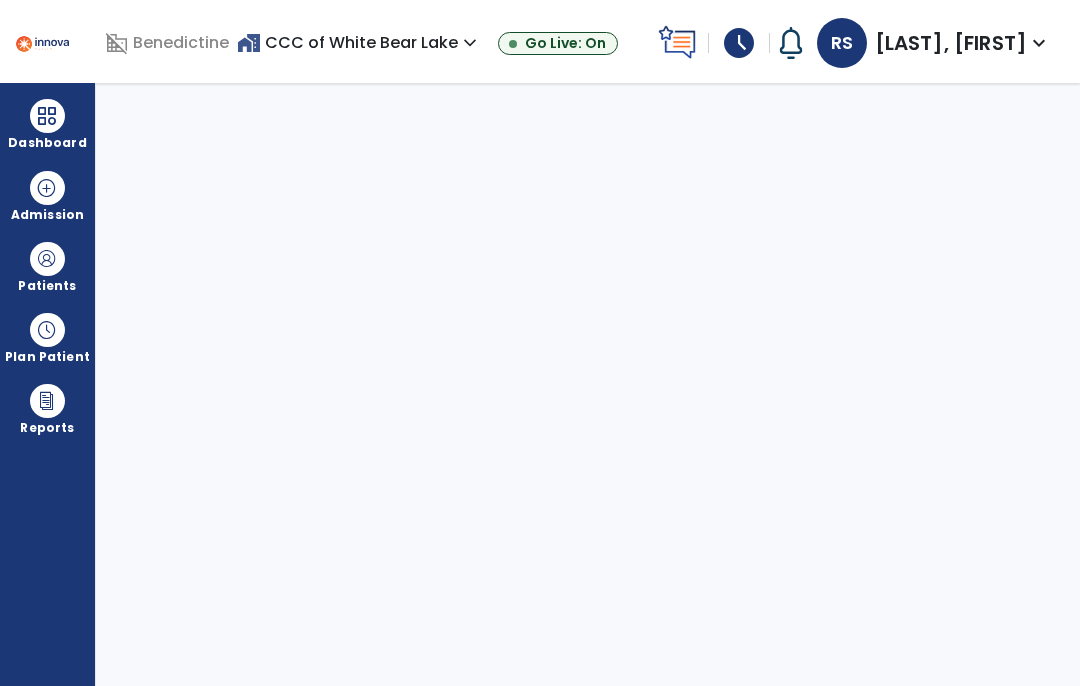 select on "****" 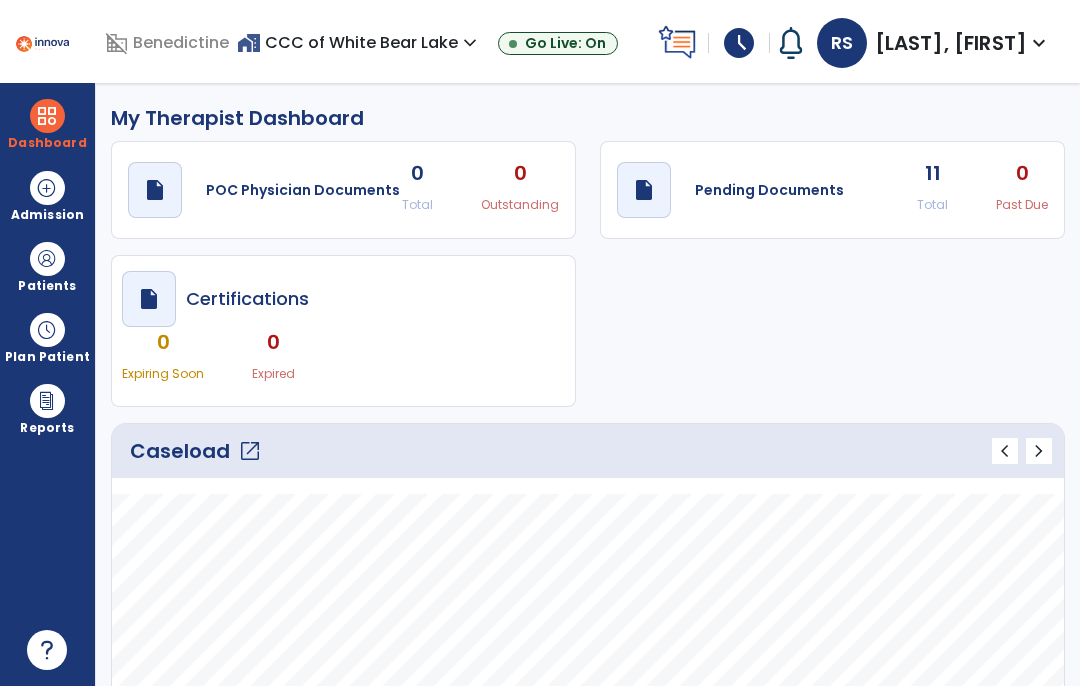 click on "Caseload   open_in_new   chevron_left   chevron_right" 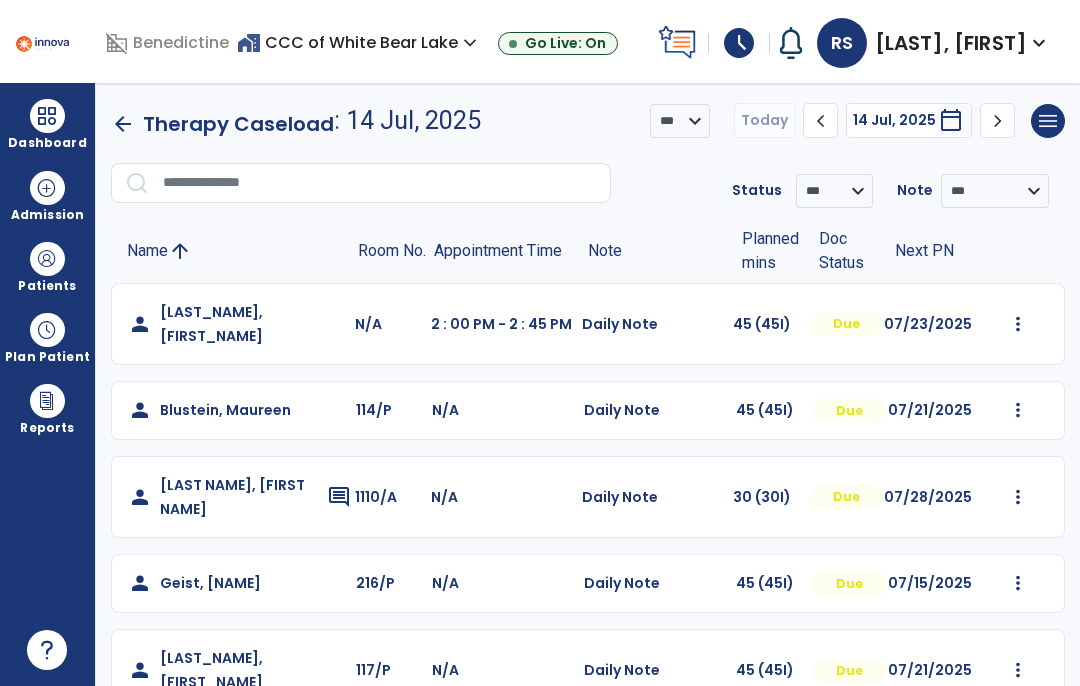 scroll, scrollTop: 0, scrollLeft: 0, axis: both 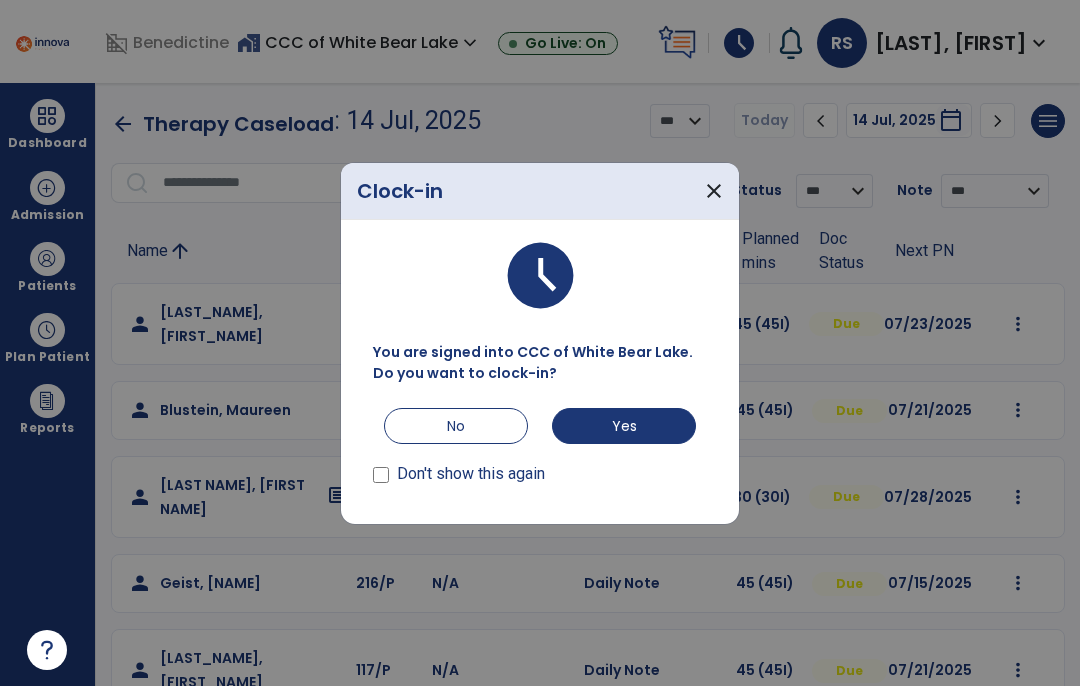 click on "Yes" at bounding box center [624, 426] 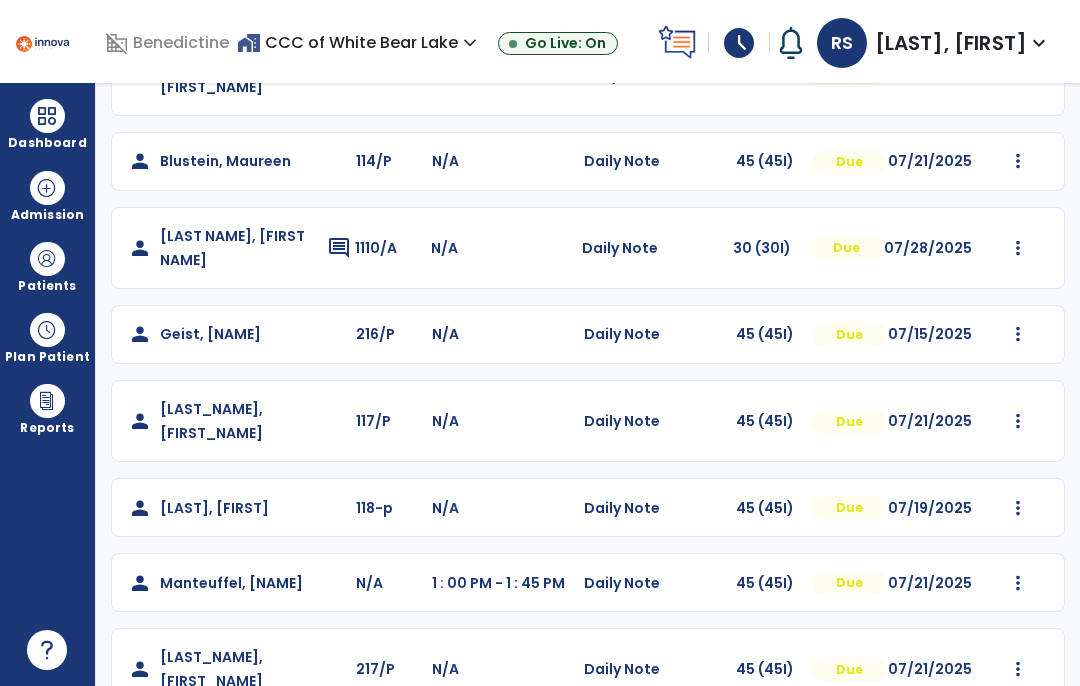 scroll, scrollTop: 240, scrollLeft: 0, axis: vertical 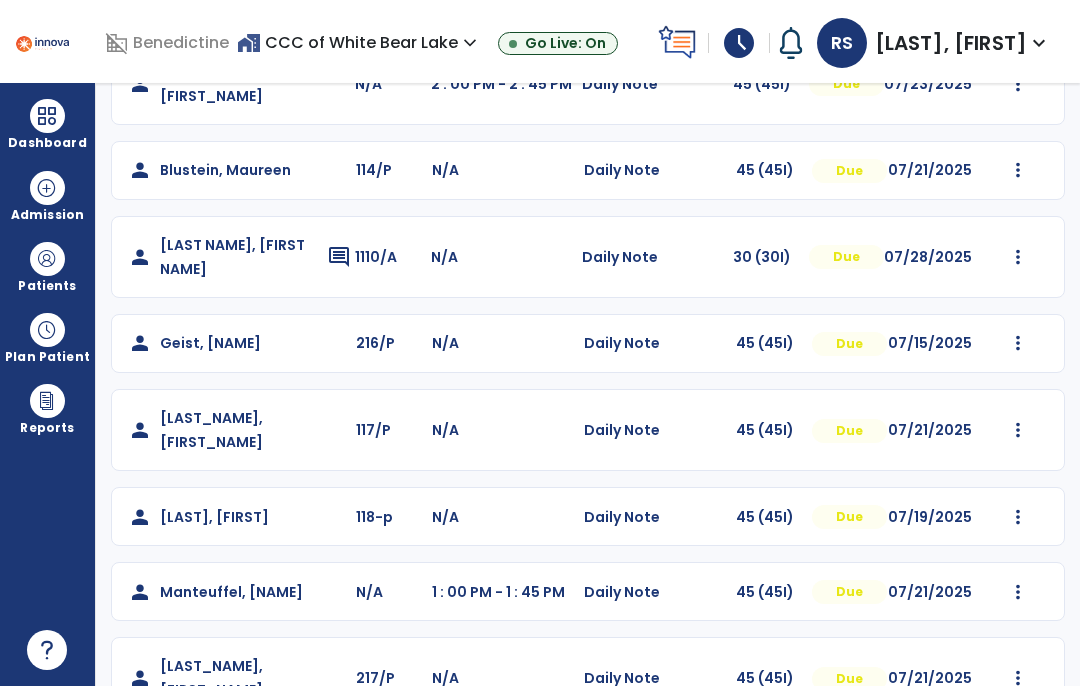 click on "person   [LAST_NAME], [FIRST_NAME]  comment" 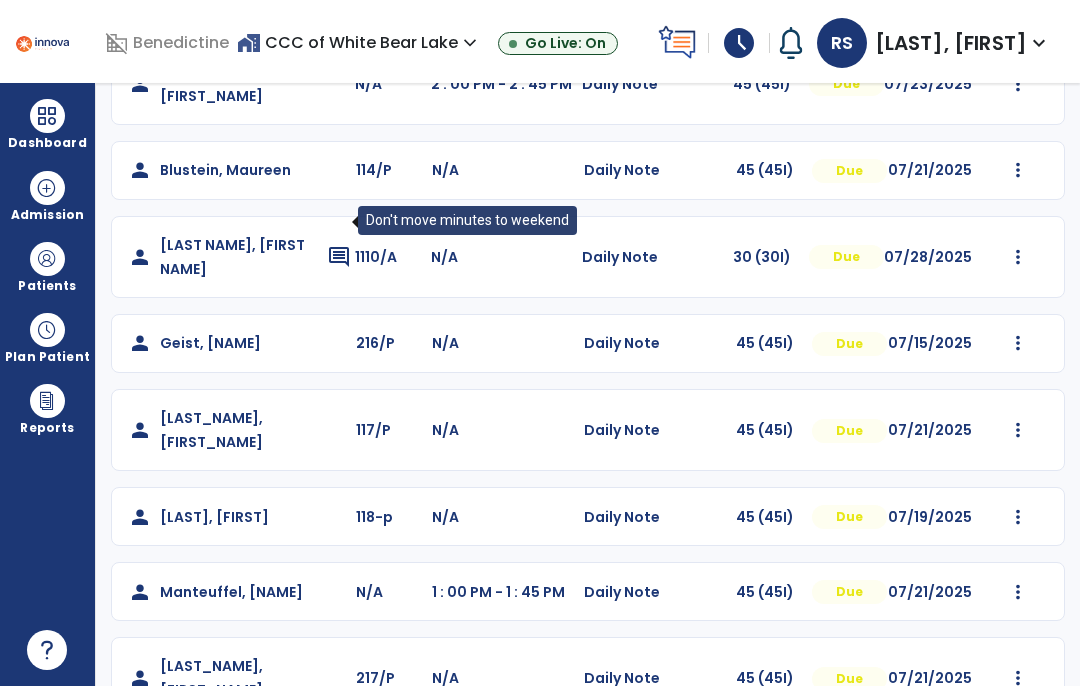 click on "comment" 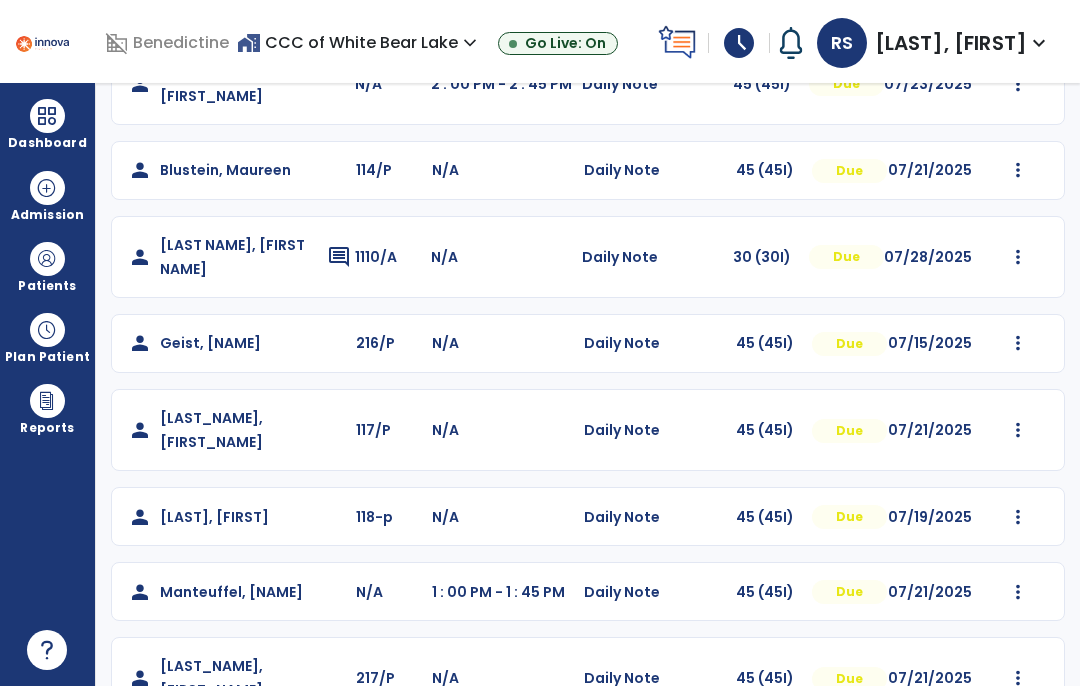 click on "comment" 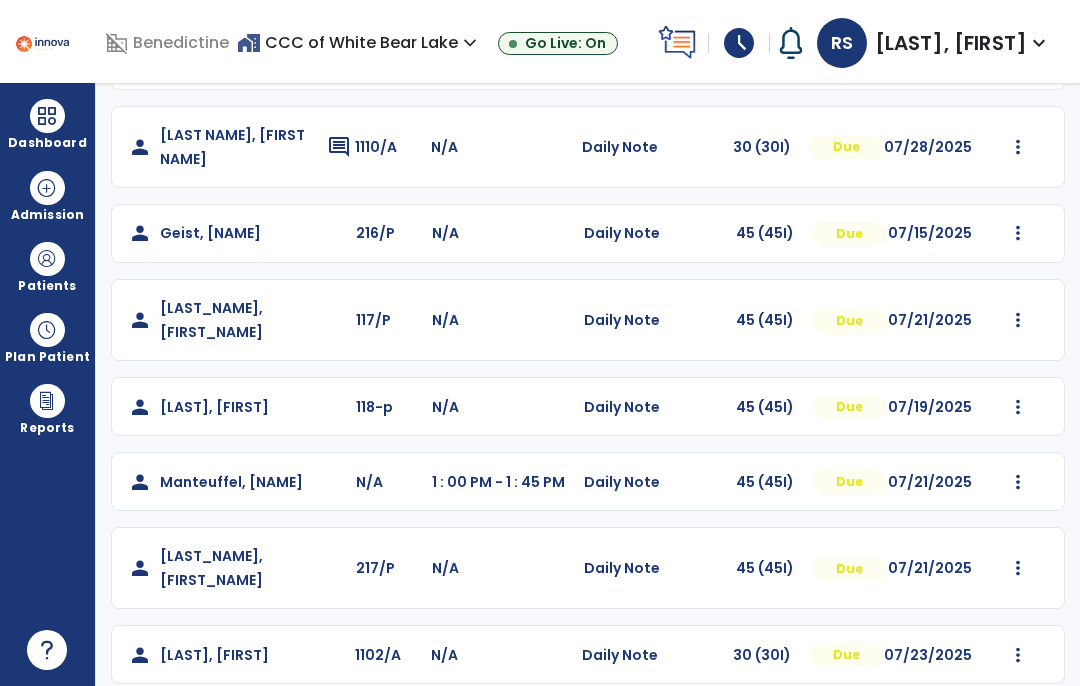 scroll, scrollTop: 349, scrollLeft: 0, axis: vertical 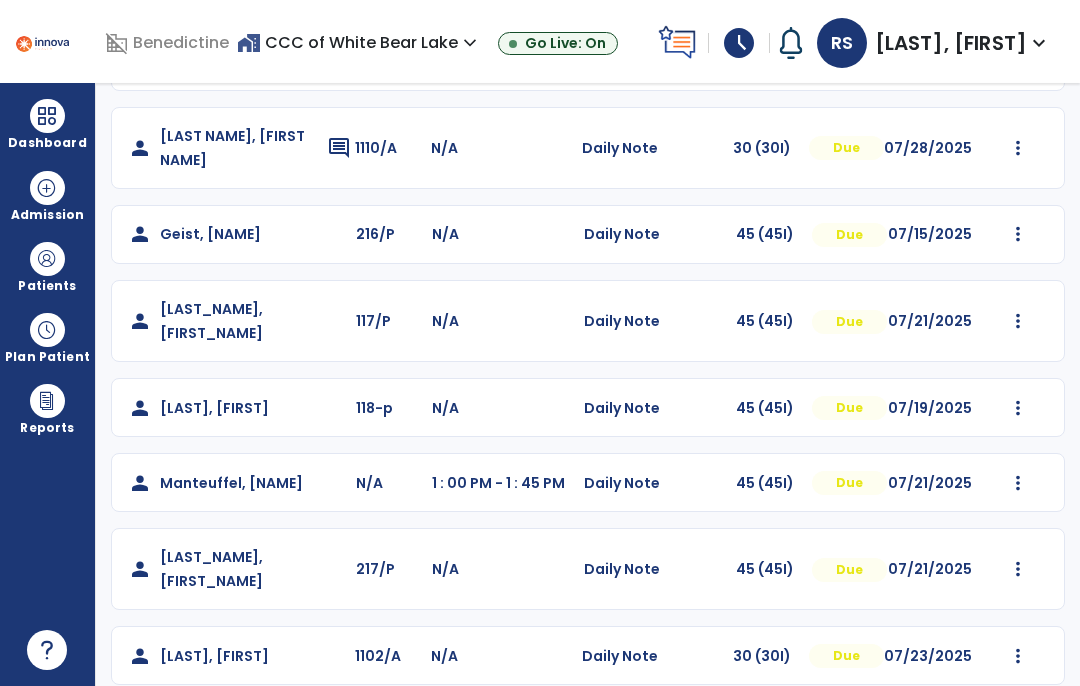 click at bounding box center [1018, -25] 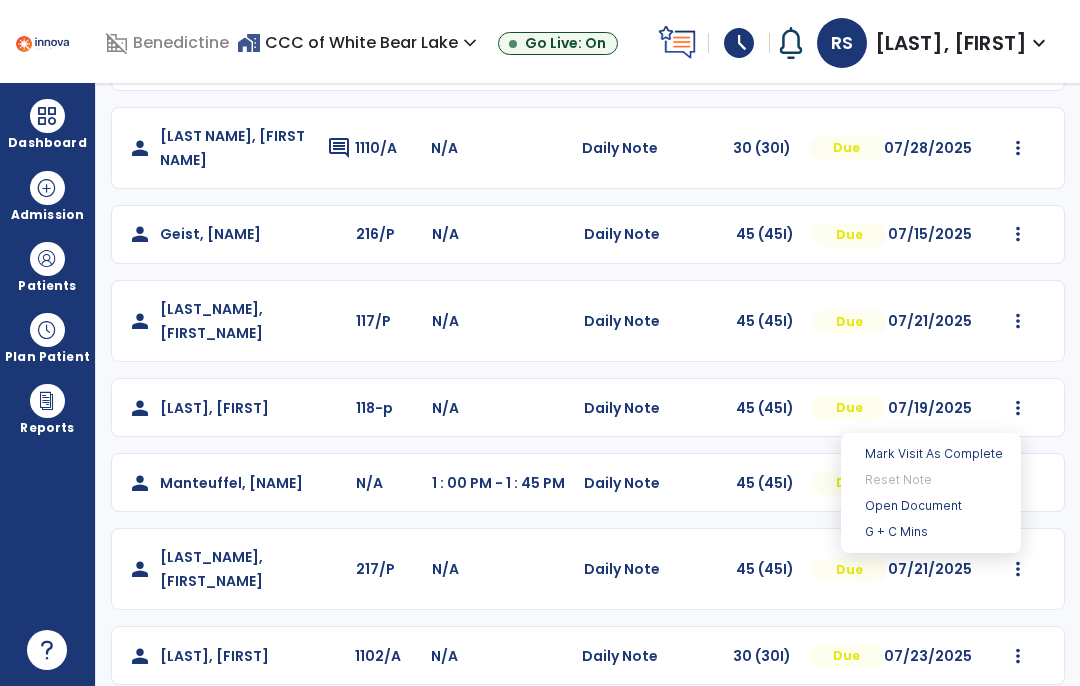 click on "Open Document" at bounding box center (931, 506) 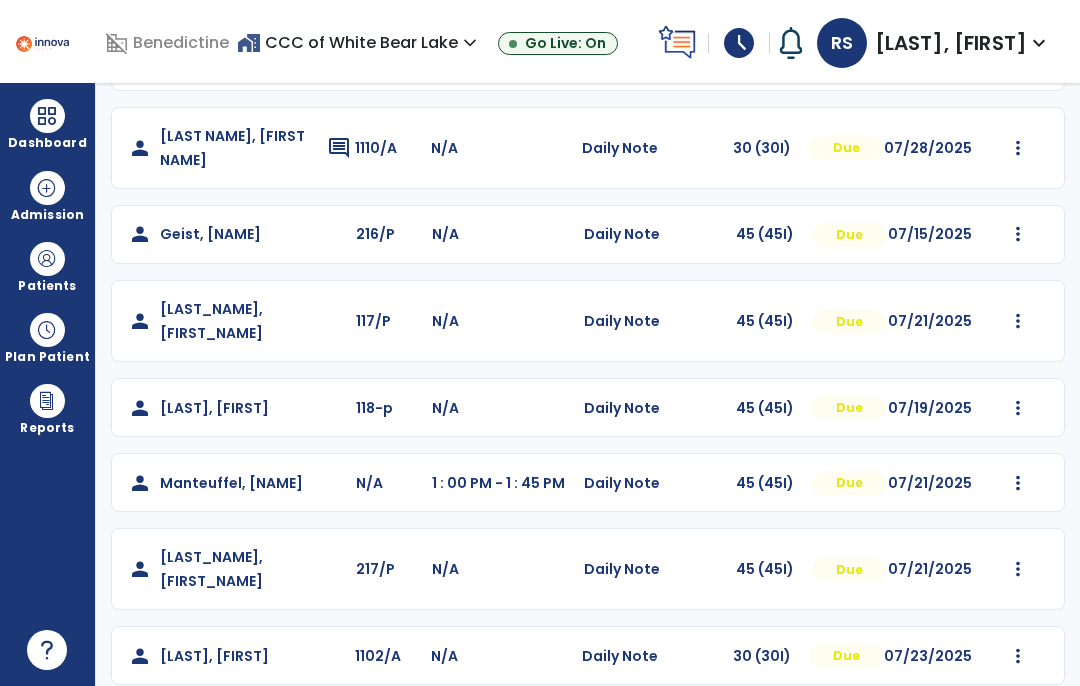 click on "Mark Visit As Complete   Reset Note   Open Document   G + C Mins" 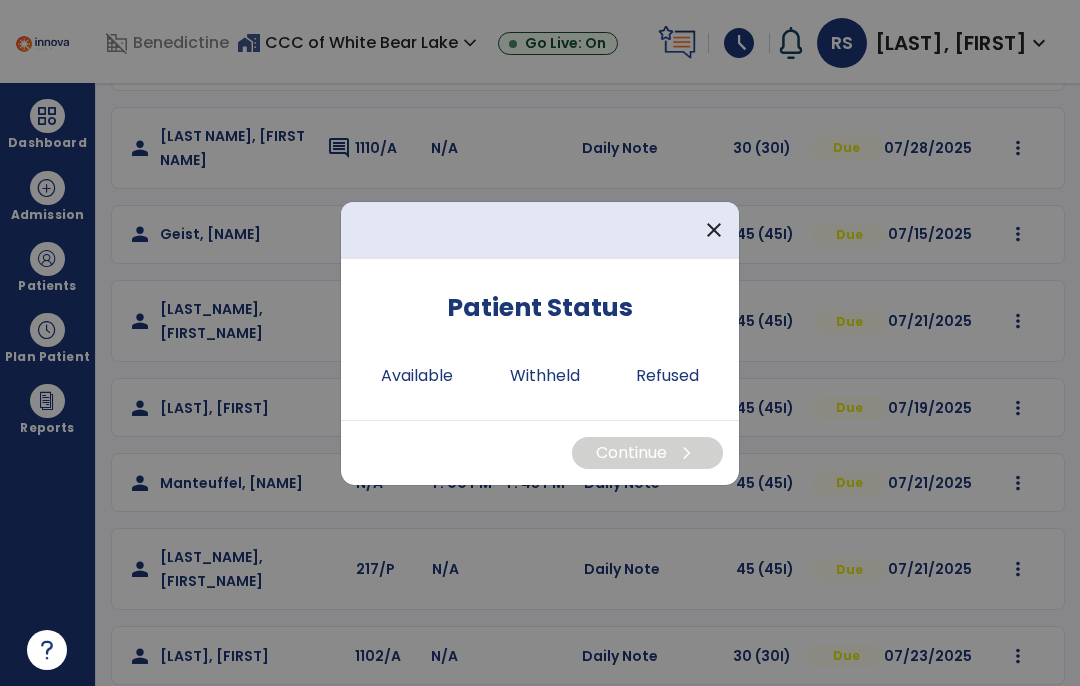click at bounding box center [540, 343] 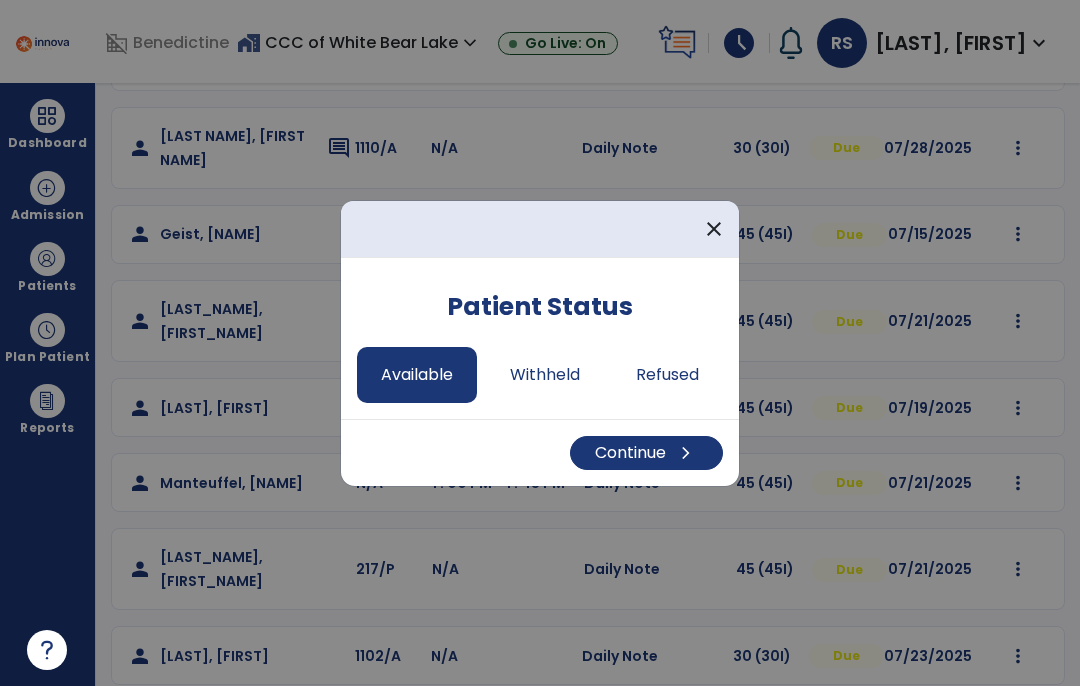 click on "Continue   chevron_right" at bounding box center [646, 453] 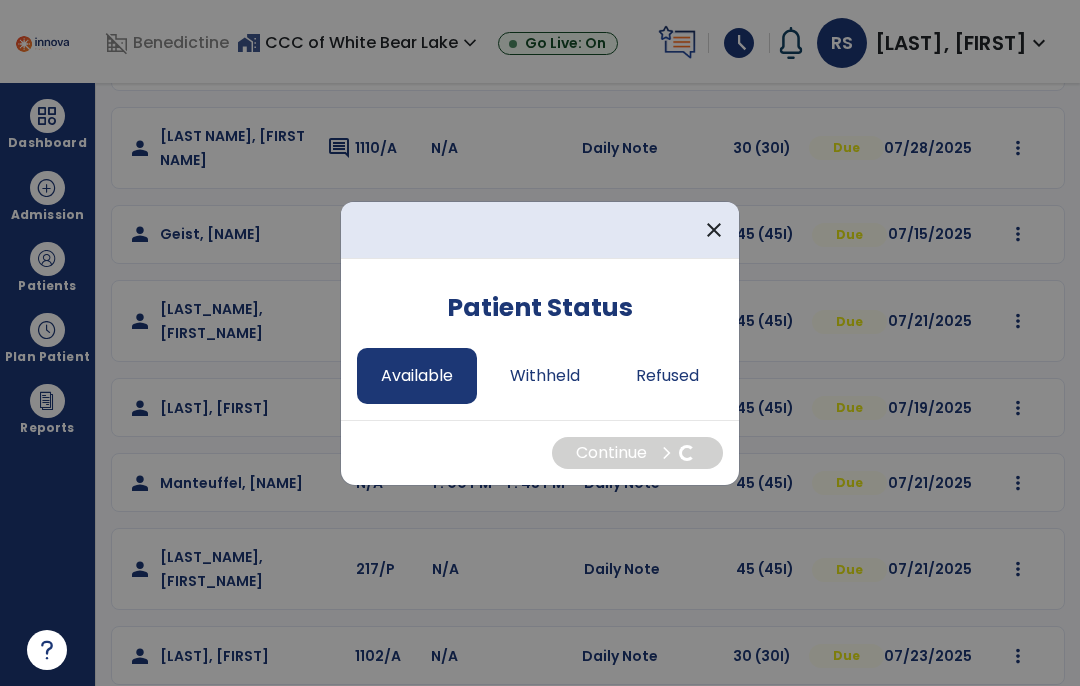 select on "*" 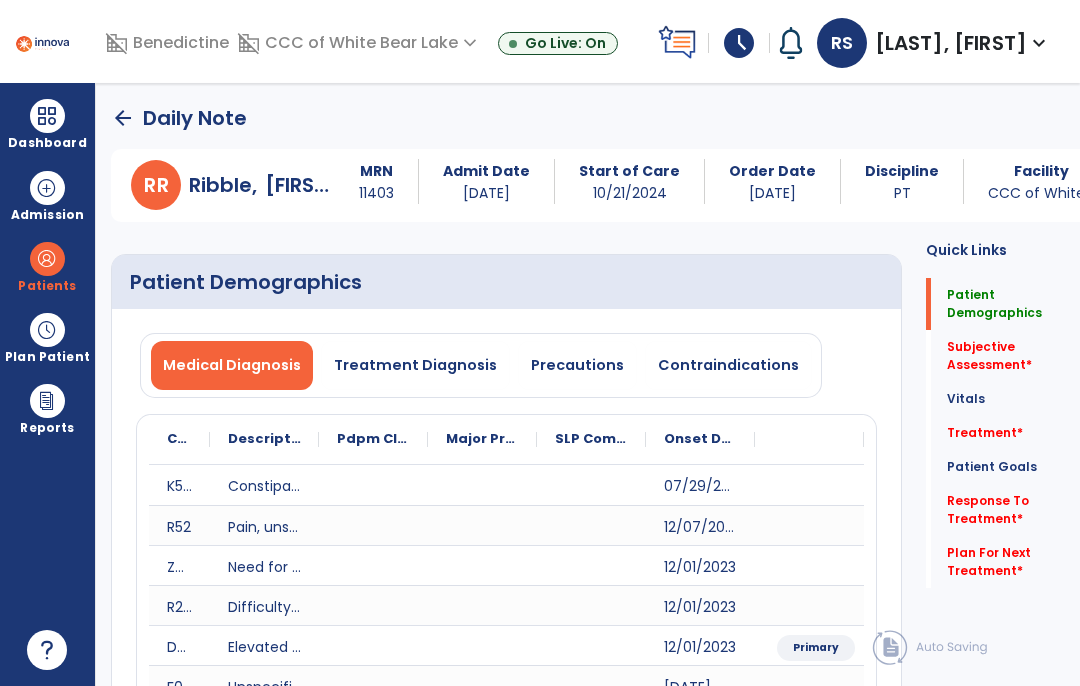 scroll, scrollTop: -1, scrollLeft: 0, axis: vertical 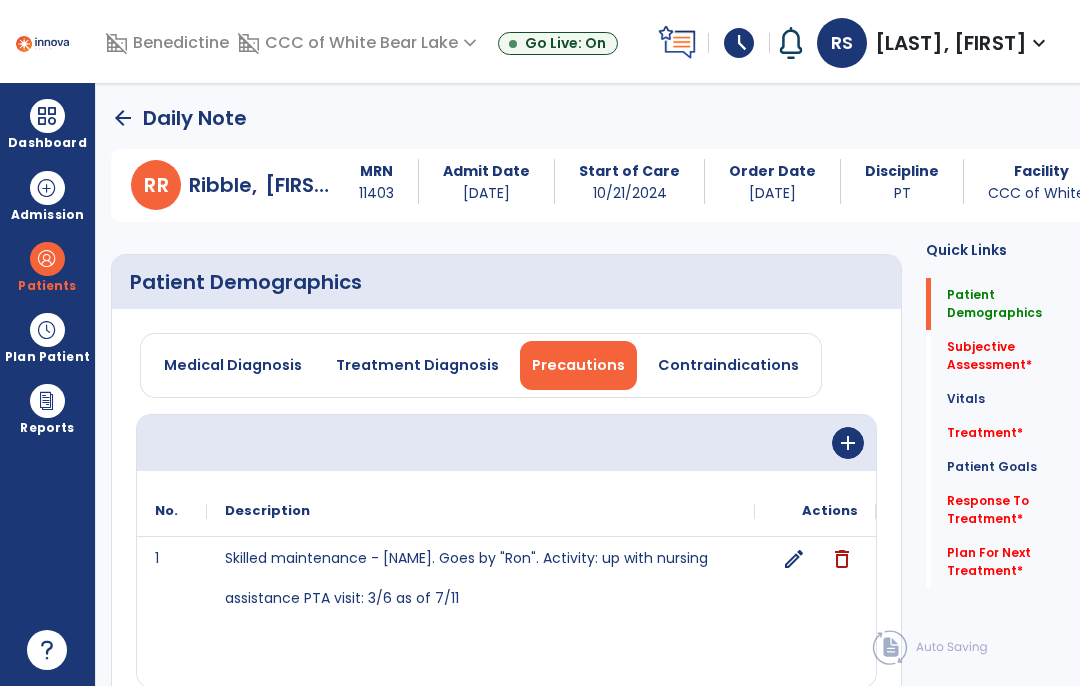 click on "Precautions" at bounding box center [578, 365] 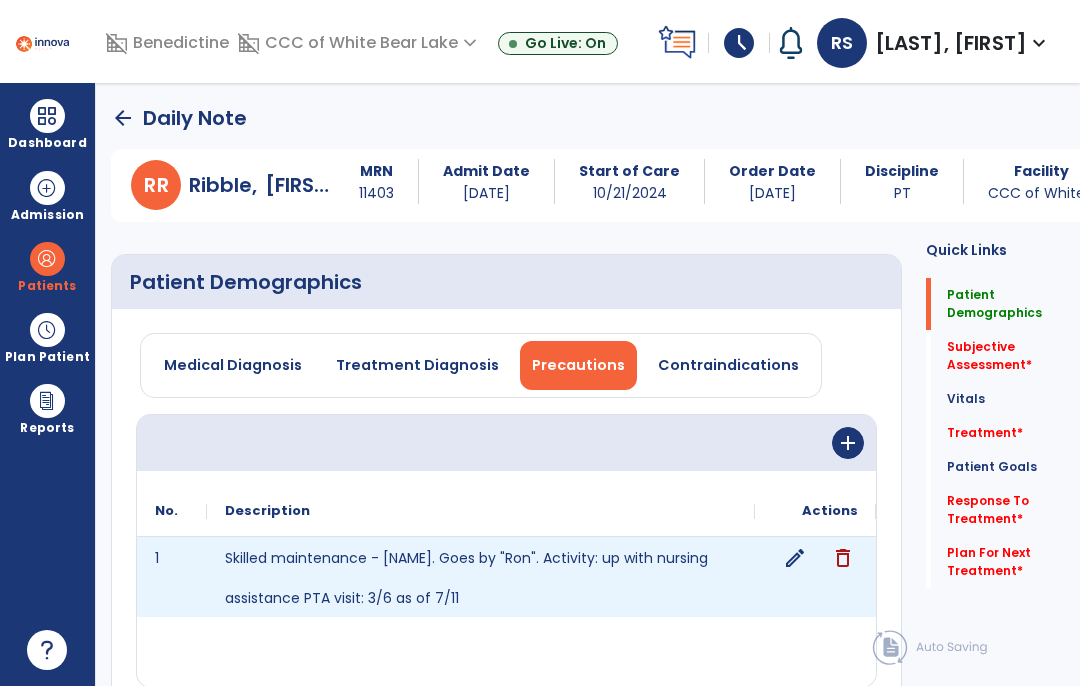 click on "edit" 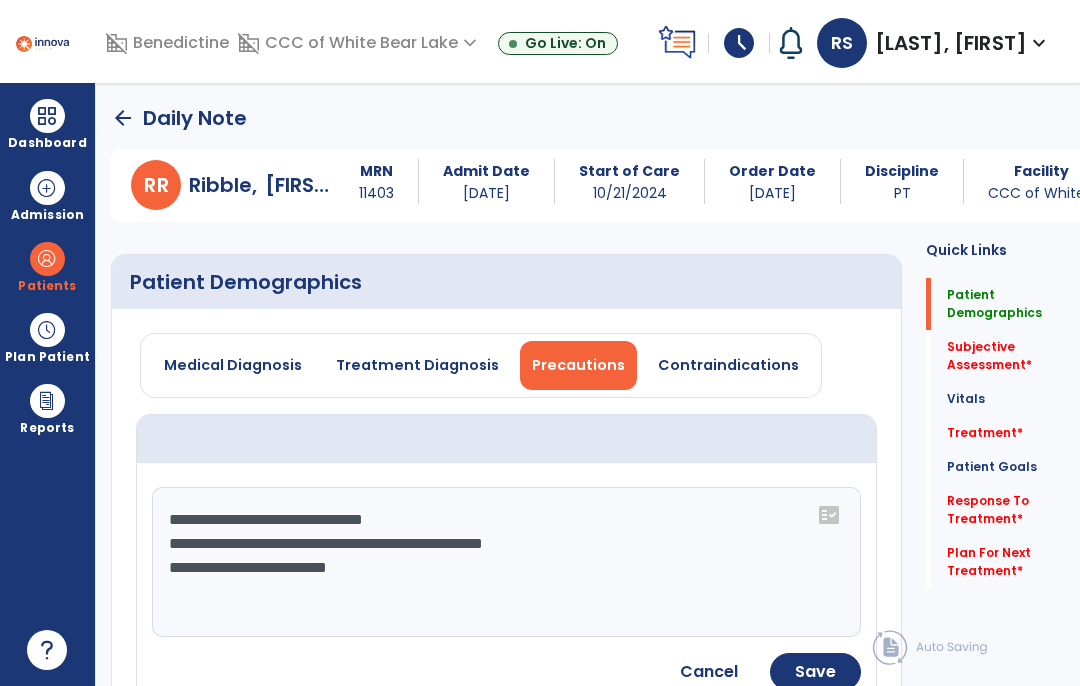 click on "**********" 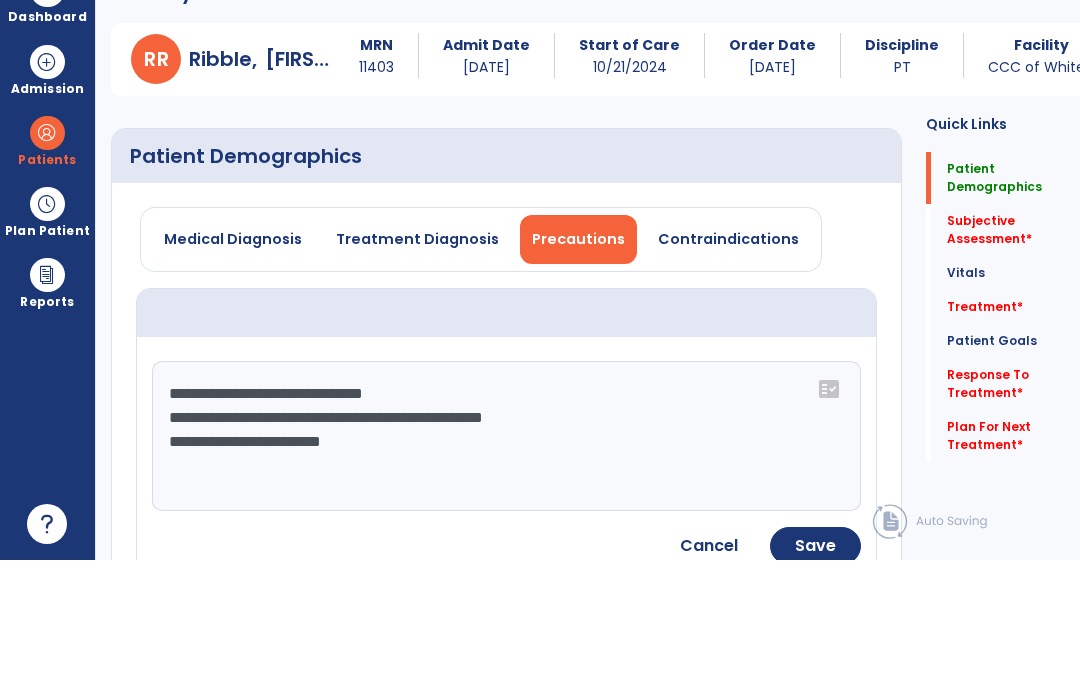 scroll, scrollTop: 82, scrollLeft: 0, axis: vertical 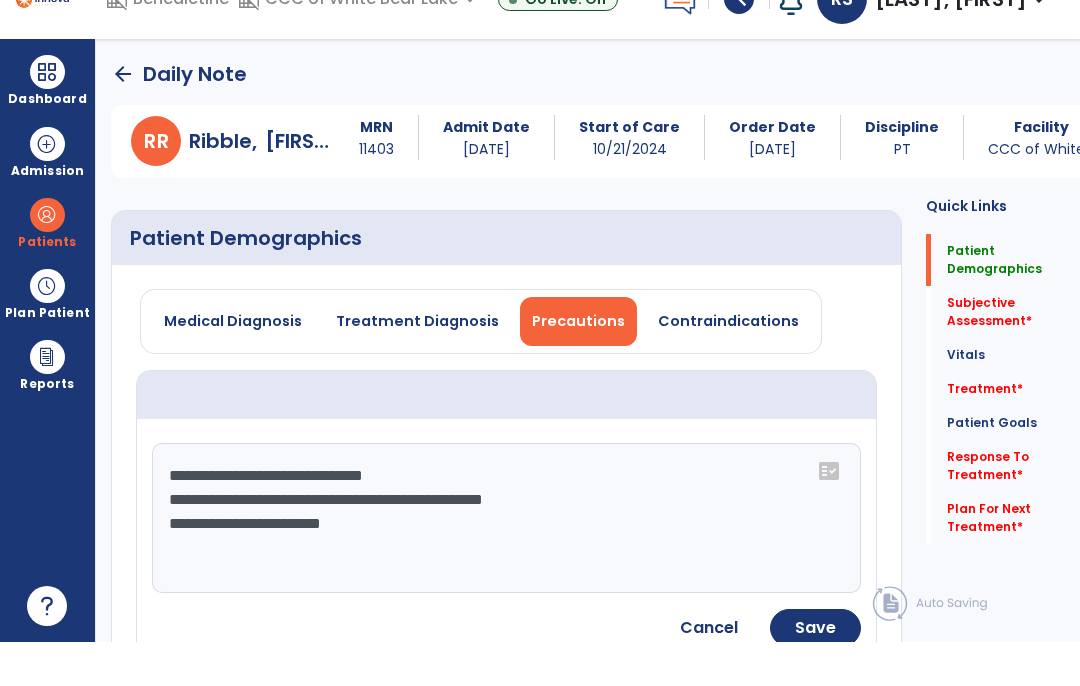 click on "**********" 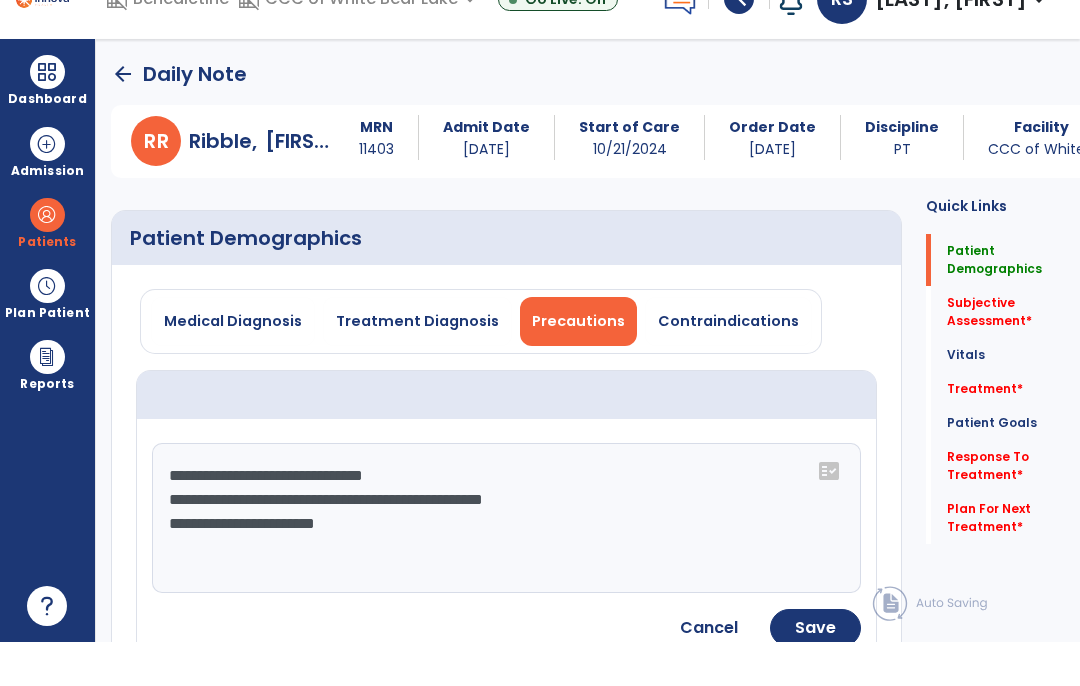 type on "**********" 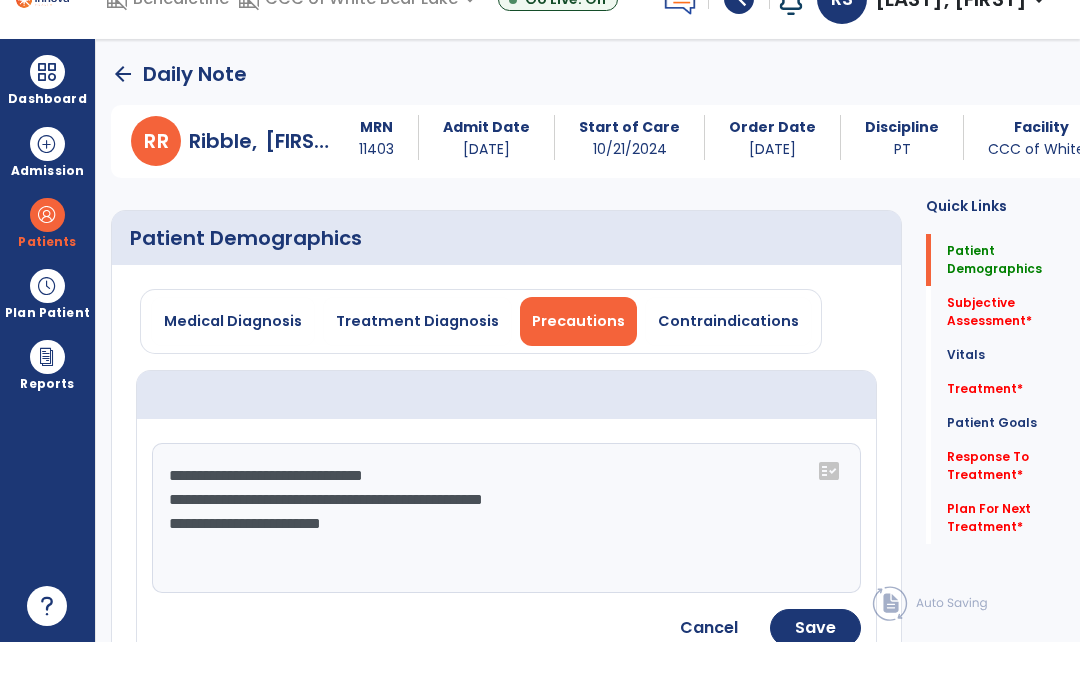 click on "Save" 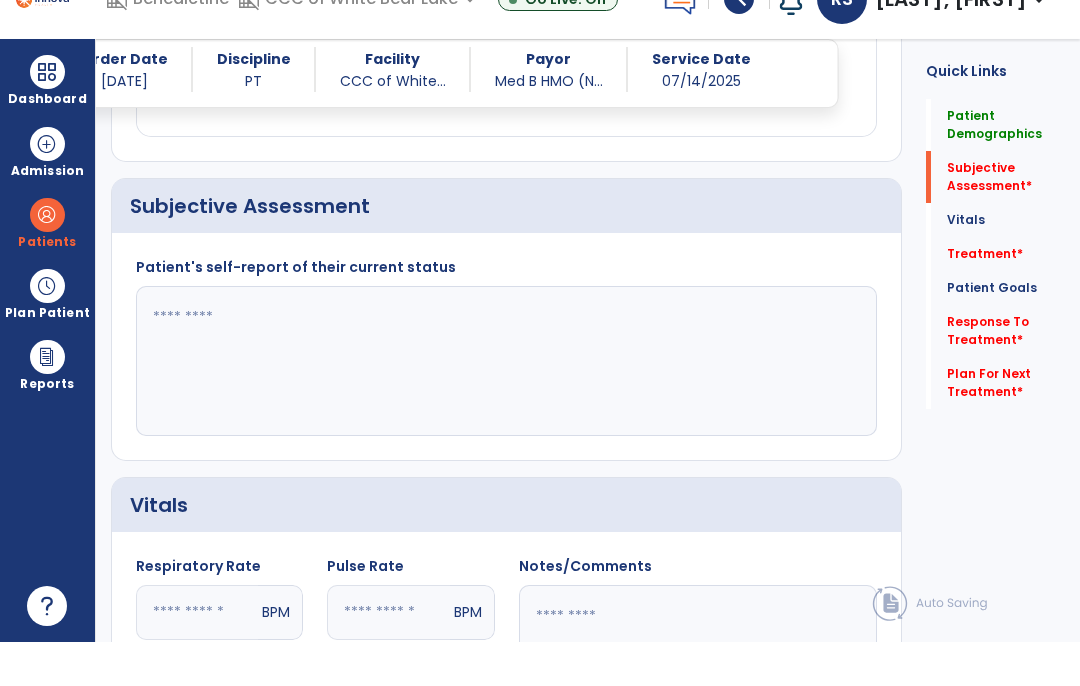 scroll, scrollTop: 491, scrollLeft: 0, axis: vertical 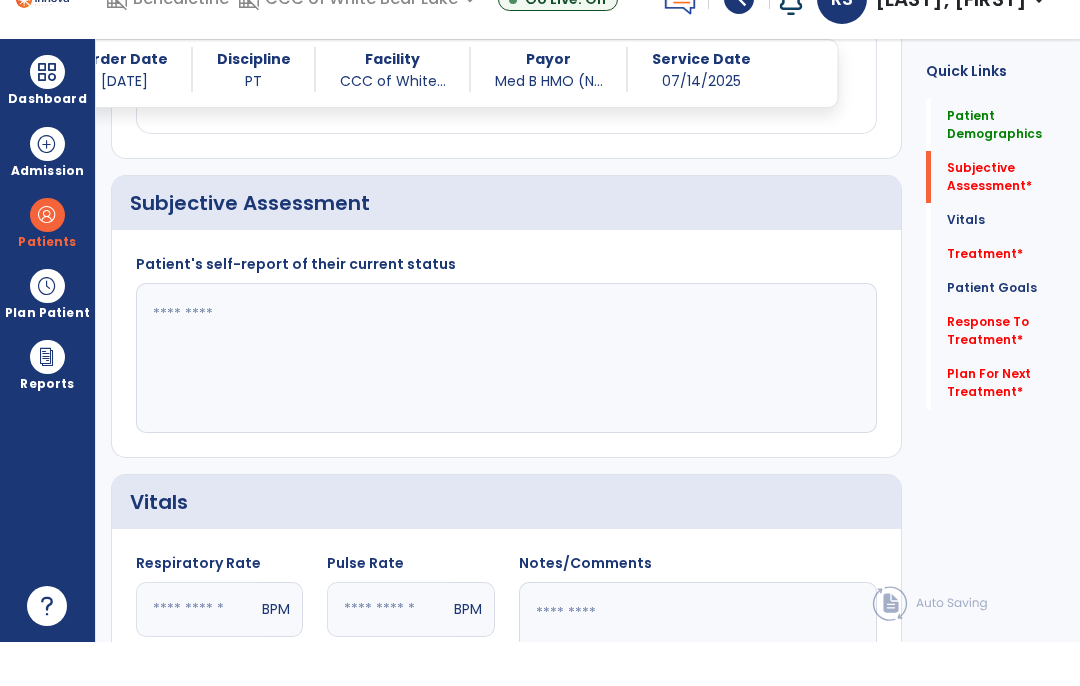 click 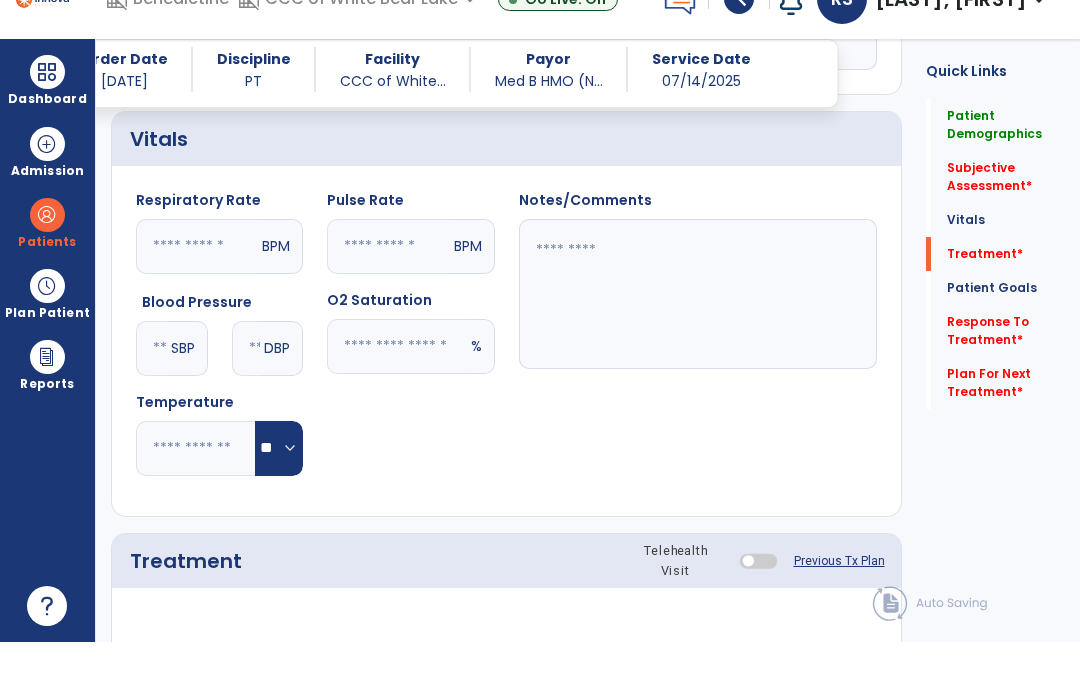 scroll, scrollTop: 1052, scrollLeft: 0, axis: vertical 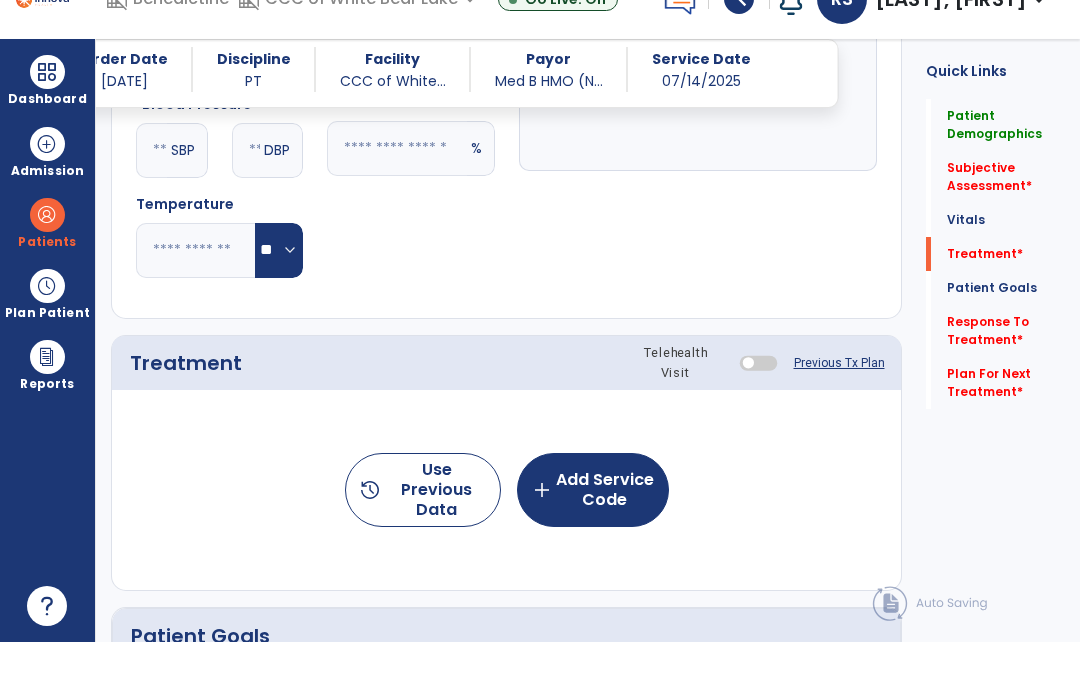 click on "history  Use Previous Data" 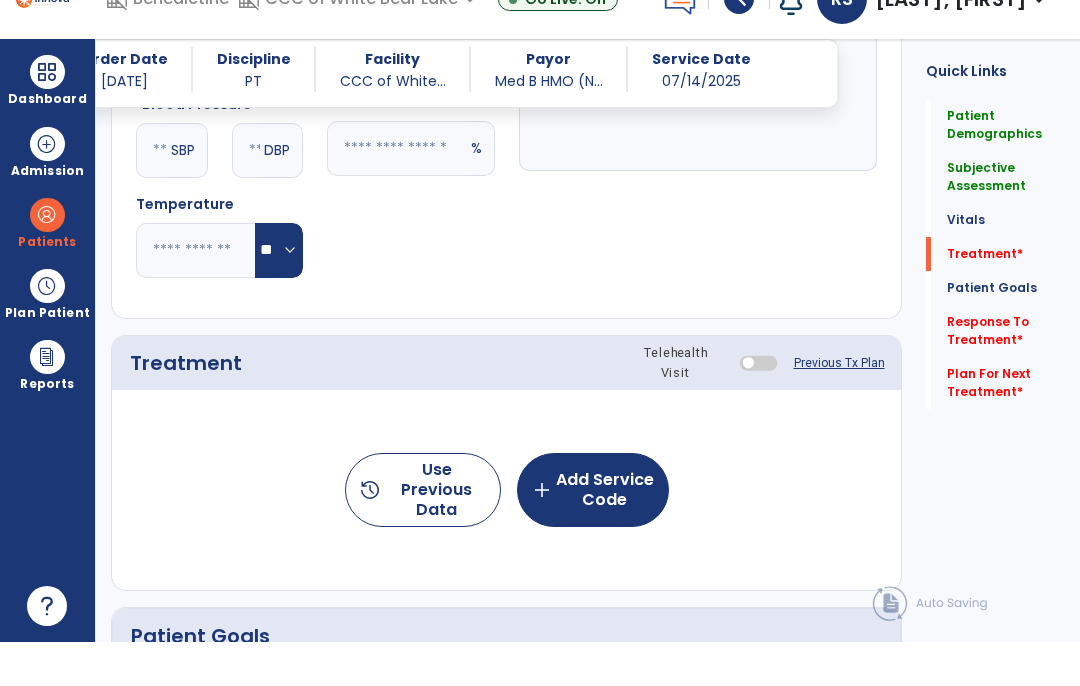 type on "**********" 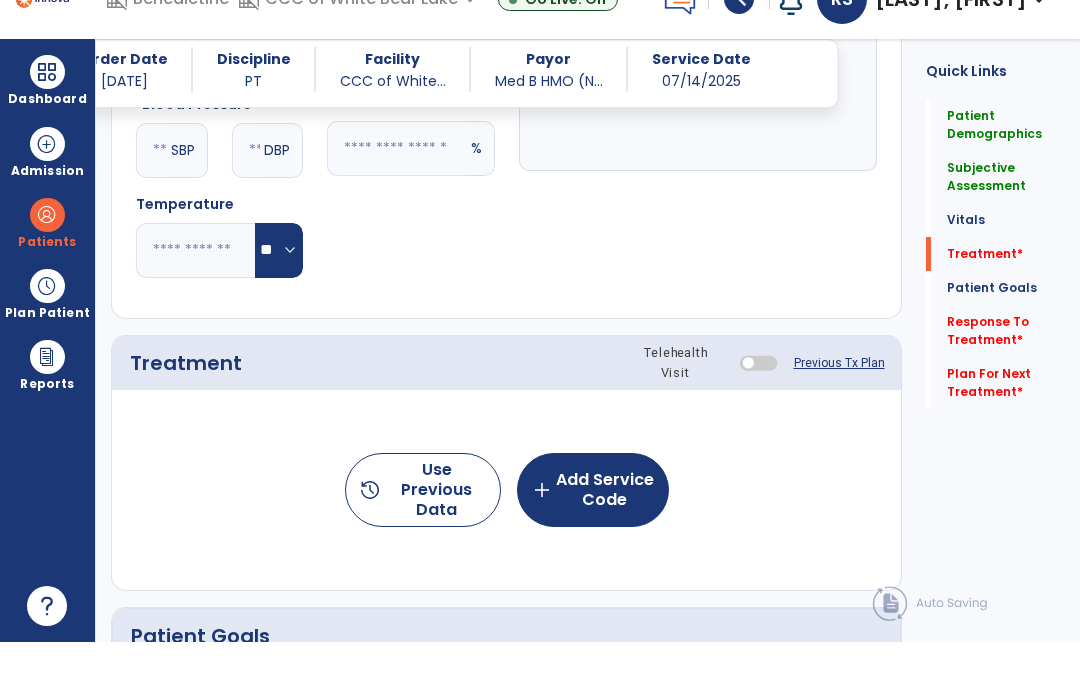 click on "history  Use Previous Data" 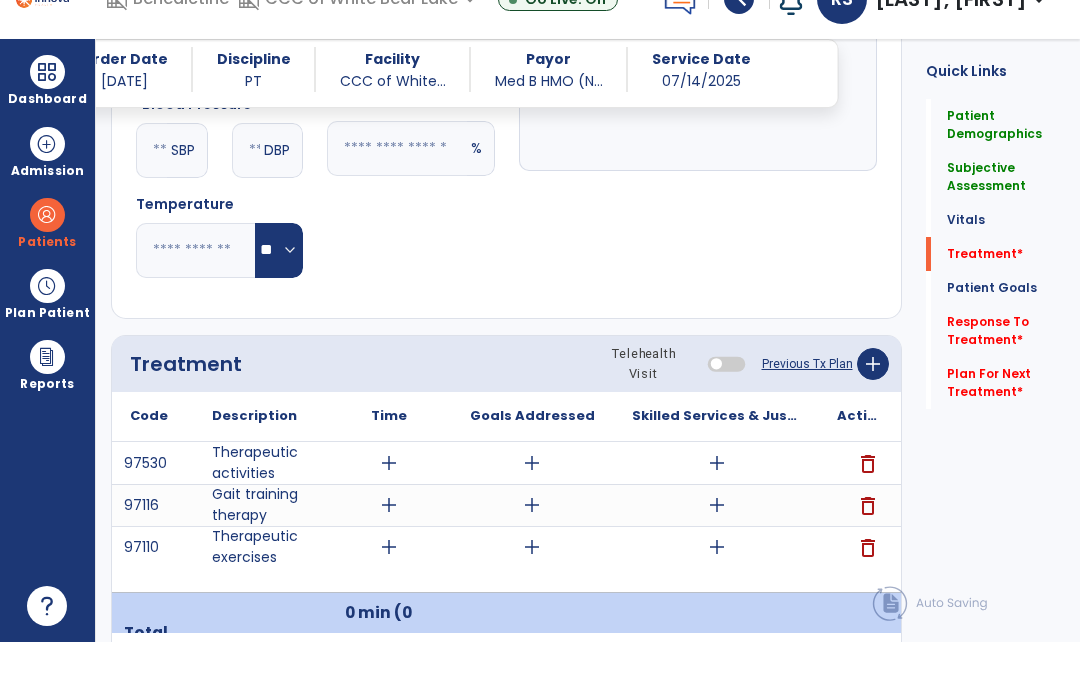 click on "add" at bounding box center (716, 507) 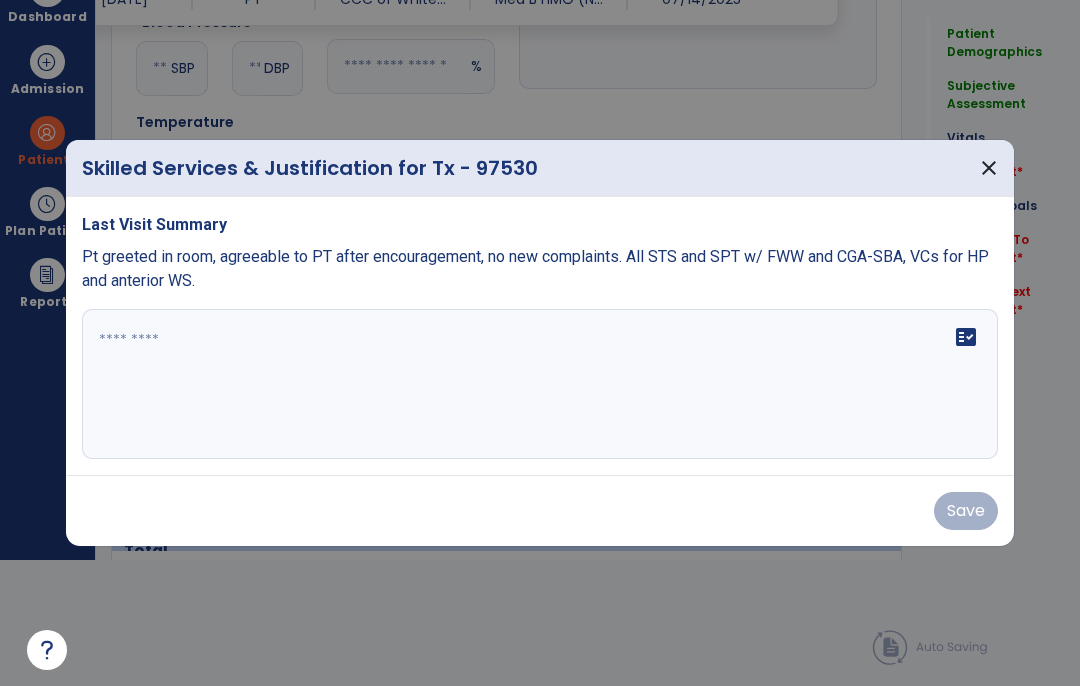 scroll, scrollTop: 0, scrollLeft: 0, axis: both 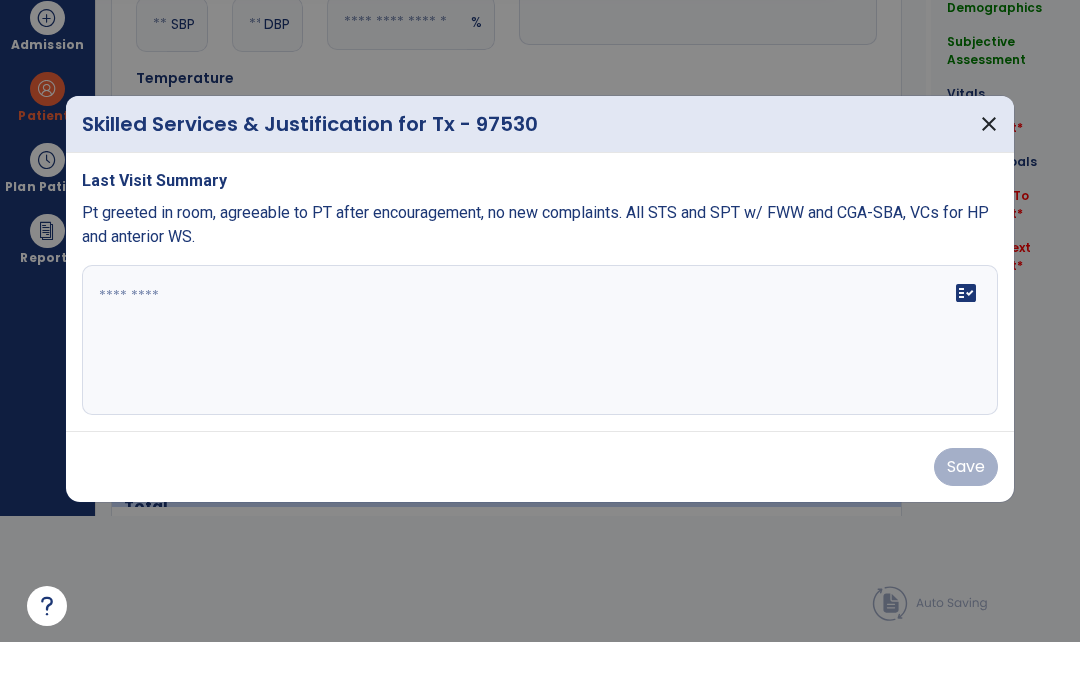 click on "Pt greeted in room, agreeable to PT after encouragement, no new complaints. All STS and SPT w/ FWW and CGA-SBA, VCs for HP and anterior WS." at bounding box center (535, 268) 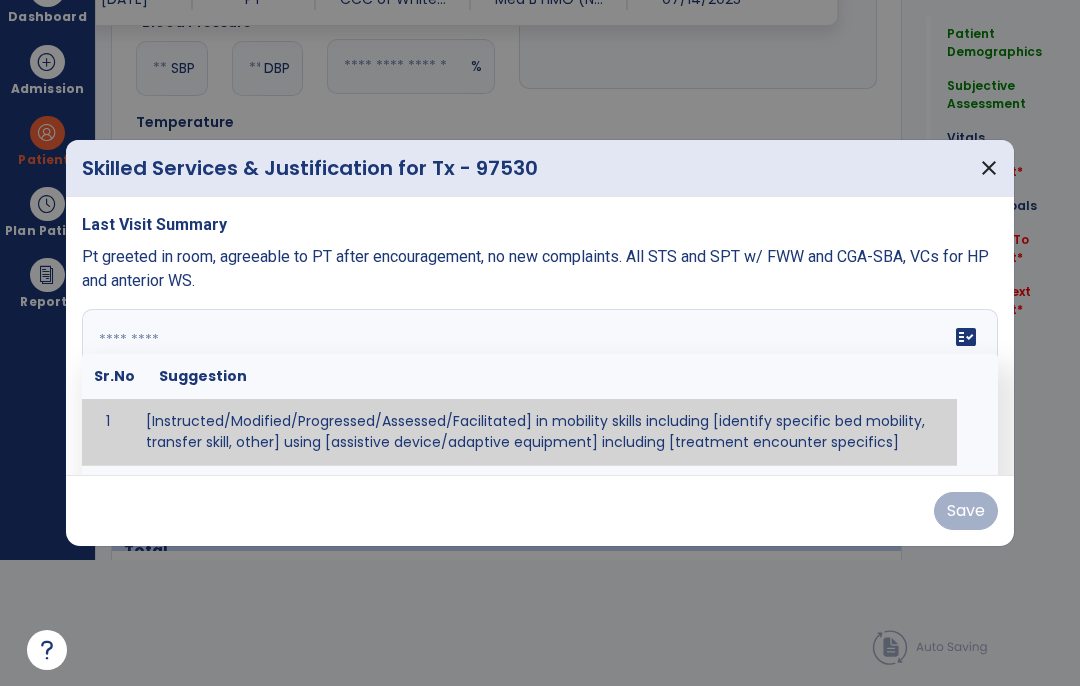 click on "close" at bounding box center [989, 168] 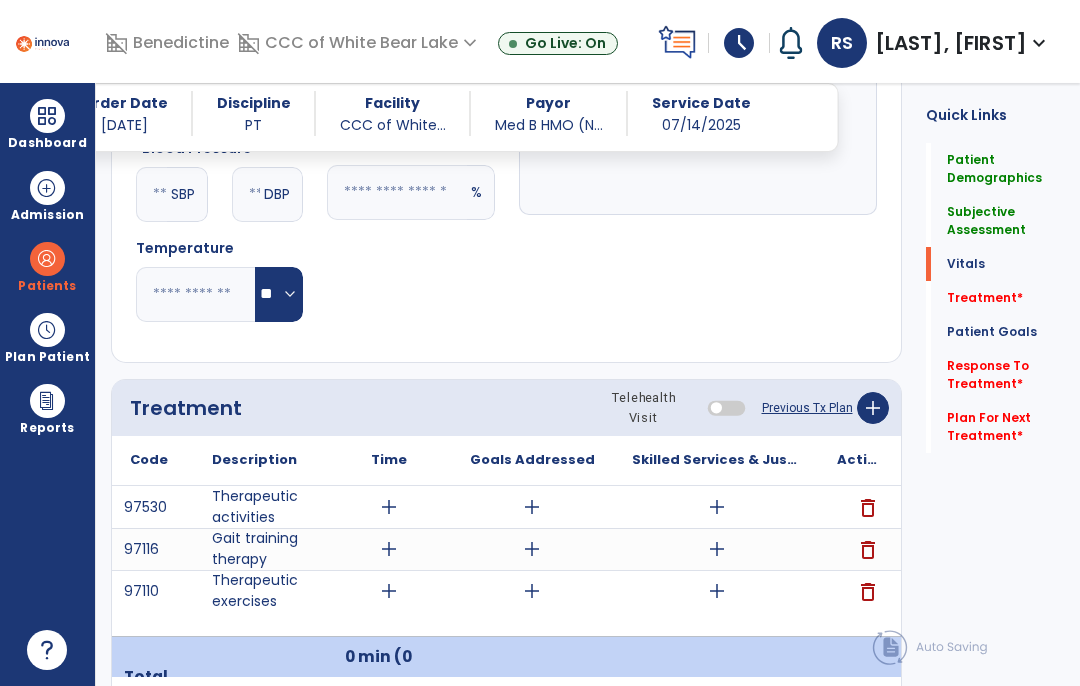 scroll, scrollTop: 82, scrollLeft: 0, axis: vertical 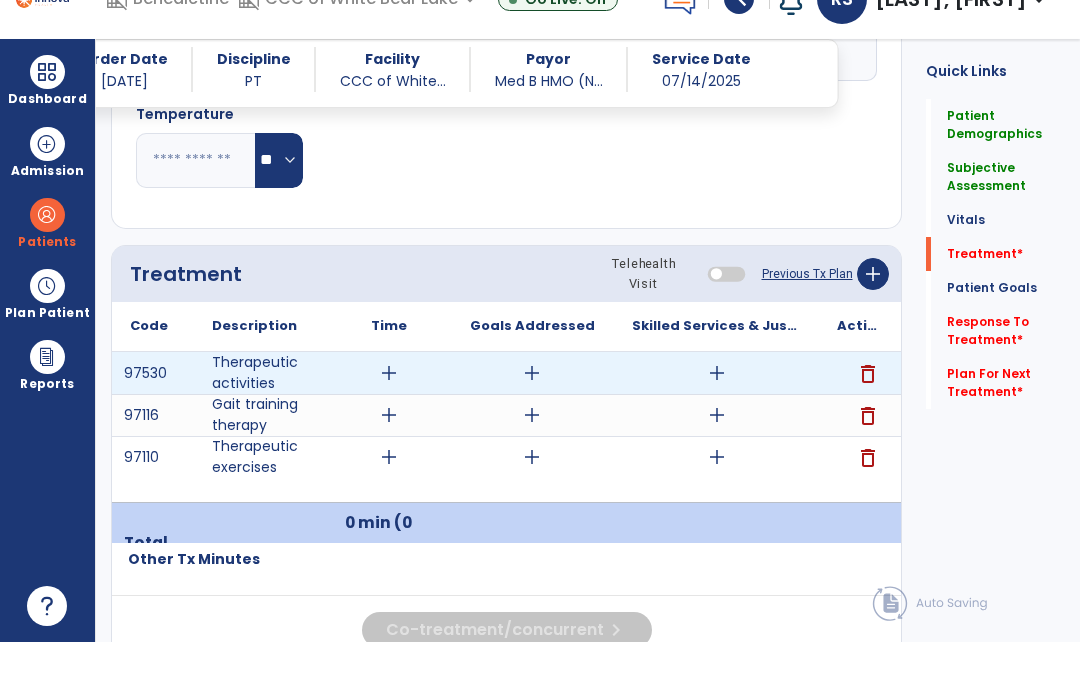 click on "add" at bounding box center [717, 417] 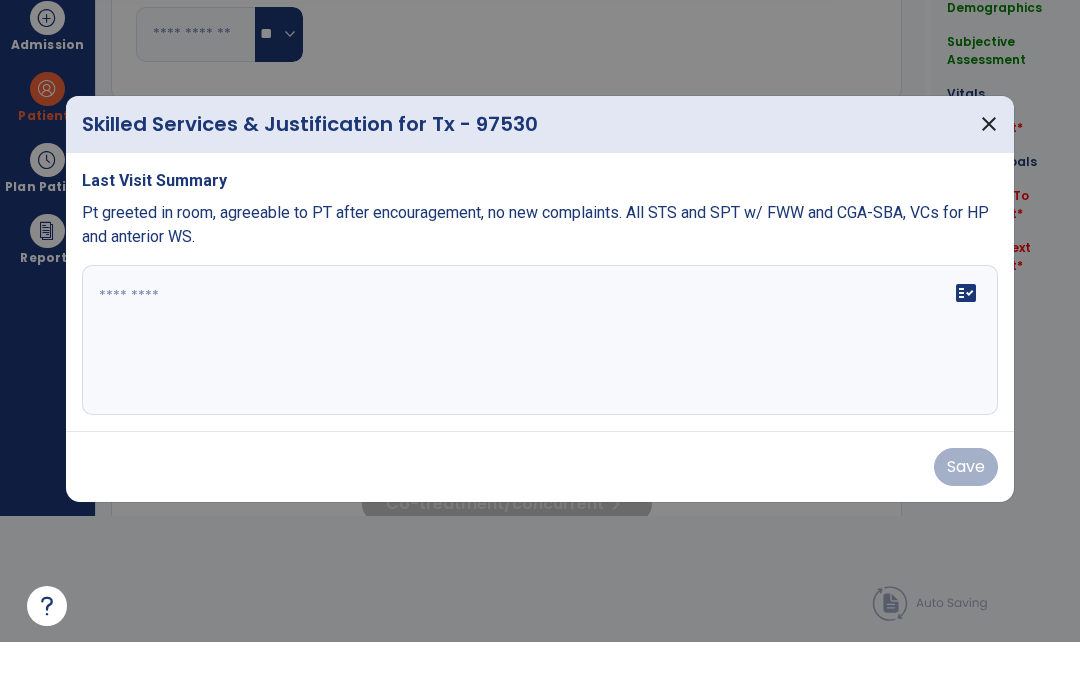 scroll, scrollTop: 0, scrollLeft: 0, axis: both 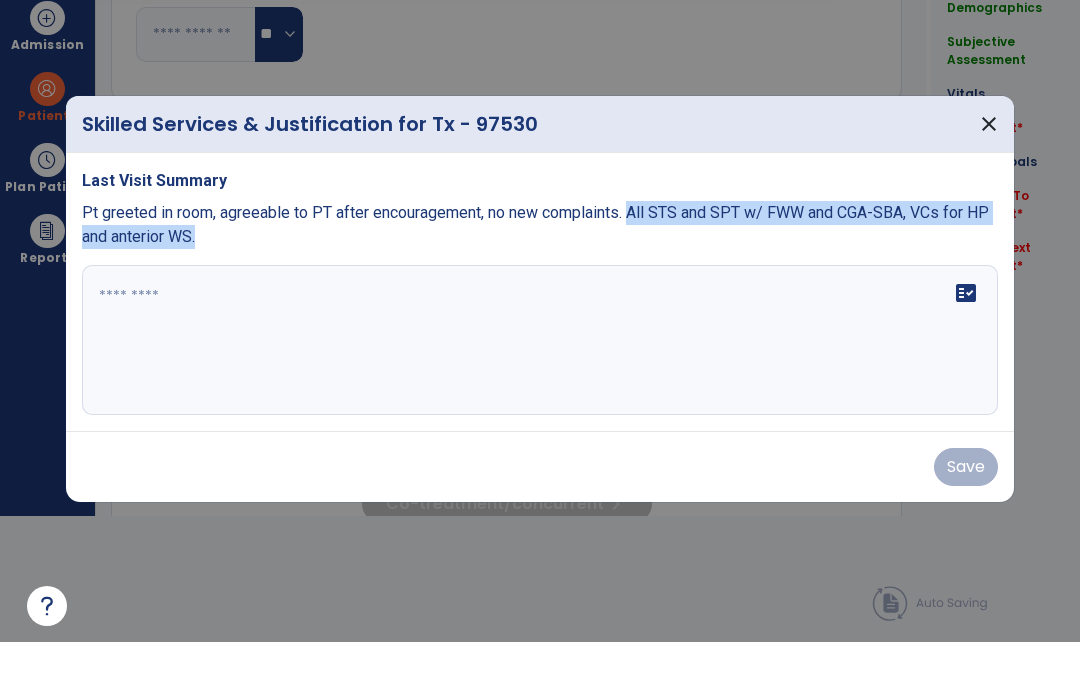 click on "fact_check" at bounding box center [540, 384] 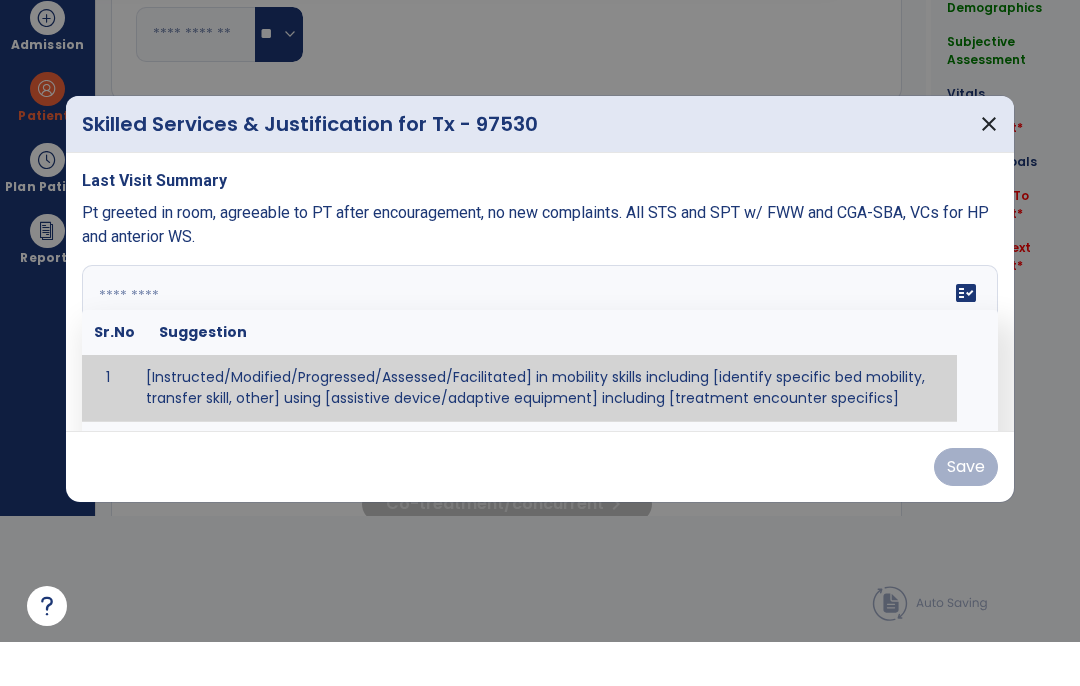 click at bounding box center [540, 384] 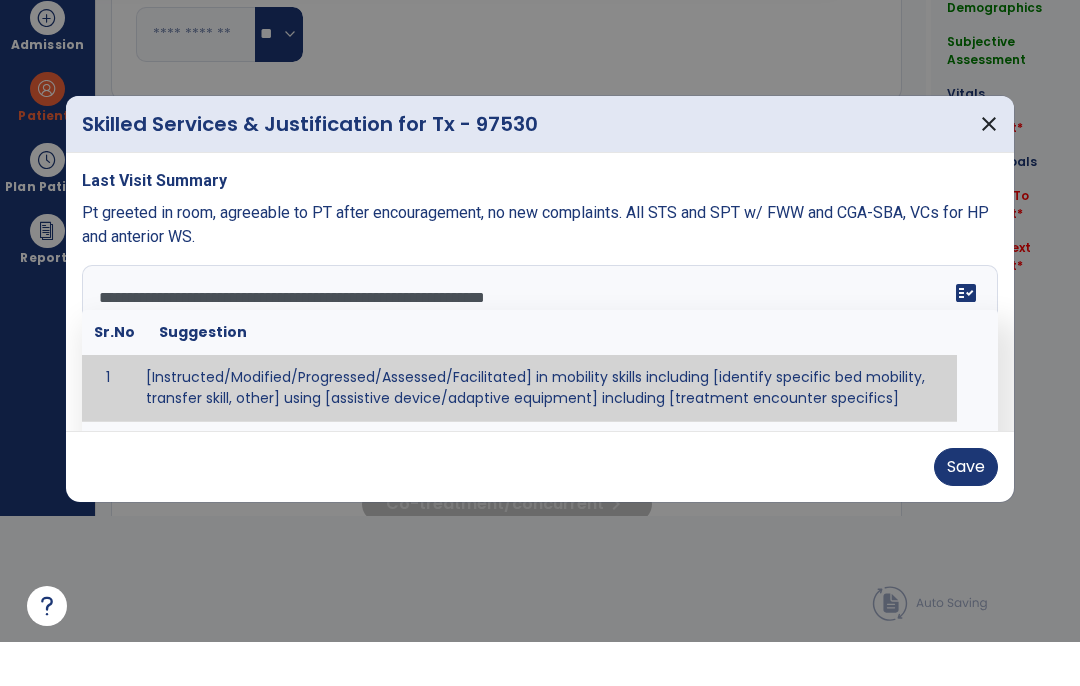 type on "**********" 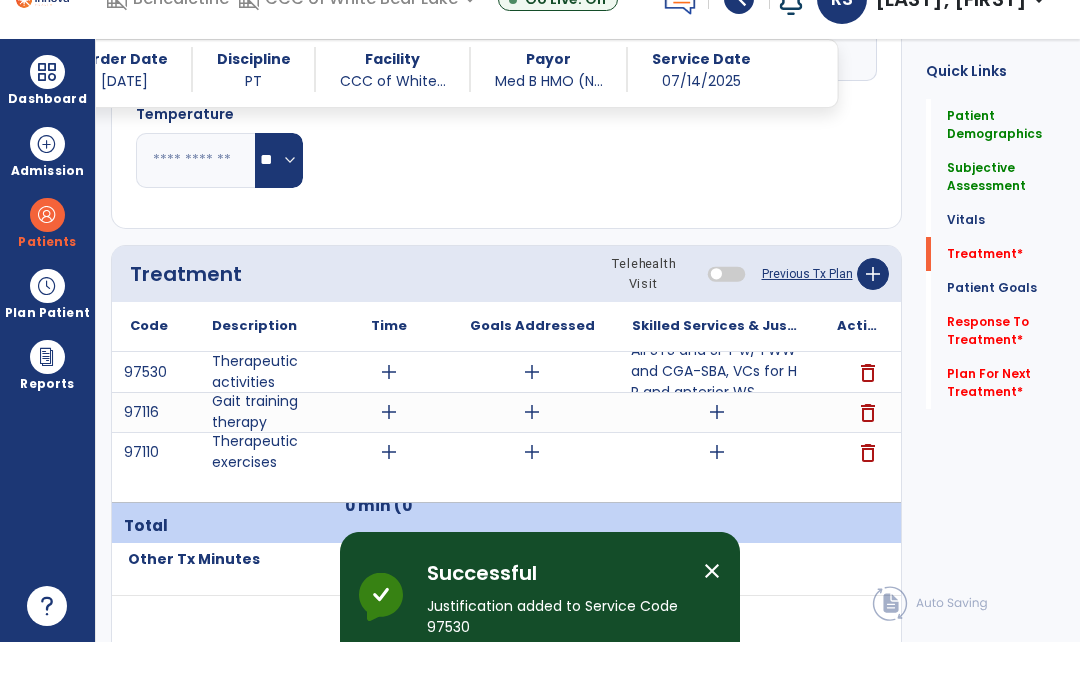 scroll, scrollTop: 82, scrollLeft: 0, axis: vertical 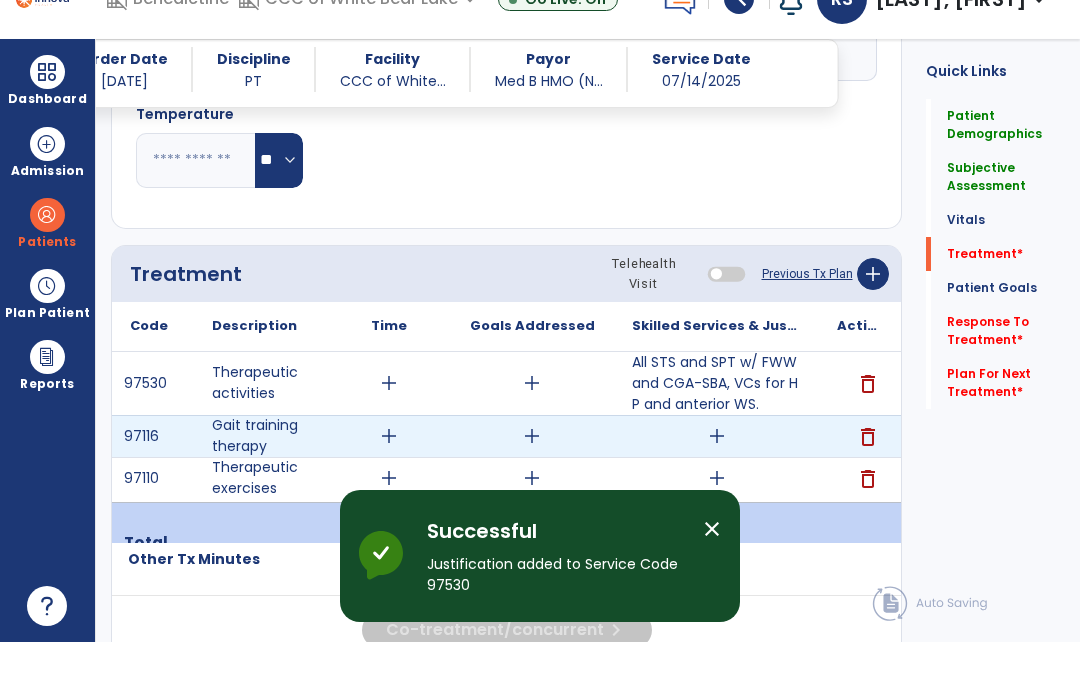 click on "add" at bounding box center (717, 480) 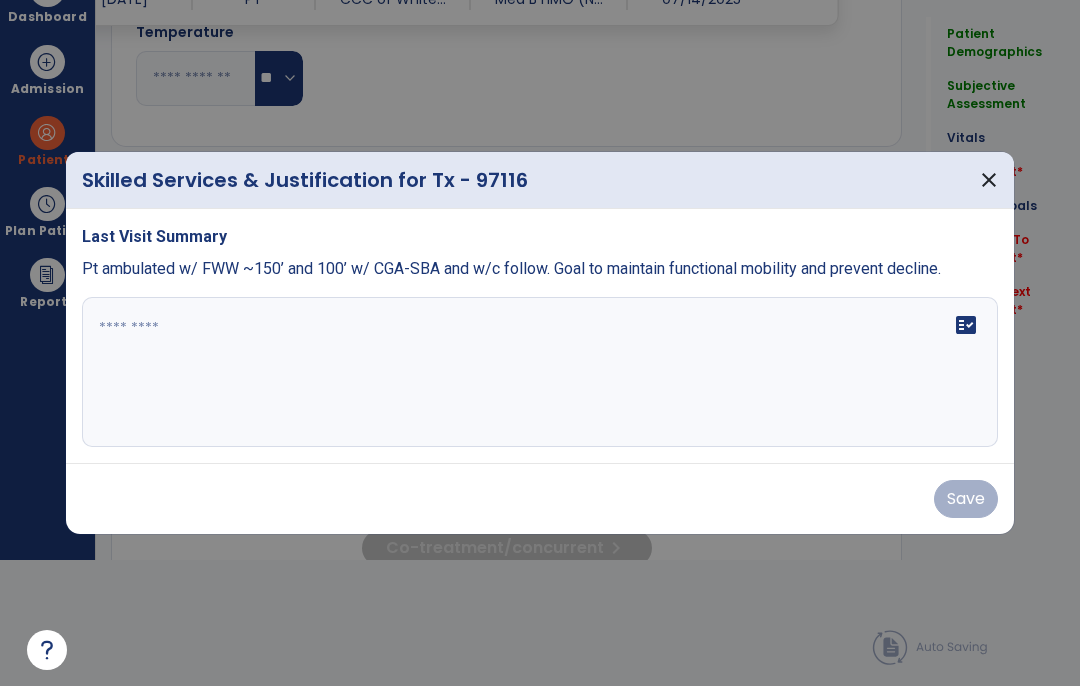 scroll, scrollTop: 0, scrollLeft: 0, axis: both 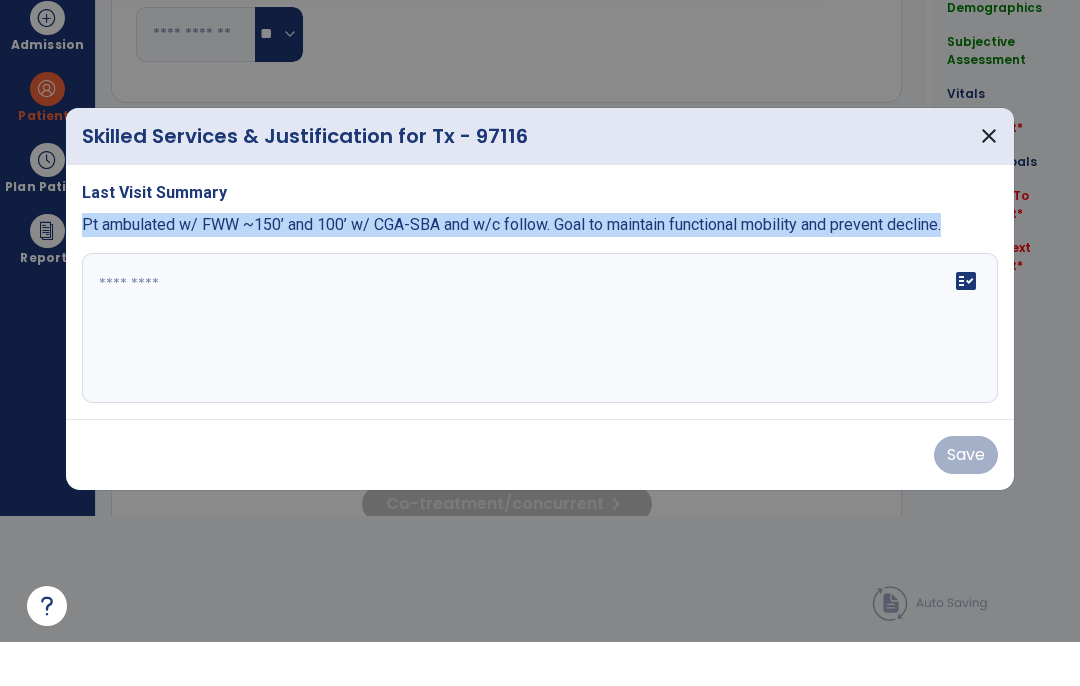 click on "fact_check" at bounding box center [540, 372] 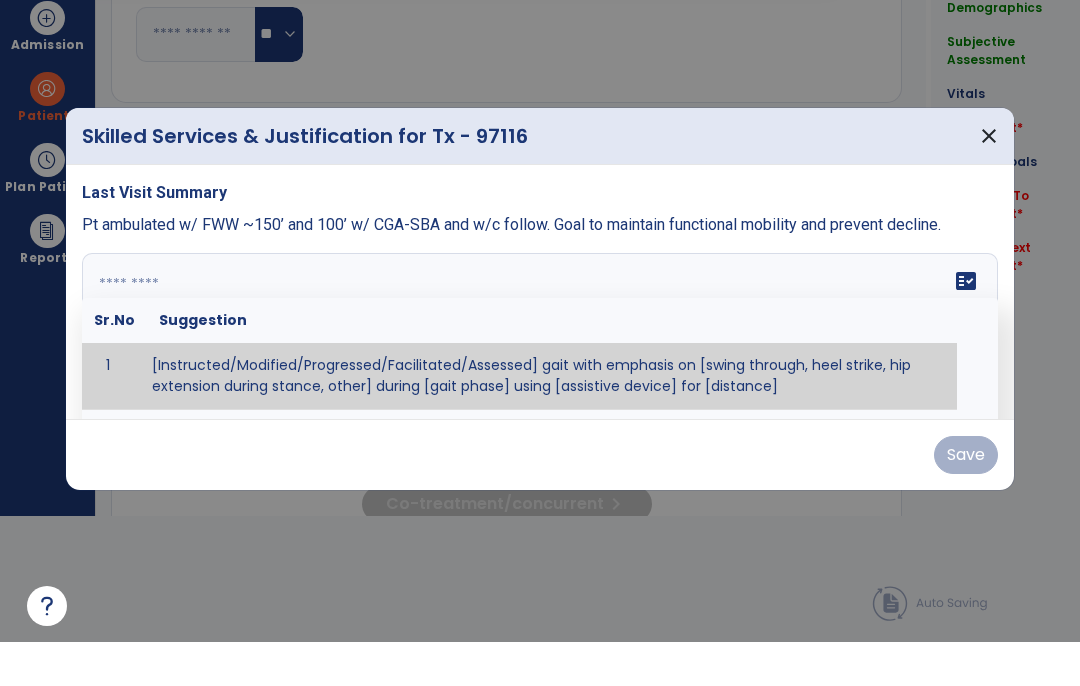 click at bounding box center (540, 372) 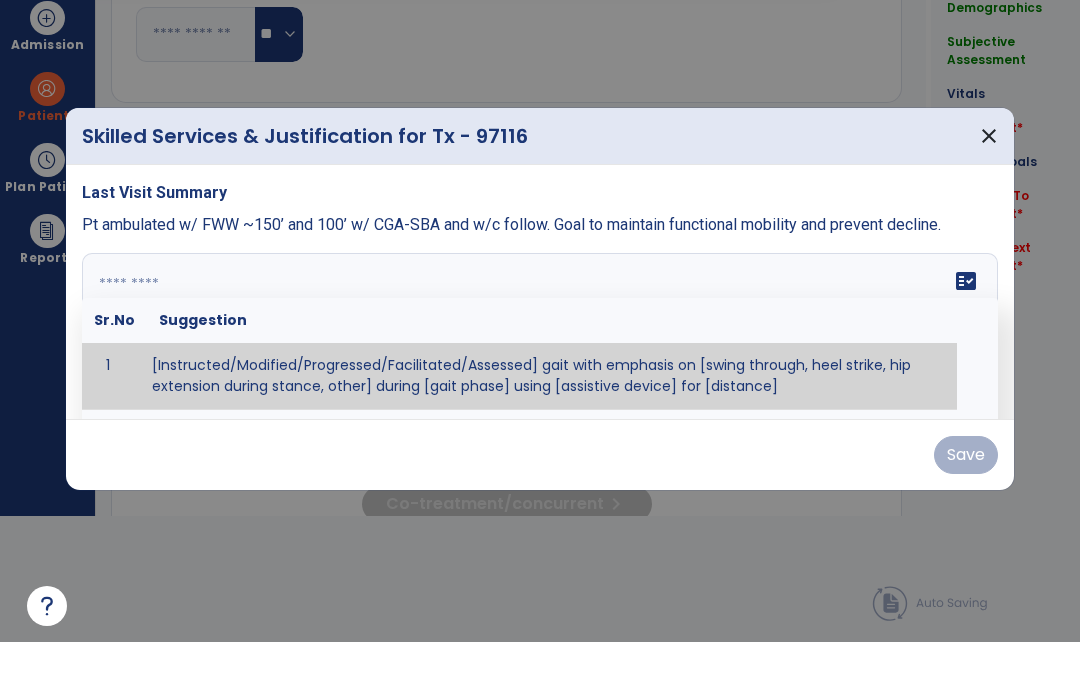 paste on "**********" 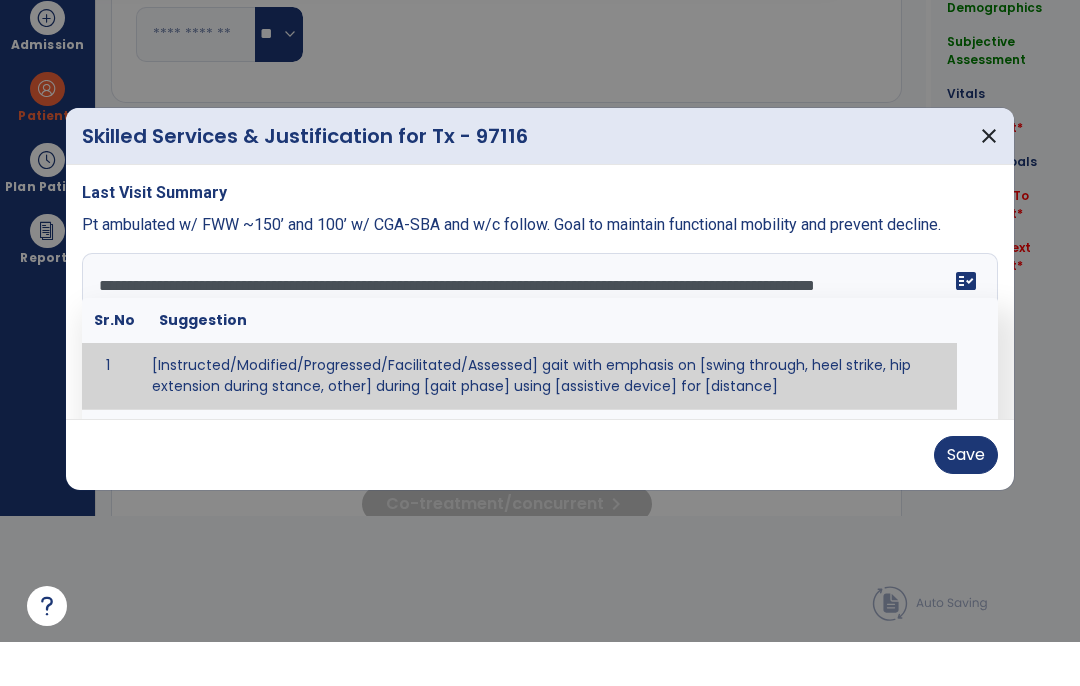 click on "**********" at bounding box center (540, 372) 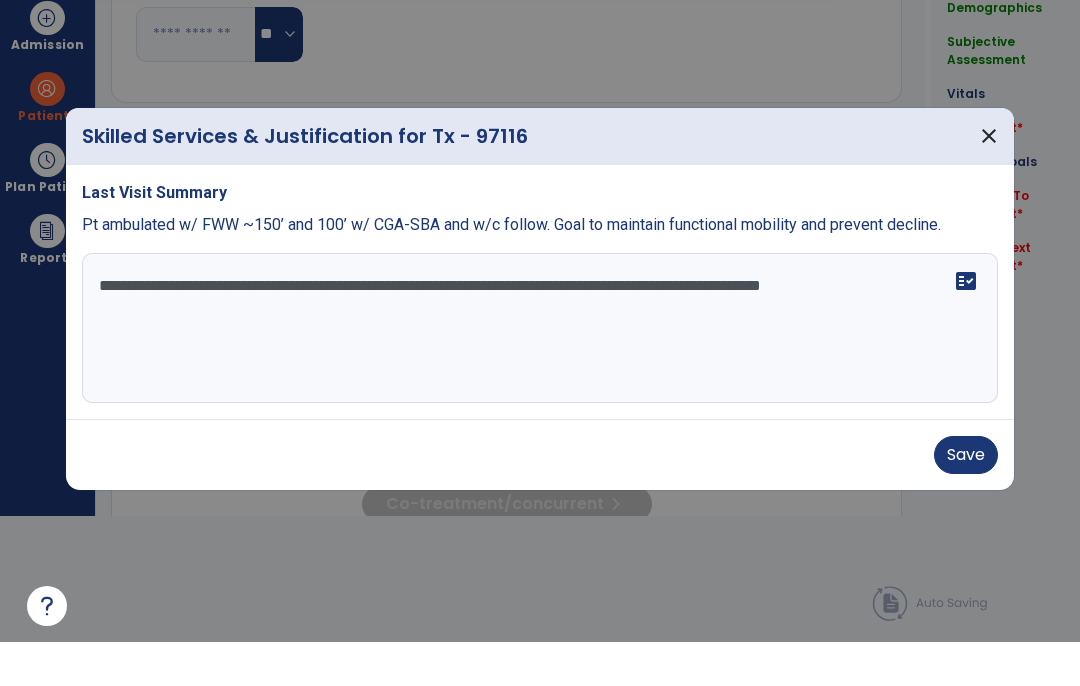type on "**********" 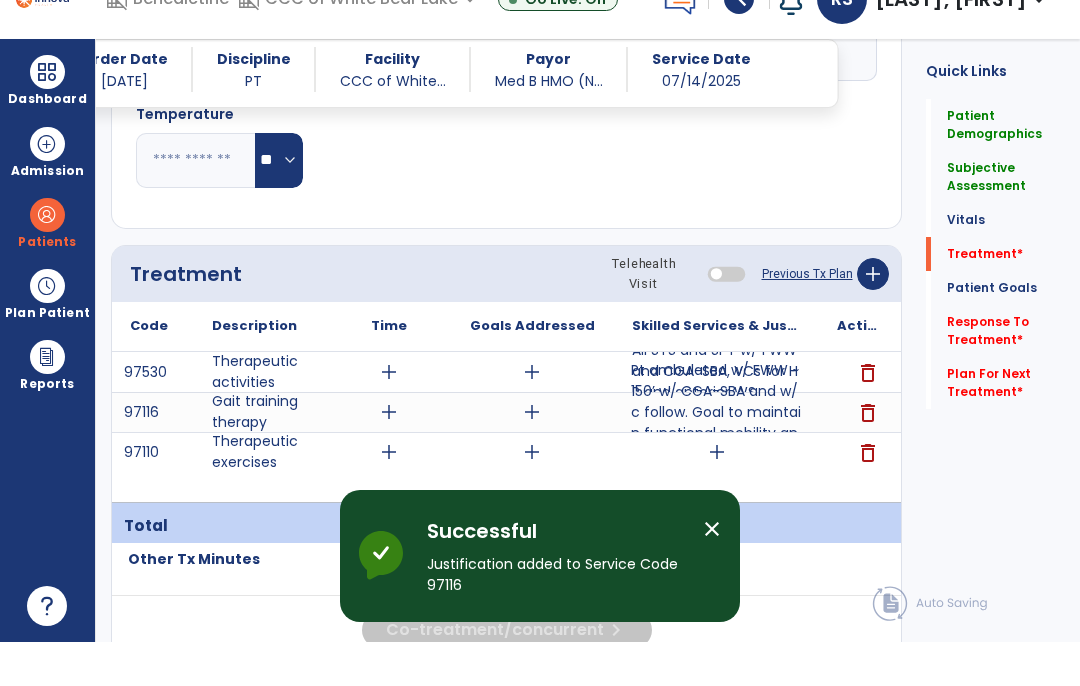scroll, scrollTop: 82, scrollLeft: 0, axis: vertical 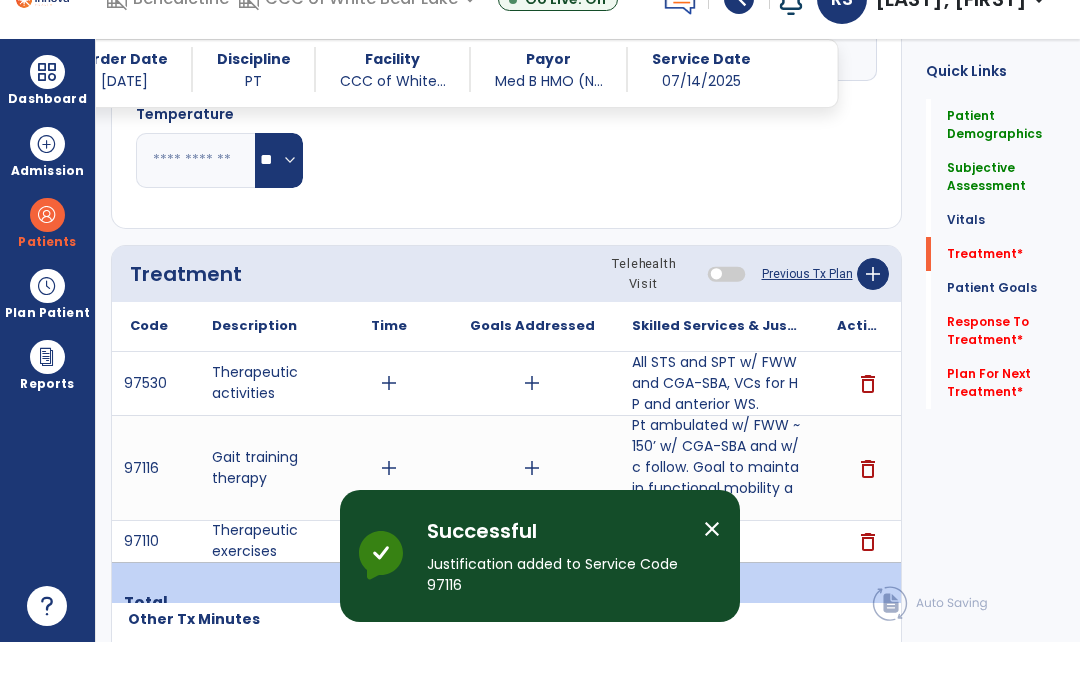 click on "add" at bounding box center (717, 585) 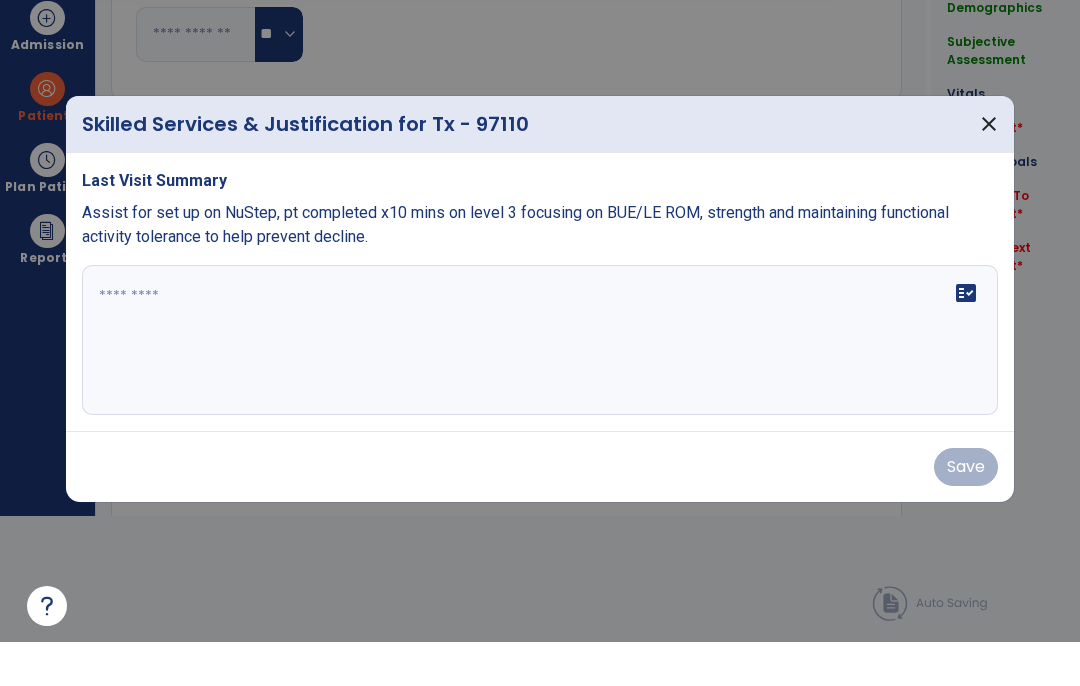 scroll, scrollTop: 0, scrollLeft: 0, axis: both 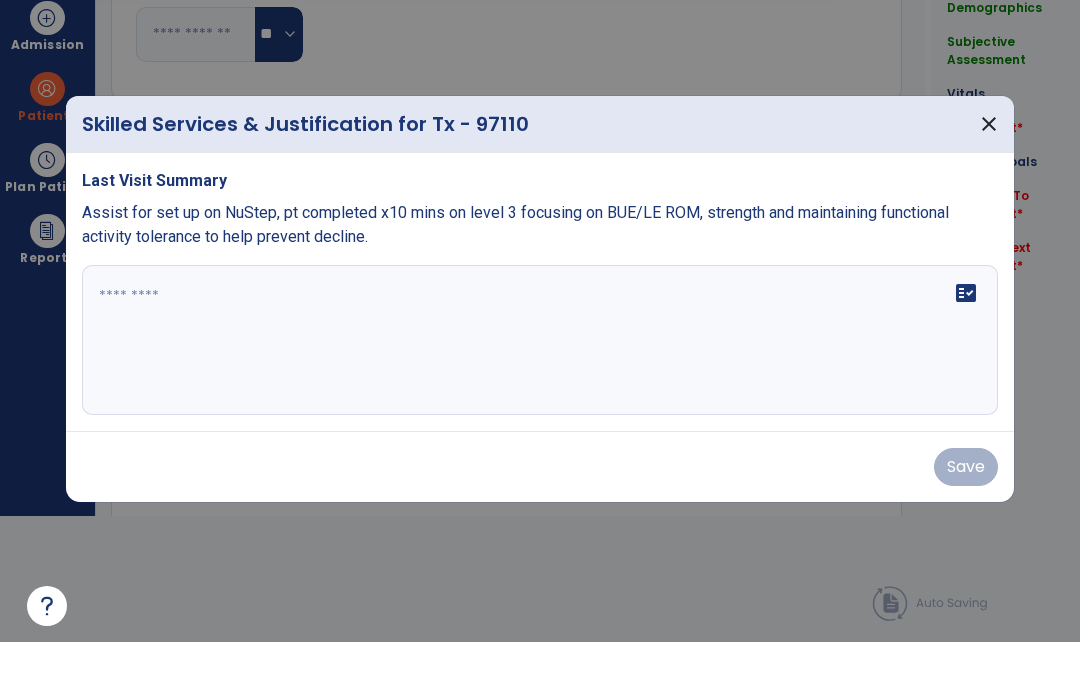 click on "Assist for set up on NuStep, pt completed x10 mins on level 3 focusing on BUE/LE ROM, strength and maintaining functional activity tolerance to help prevent decline." at bounding box center (515, 268) 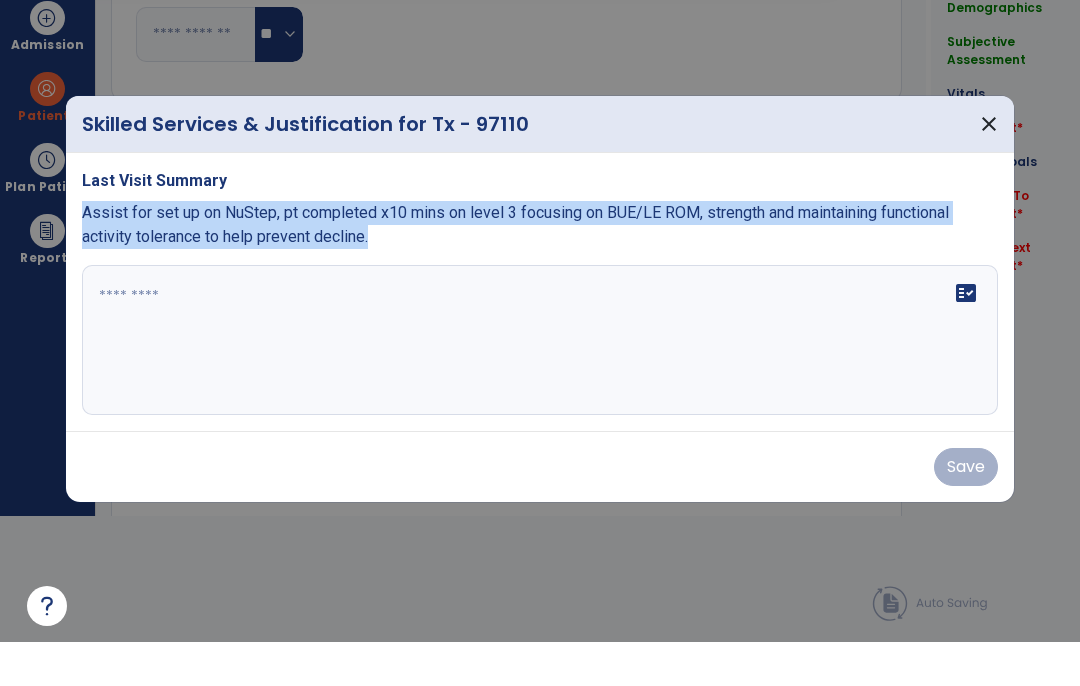 copy on "Assist for set up on NuStep, pt completed x10 mins on level 3 focusing on BUE/LE ROM, strength and maintaining functional activity tolerance to help prevent decline." 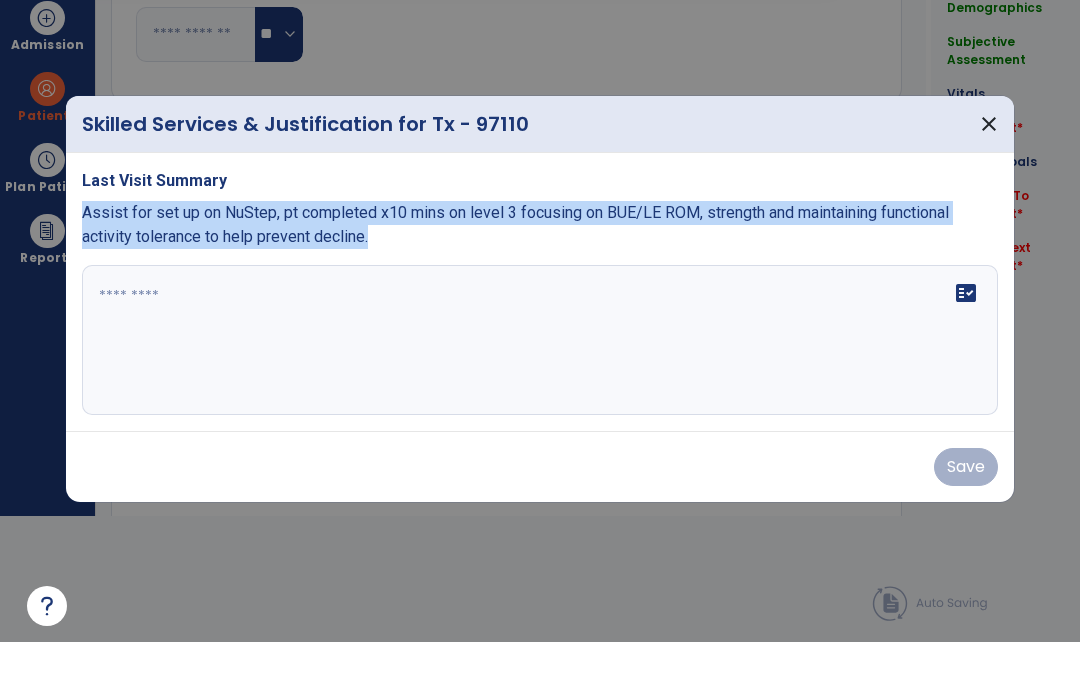 click on "fact_check" at bounding box center [540, 384] 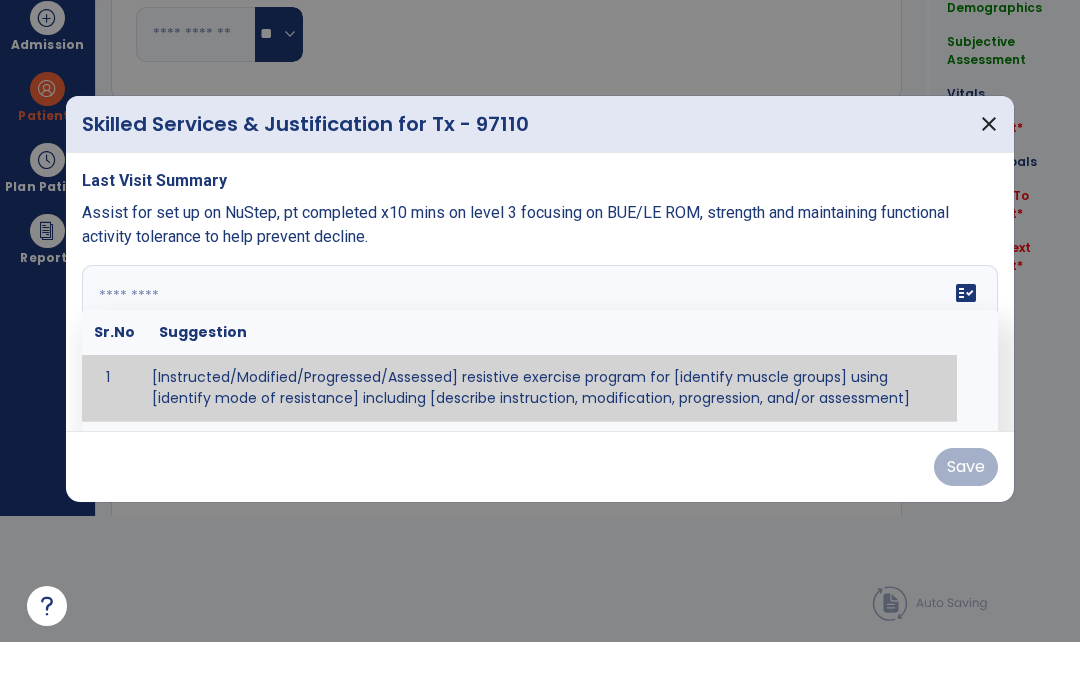 click at bounding box center (540, 384) 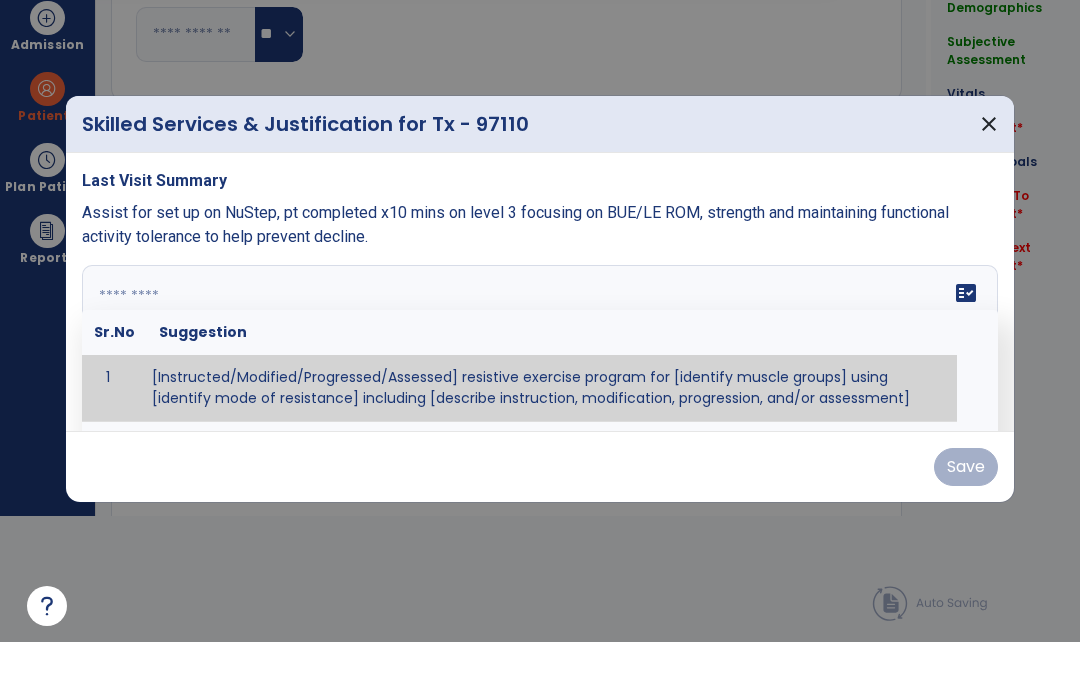 paste on "**********" 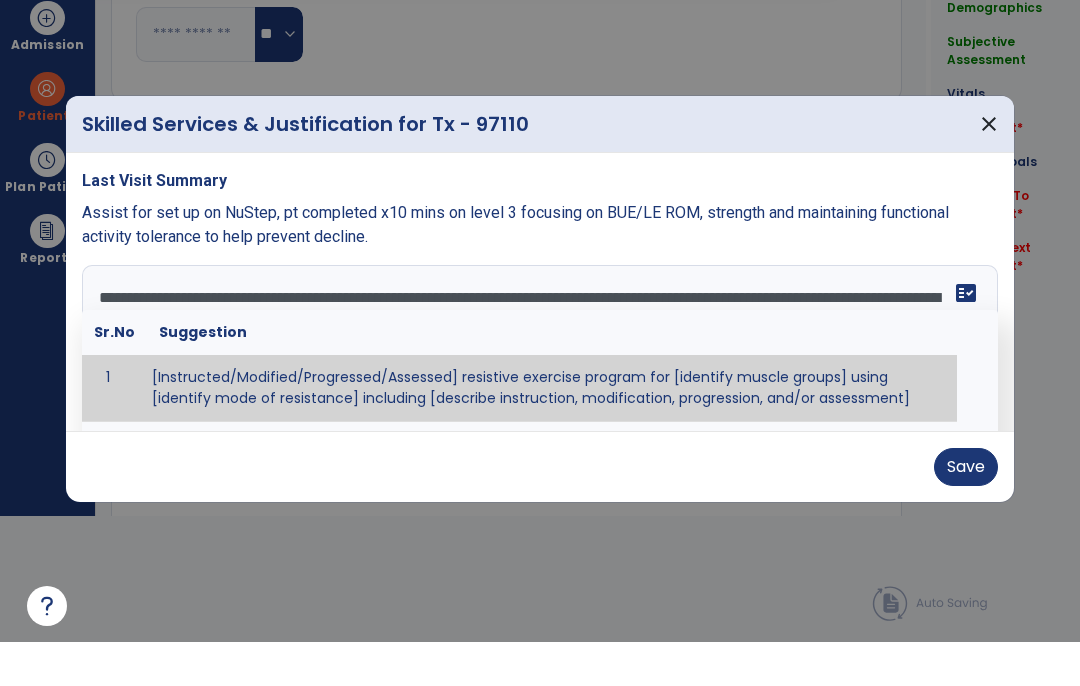 click on "**********" at bounding box center (540, 384) 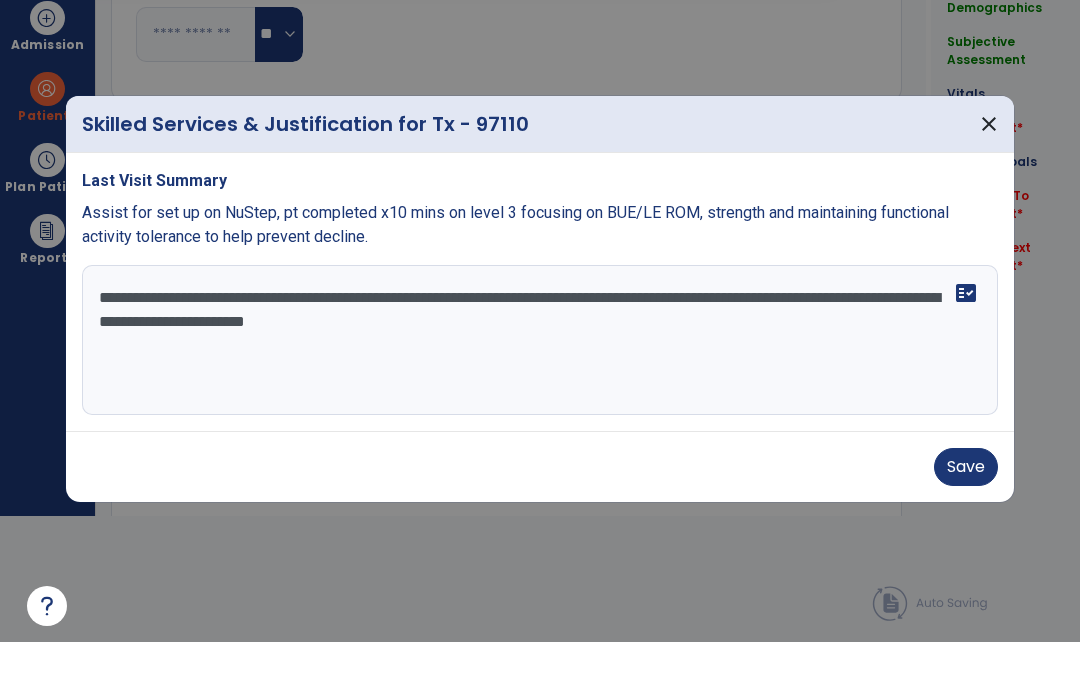 type on "**********" 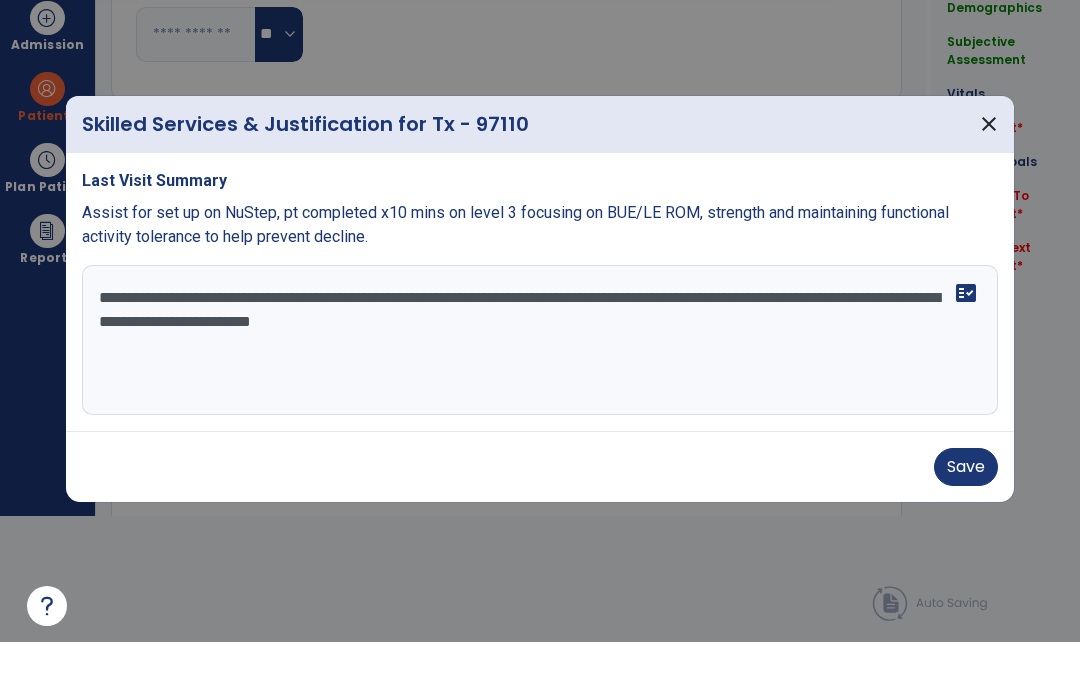 click on "Save" at bounding box center (966, 511) 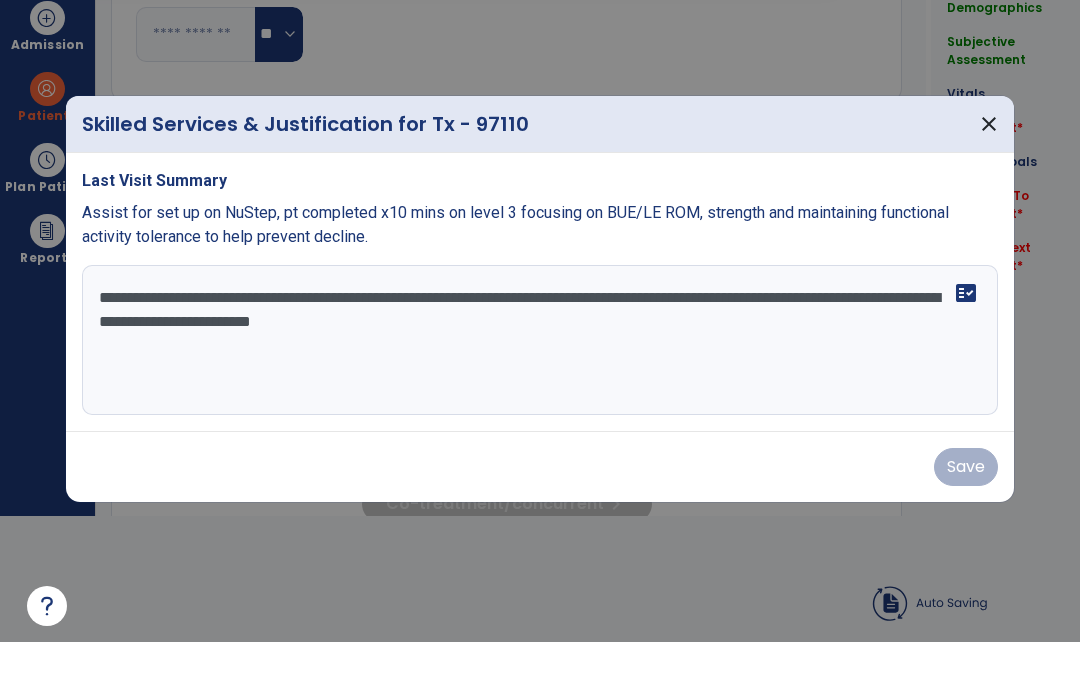 scroll, scrollTop: 82, scrollLeft: 0, axis: vertical 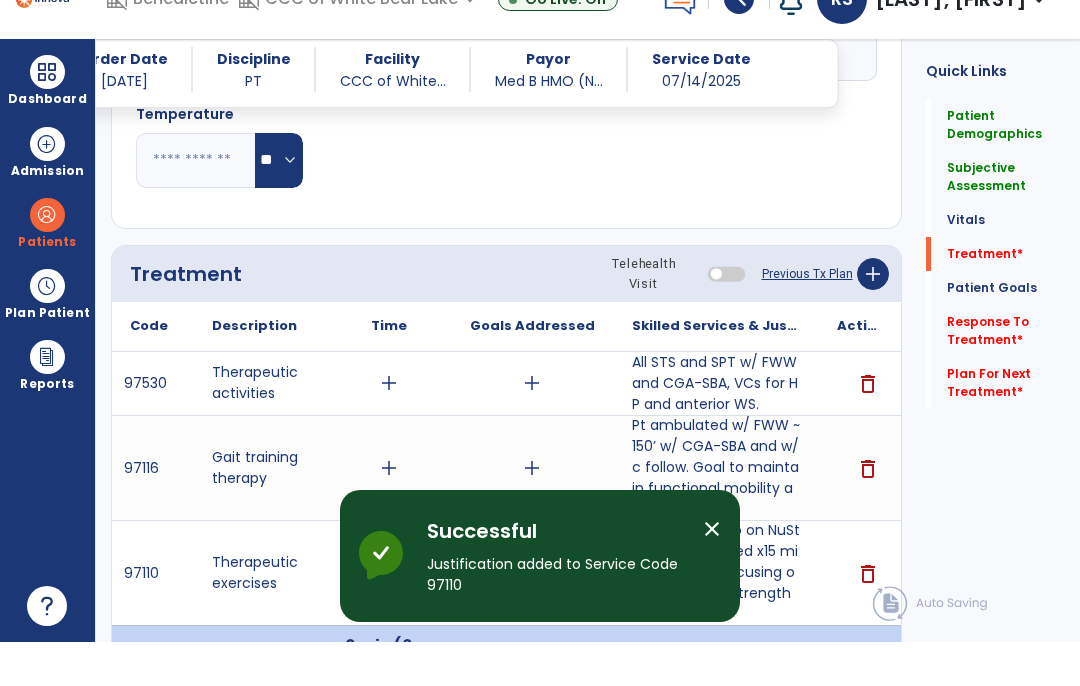 click on "close" at bounding box center (712, 573) 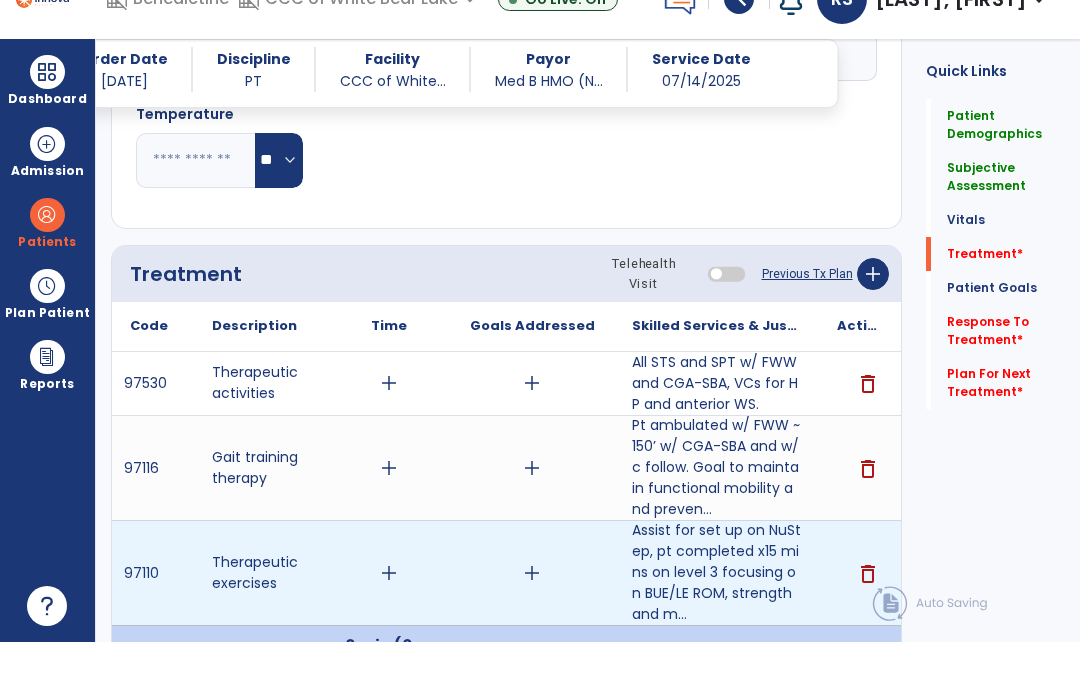 click on "add" at bounding box center [389, 617] 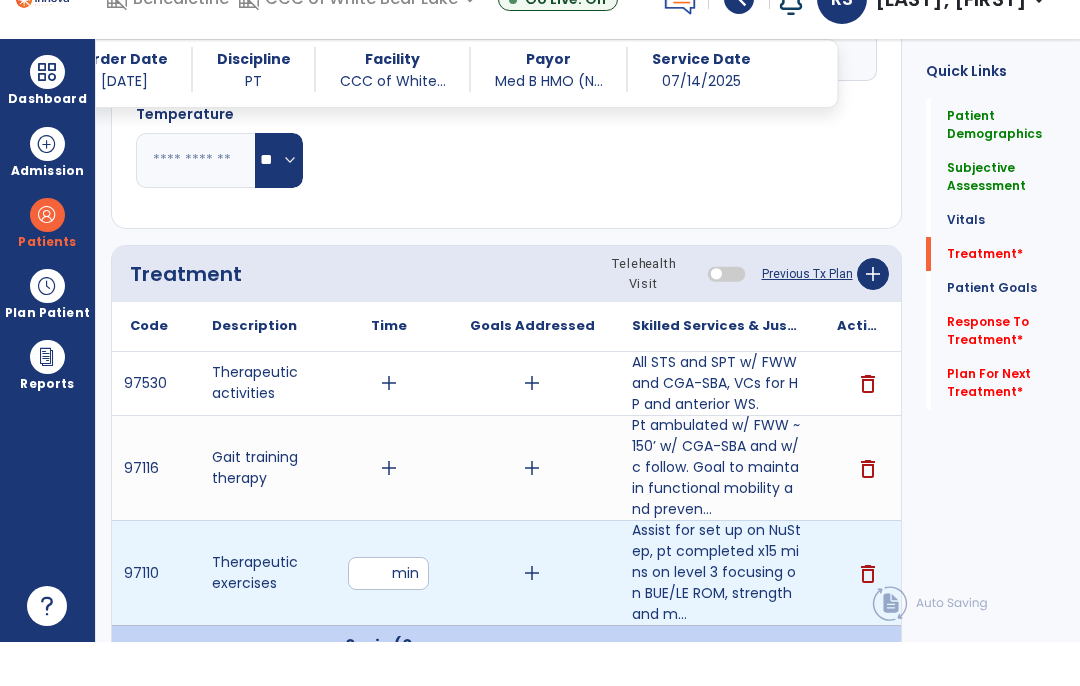 type on "**" 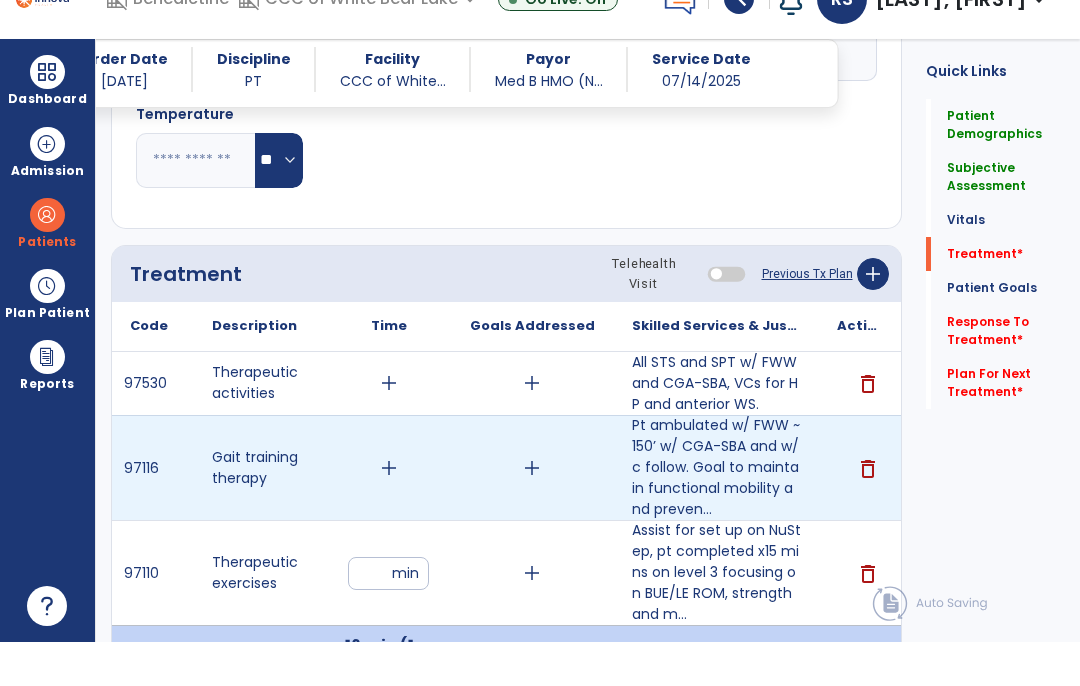 click on "add" at bounding box center [389, 512] 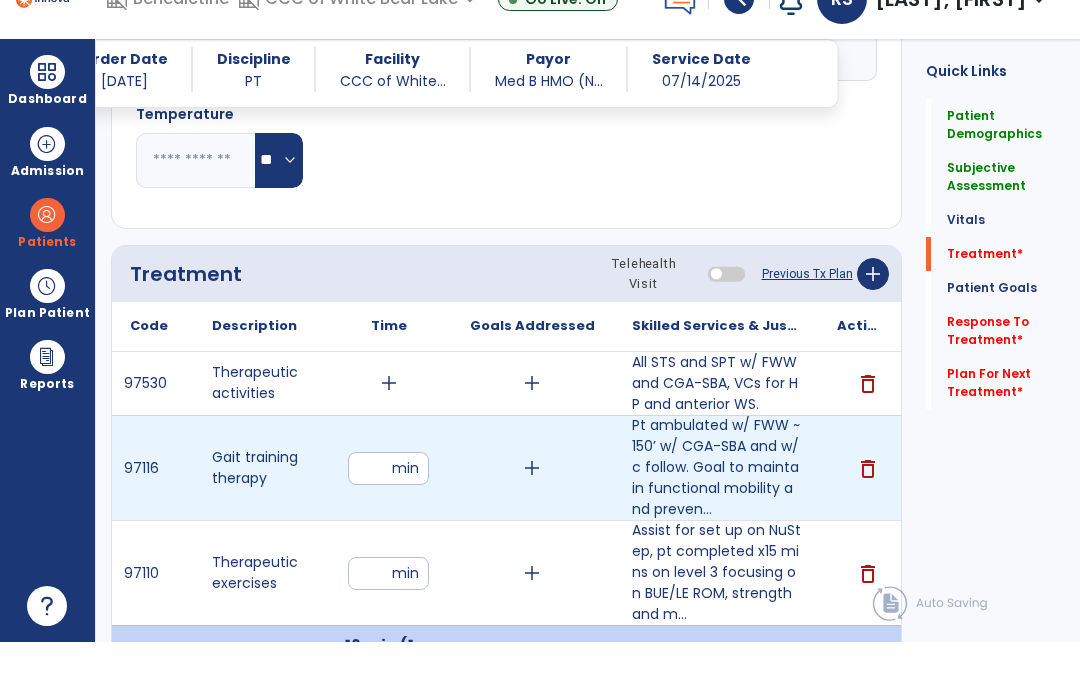 type on "*" 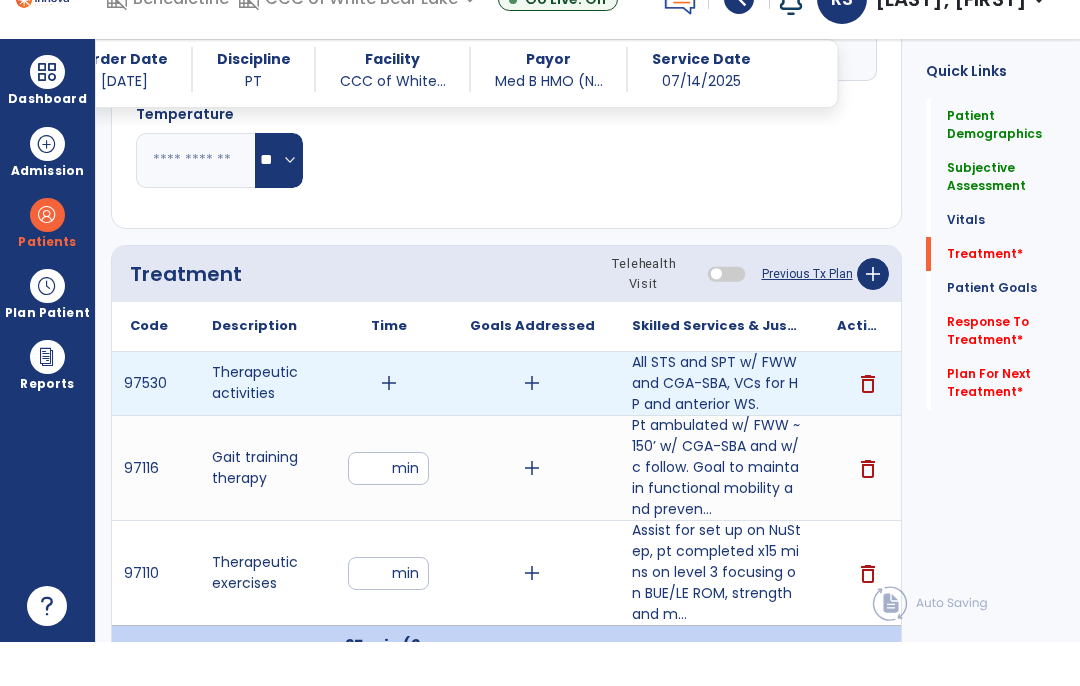 click on "add" at bounding box center [389, 427] 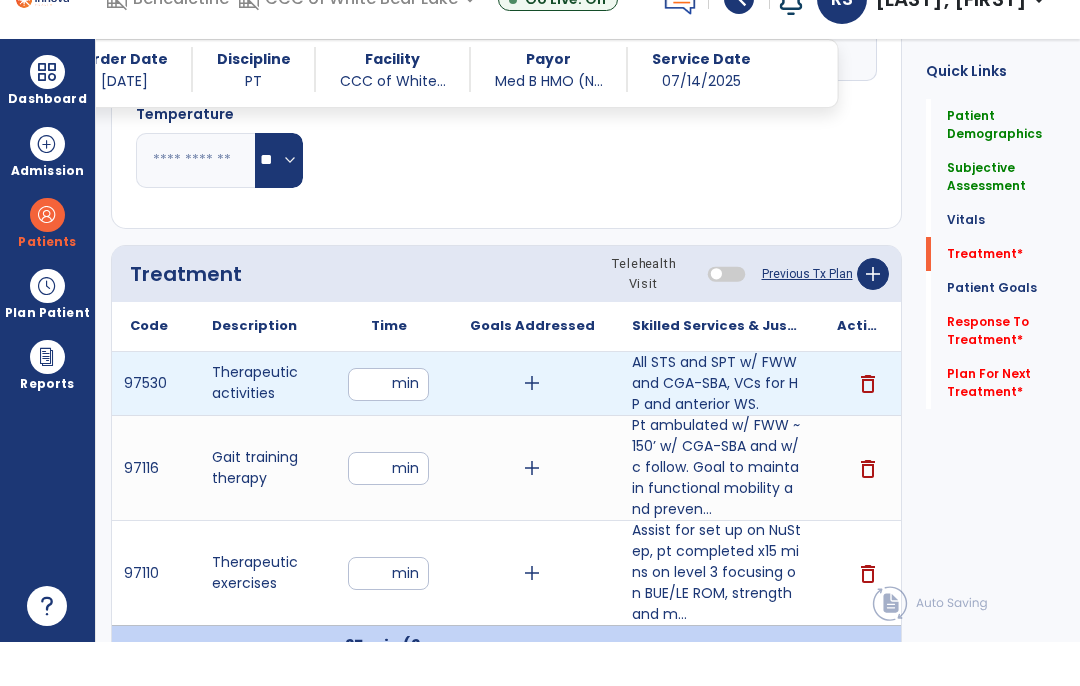 type on "*" 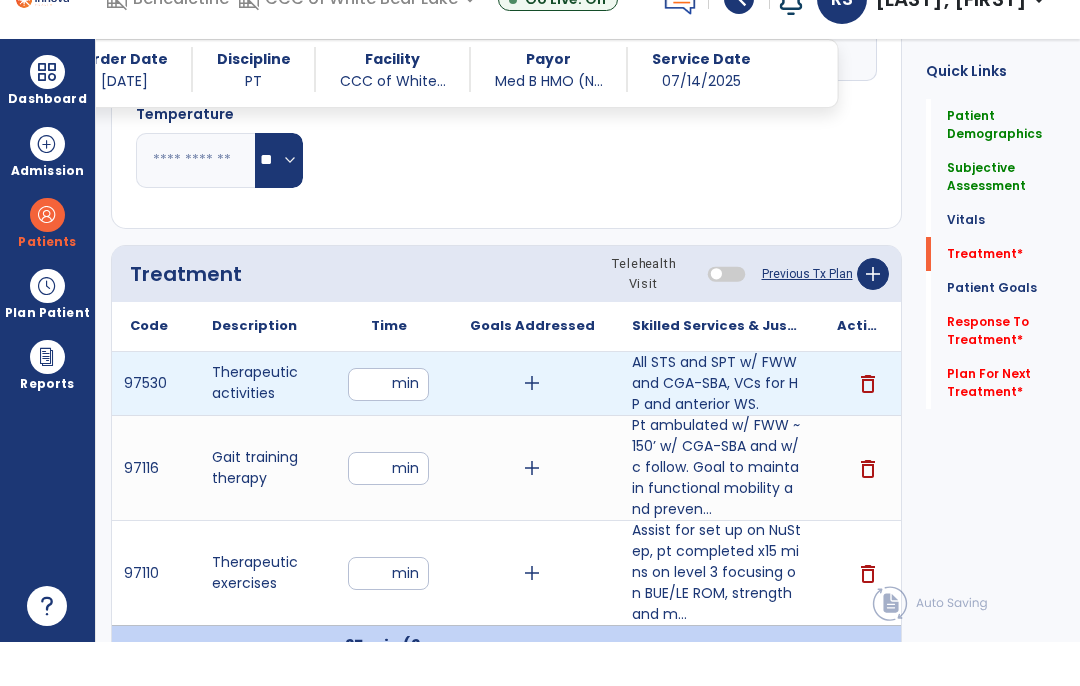 type on "*" 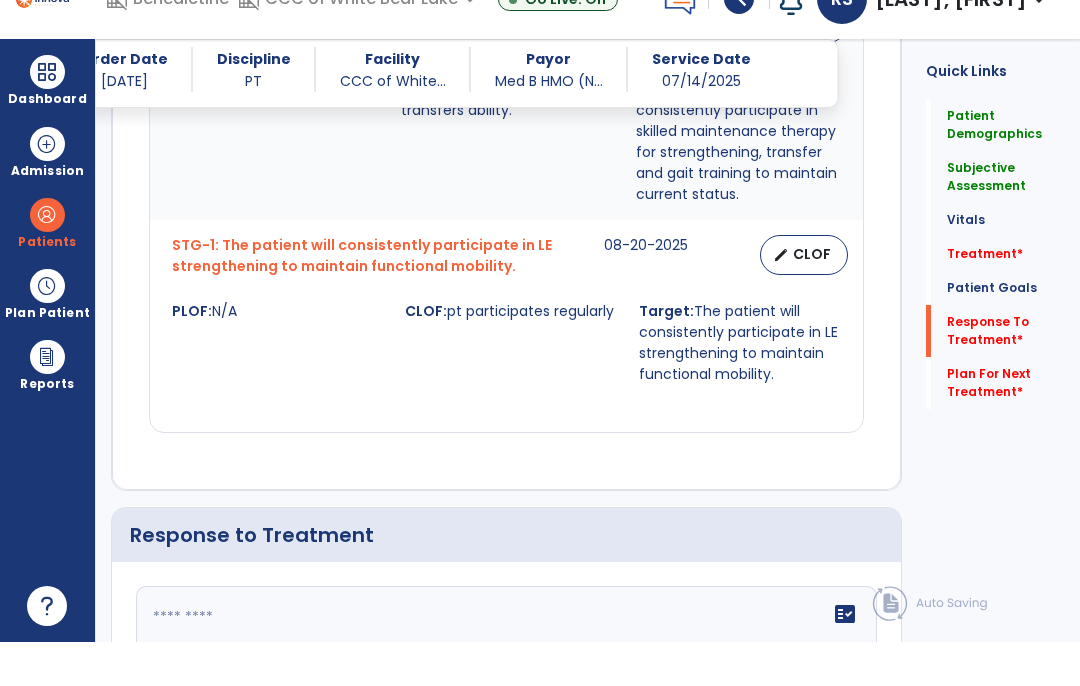 scroll, scrollTop: 2760, scrollLeft: 0, axis: vertical 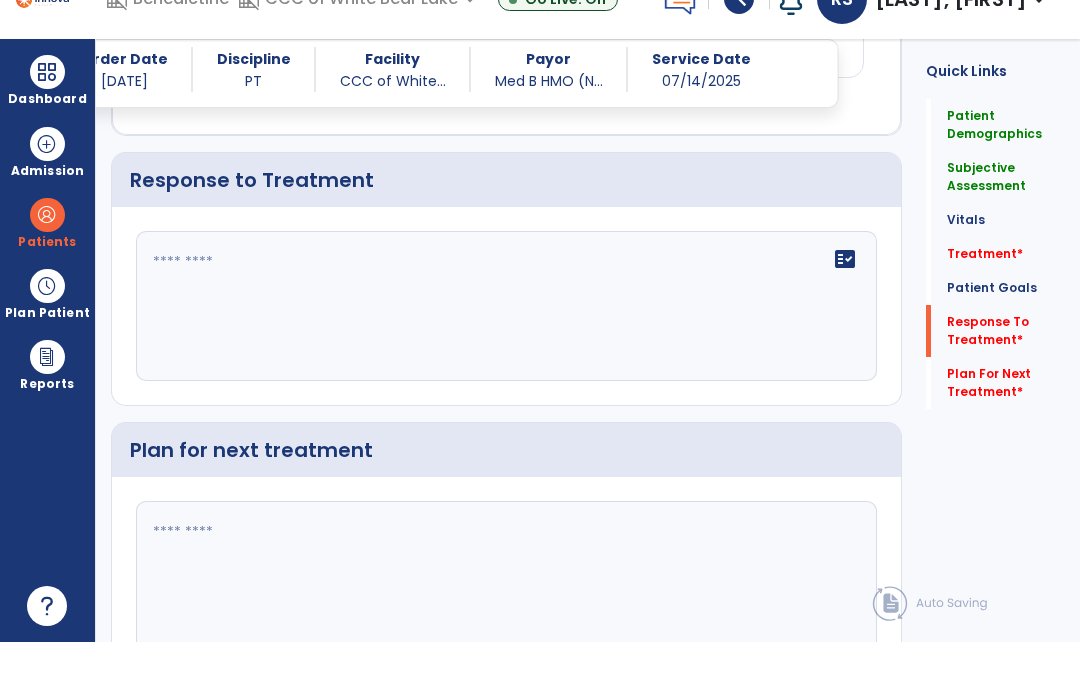 click on "fact_check" 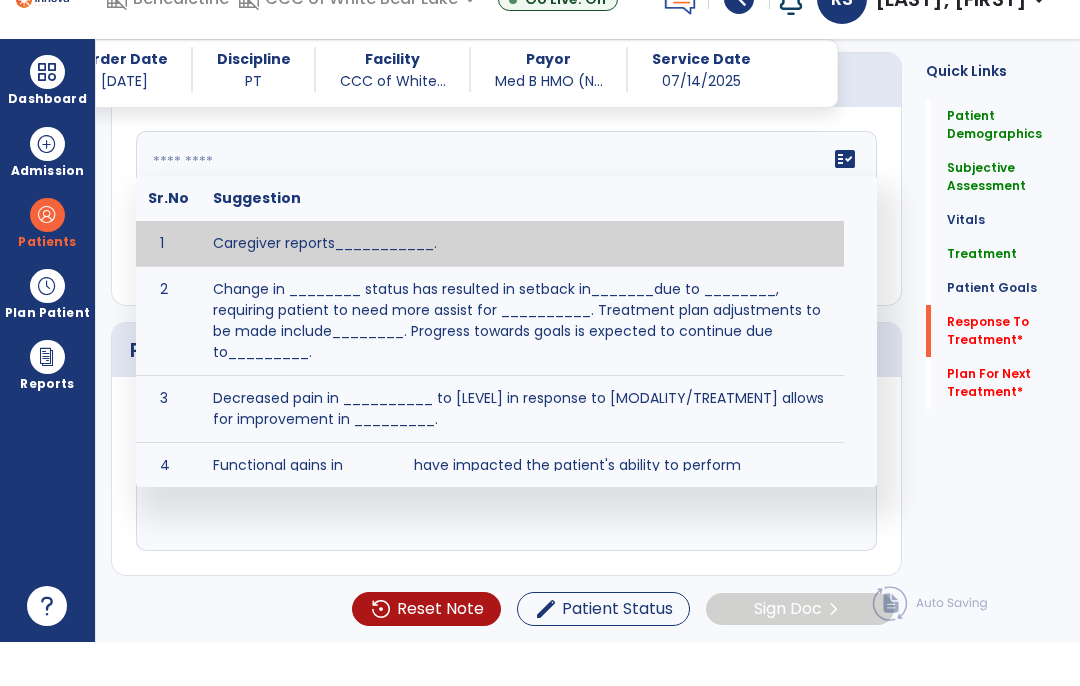 scroll, scrollTop: 2656, scrollLeft: 0, axis: vertical 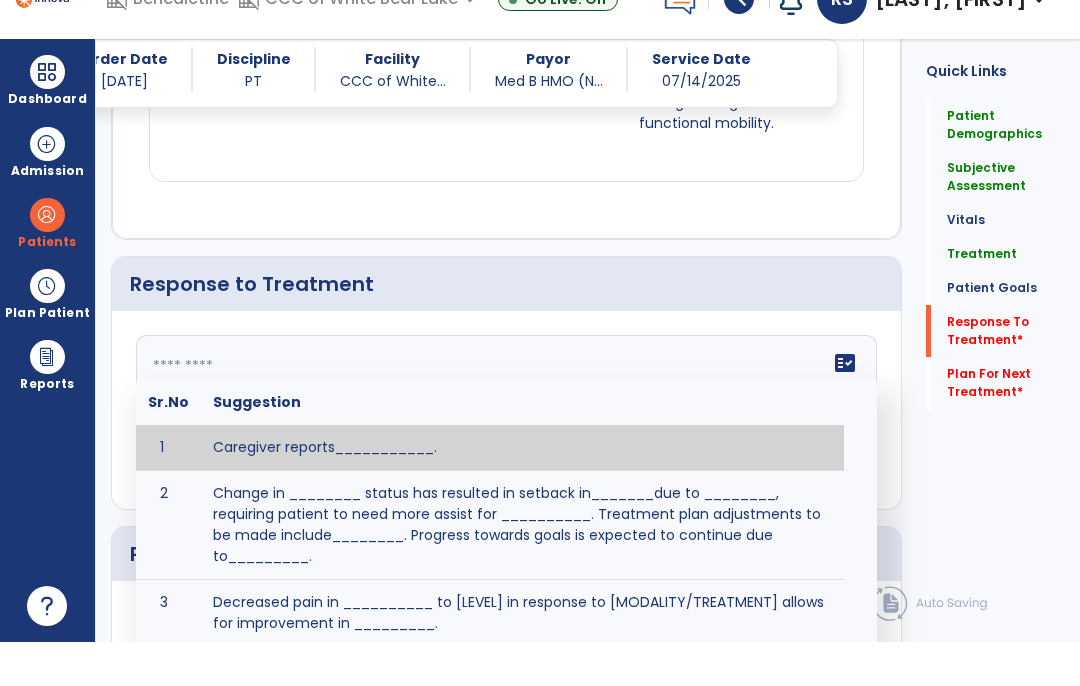 type on "*" 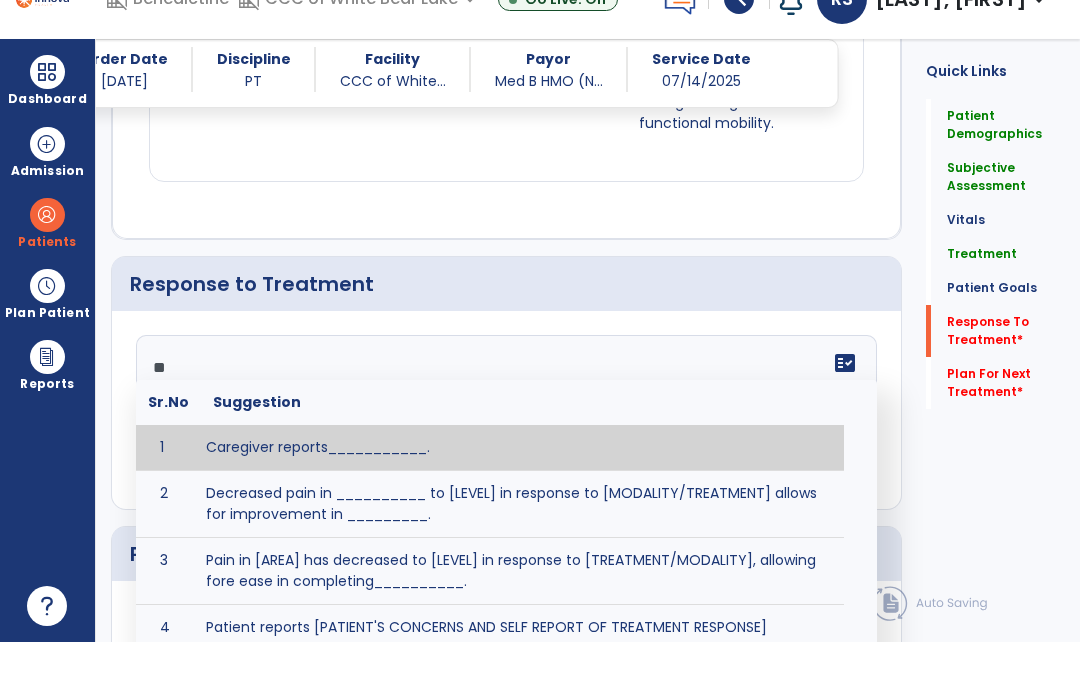 type on "*" 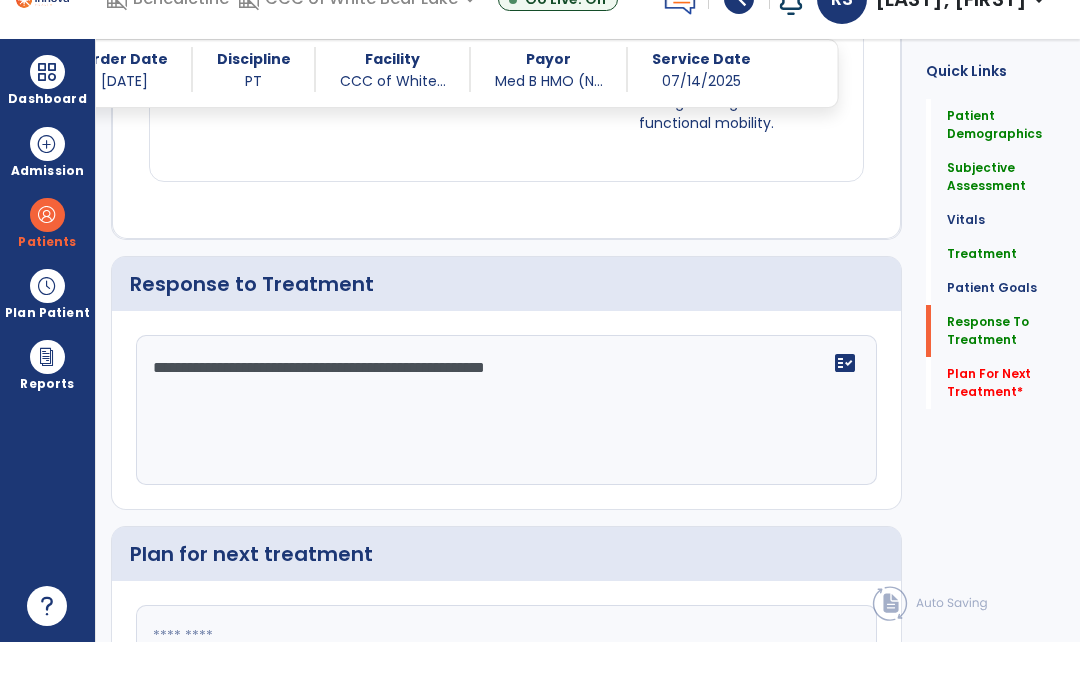 click on "**********" 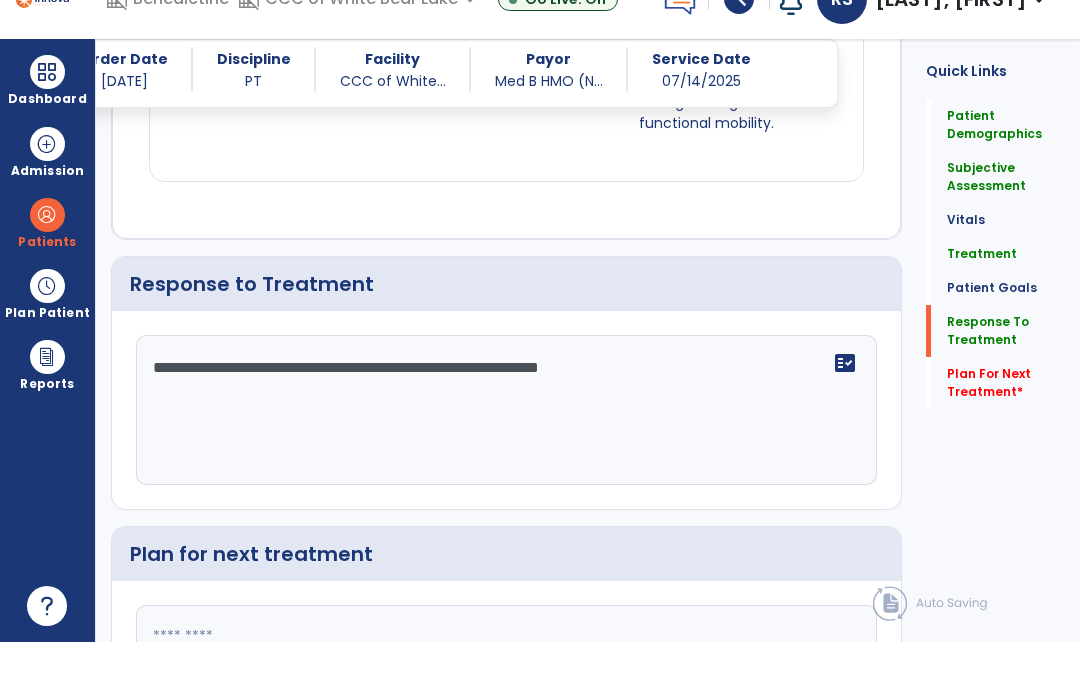 type on "**********" 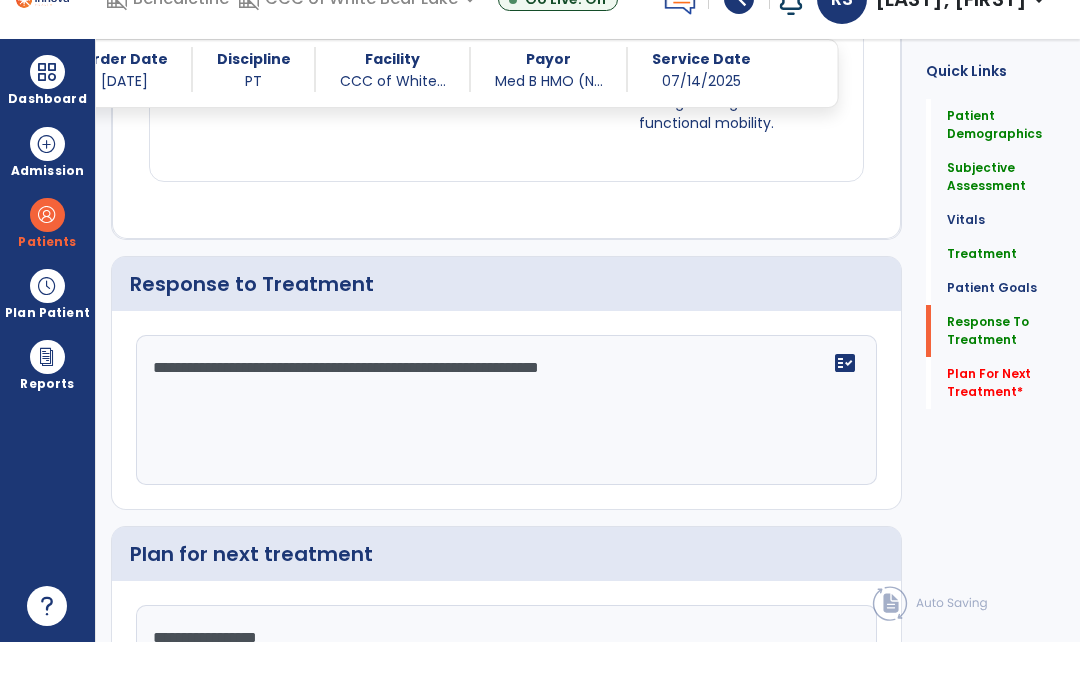 click on "**********" 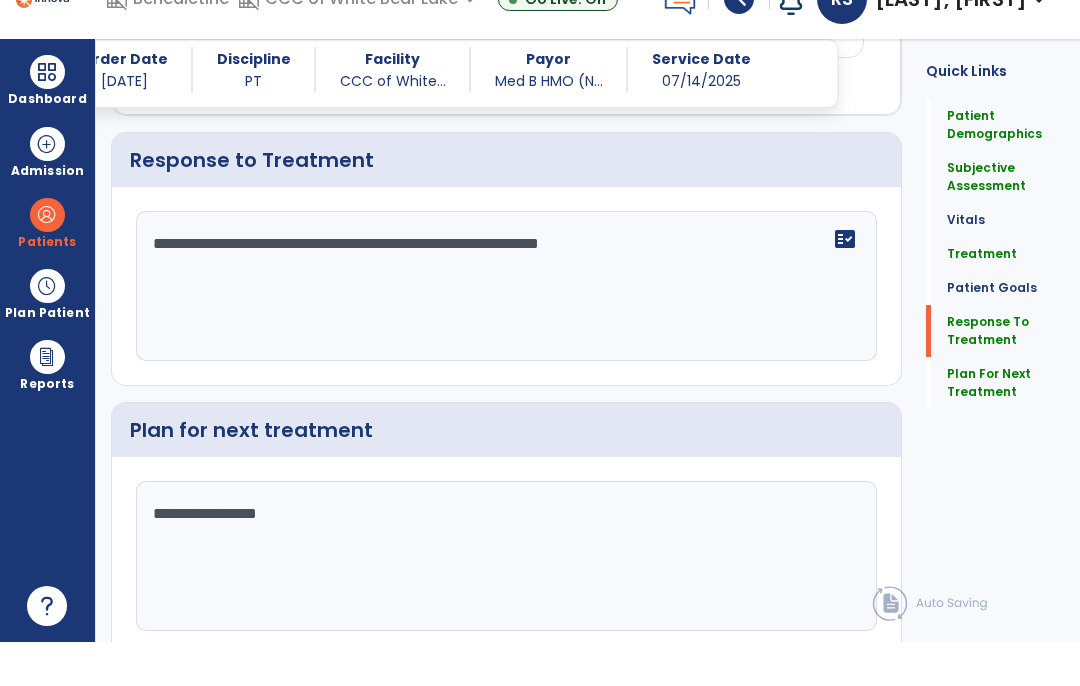 scroll, scrollTop: 2779, scrollLeft: 0, axis: vertical 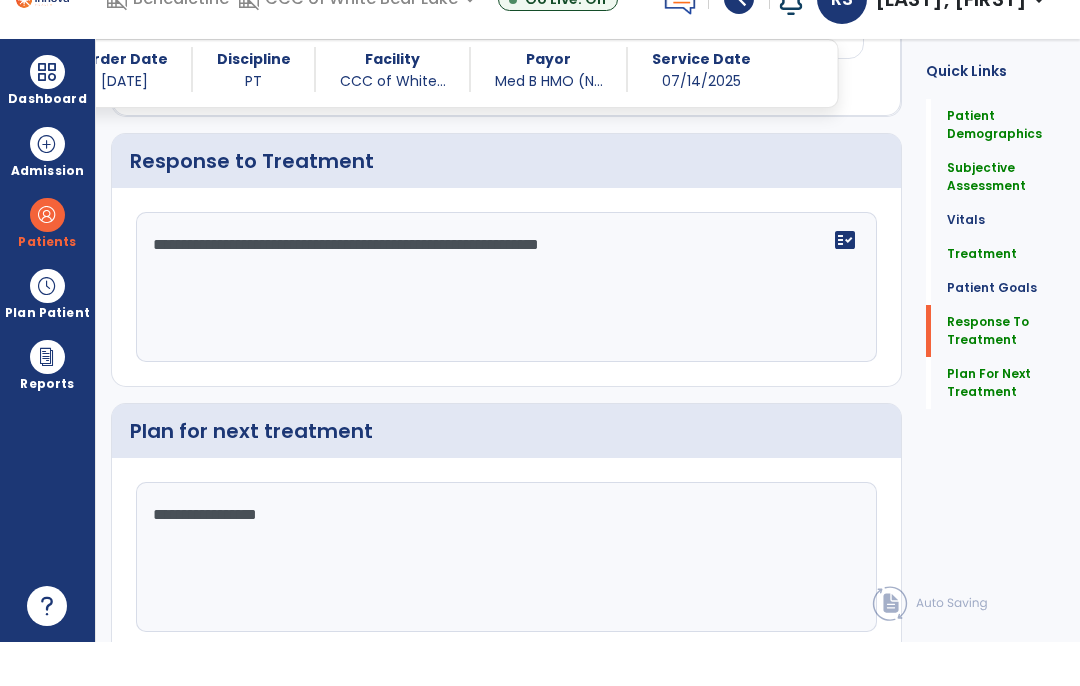 type on "**********" 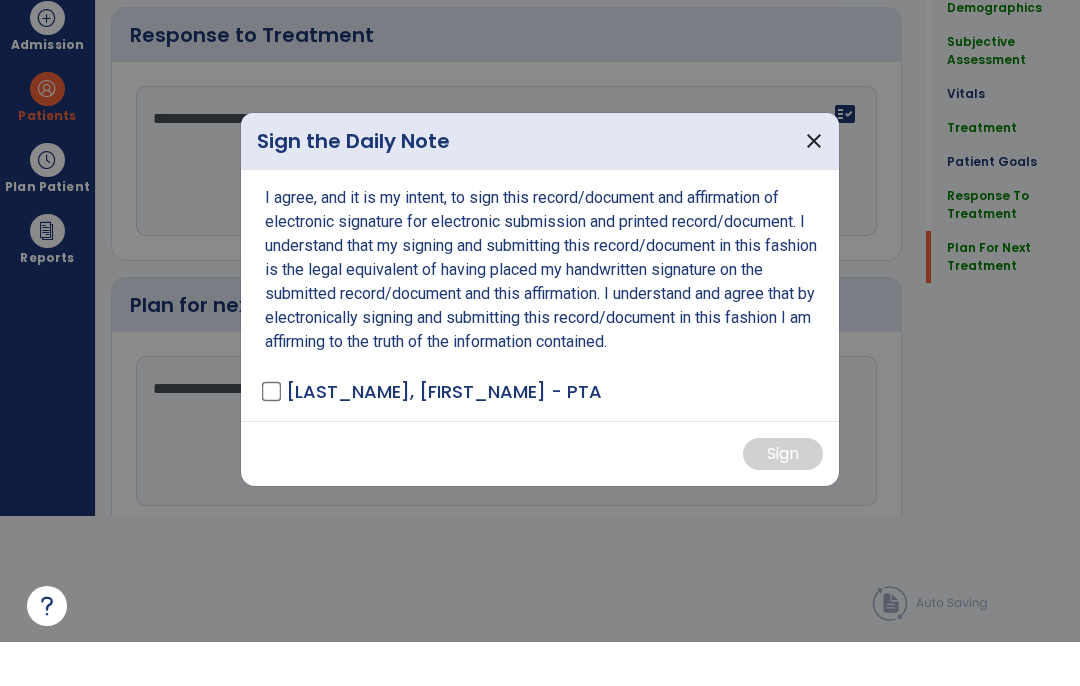 scroll, scrollTop: 0, scrollLeft: 0, axis: both 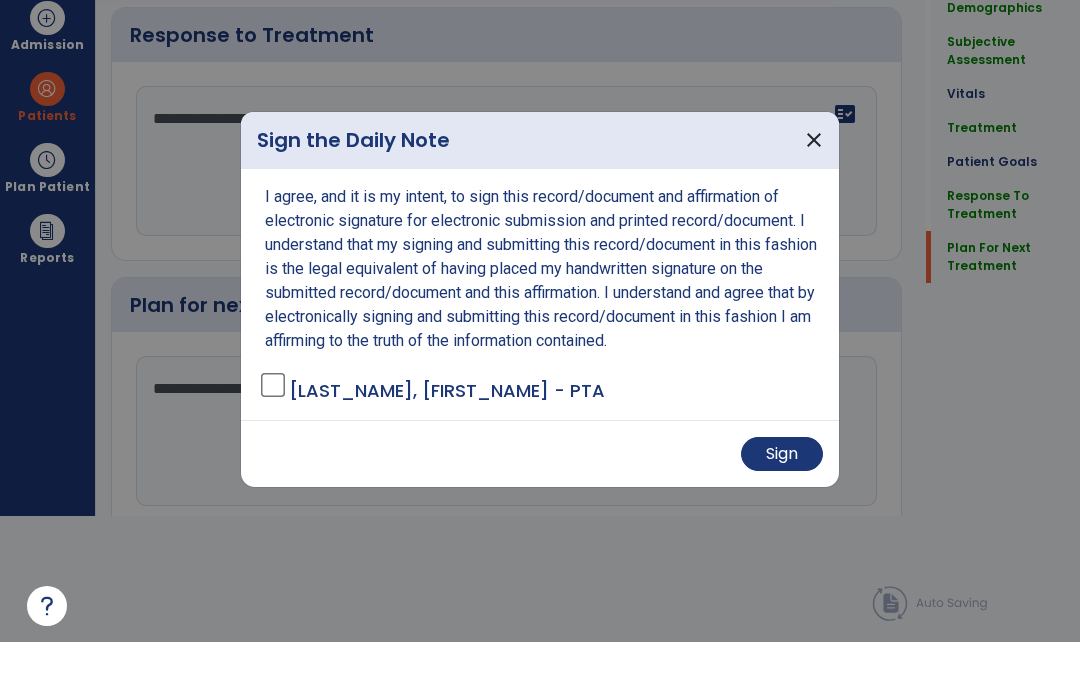 click on "Sign" at bounding box center [782, 498] 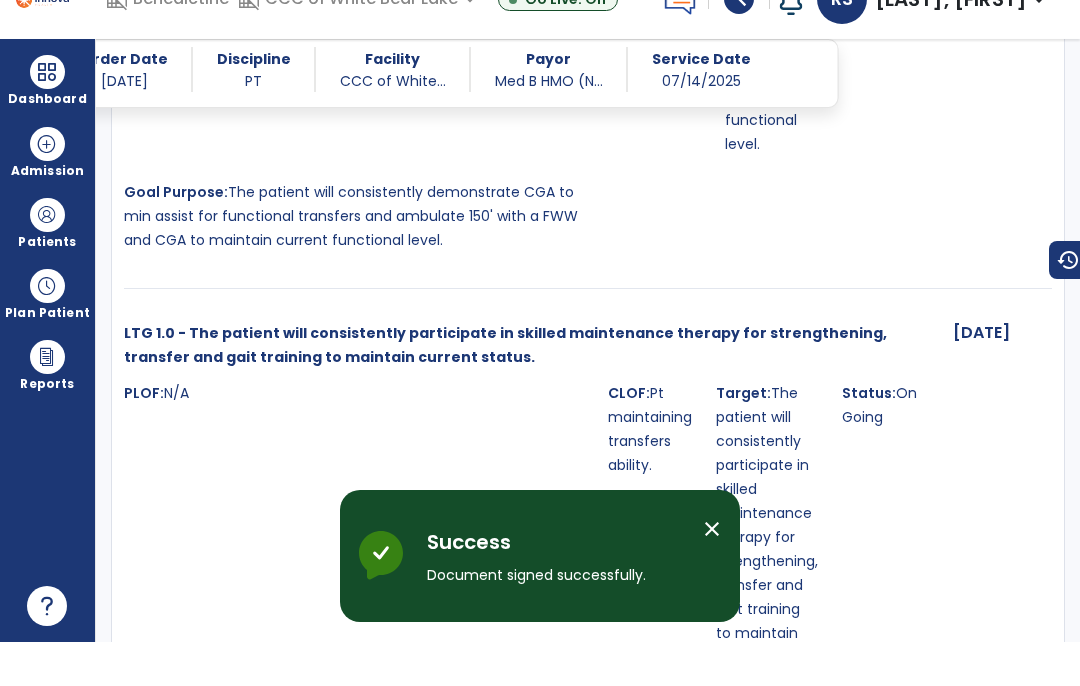 scroll, scrollTop: 82, scrollLeft: 0, axis: vertical 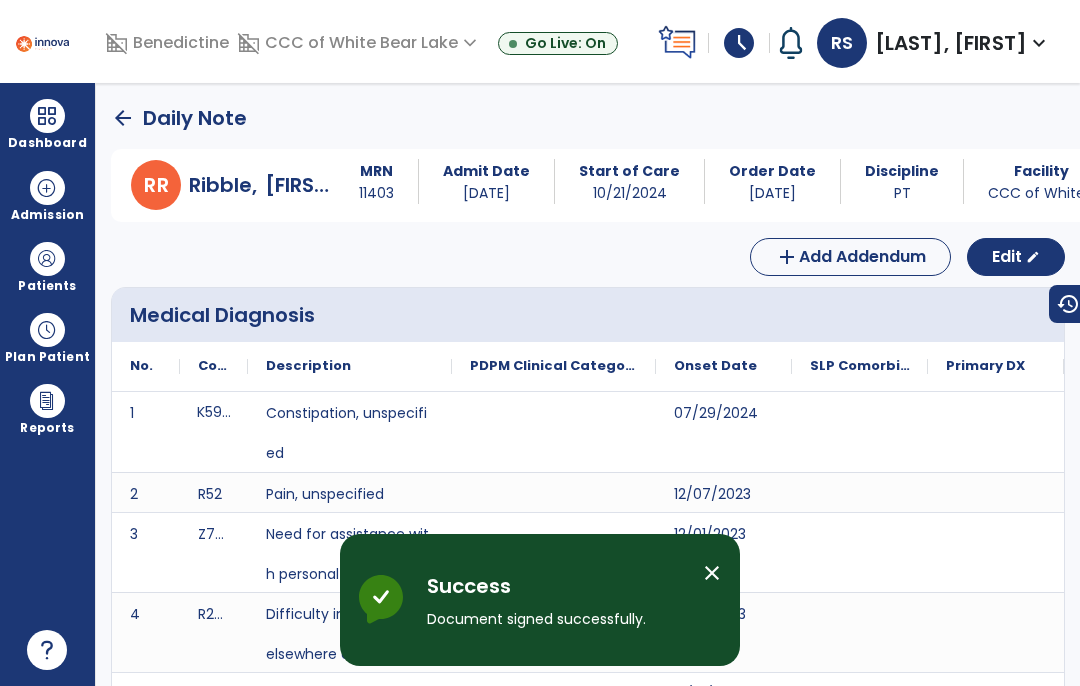 click on "arrow_back" 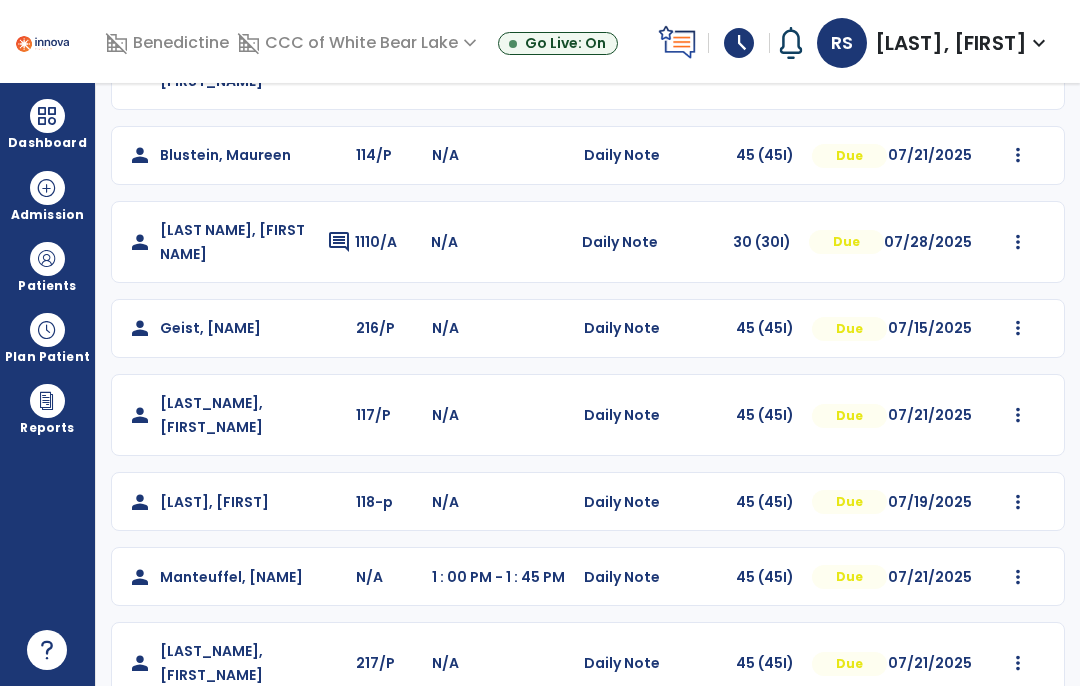 scroll, scrollTop: 252, scrollLeft: 0, axis: vertical 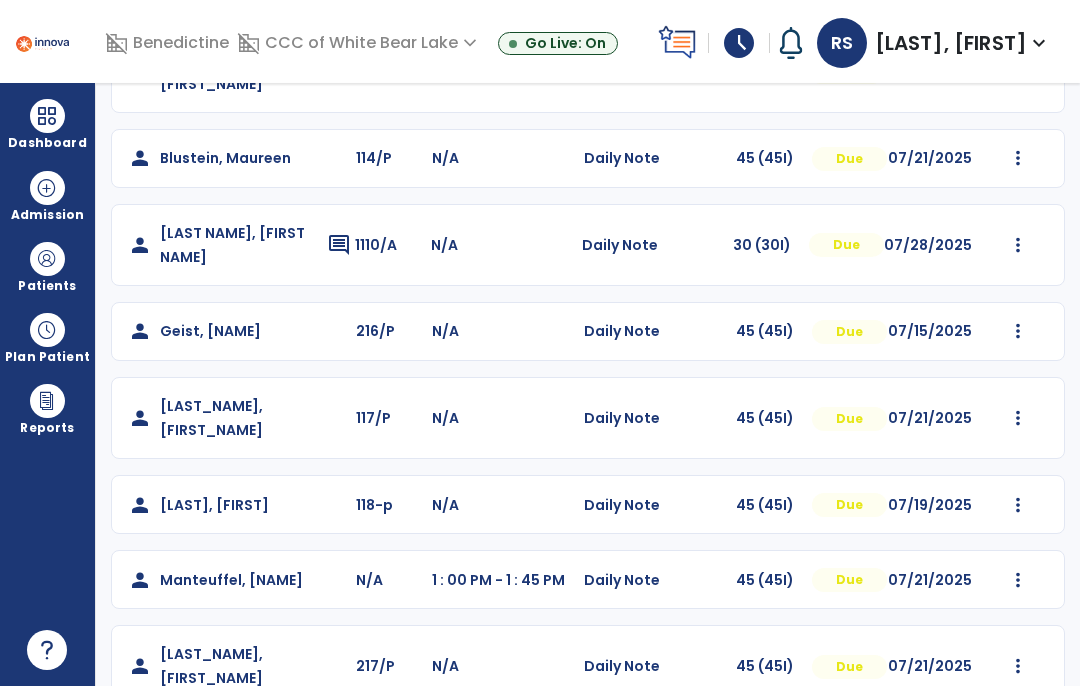 click at bounding box center [1018, 72] 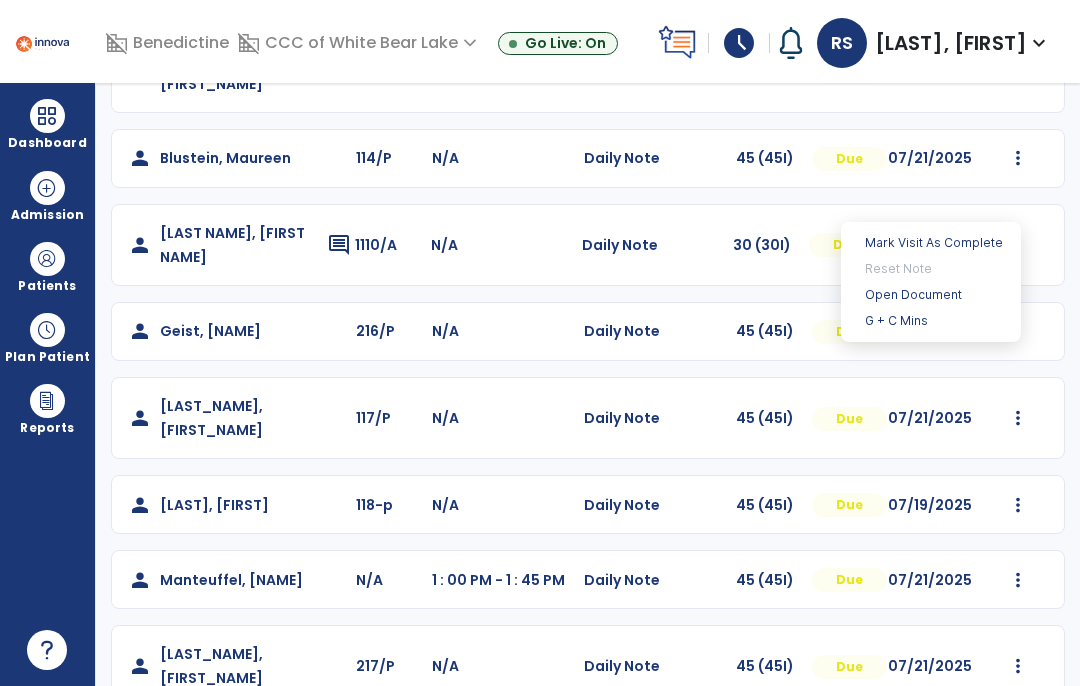 click on "Open Document" at bounding box center [931, 295] 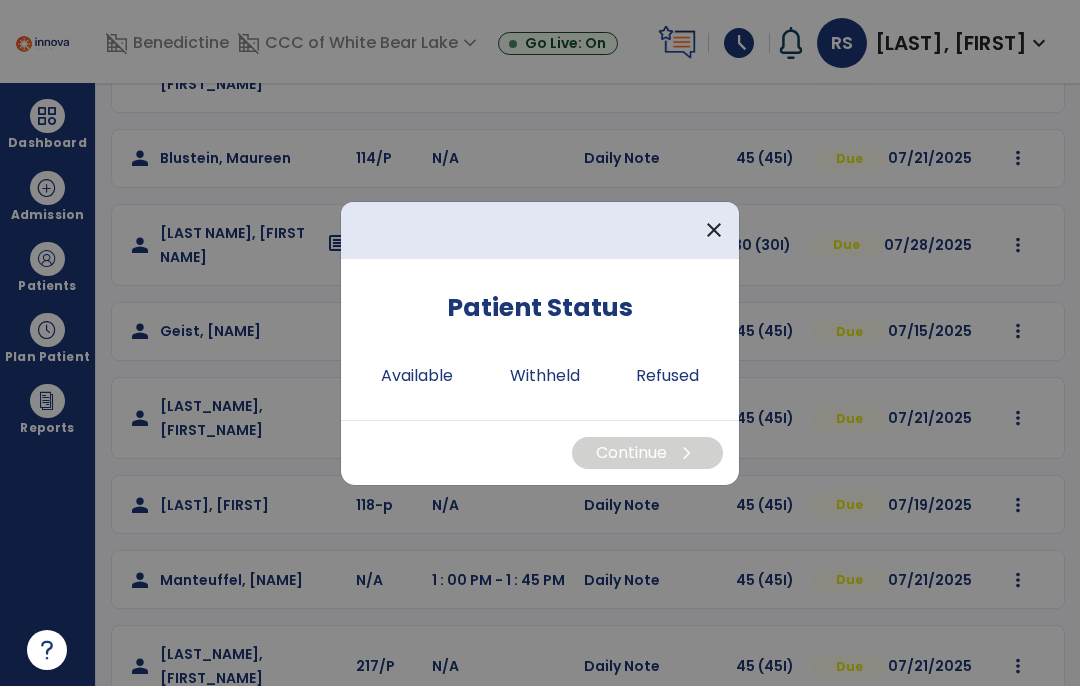 click on "Available" at bounding box center [417, 376] 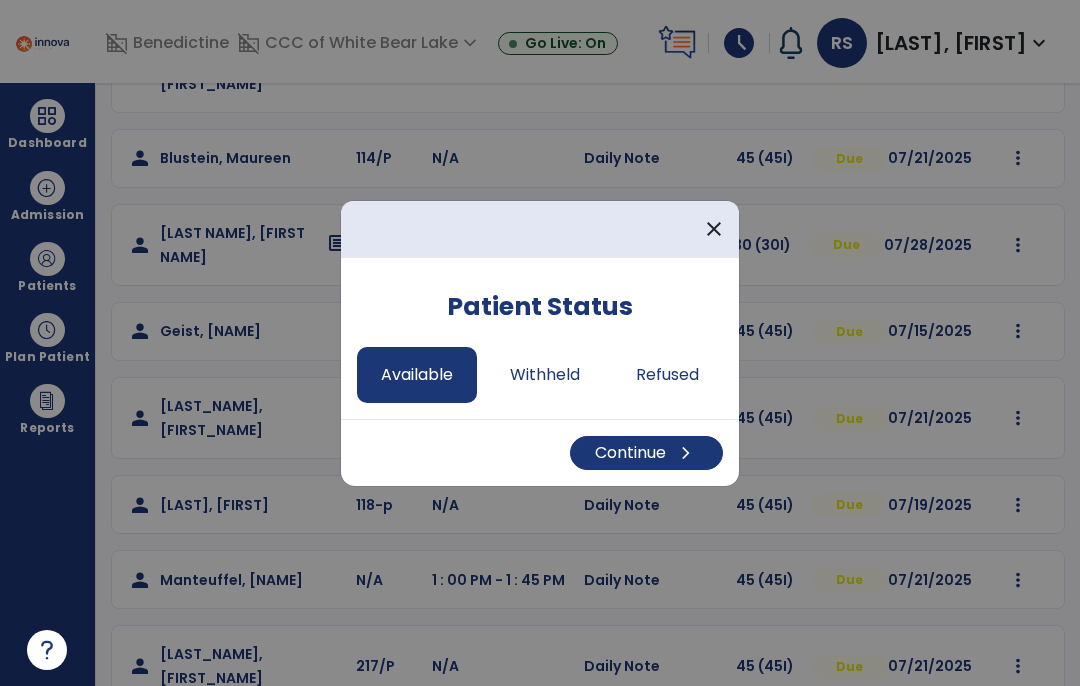 click on "Continue   chevron_right" at bounding box center [646, 453] 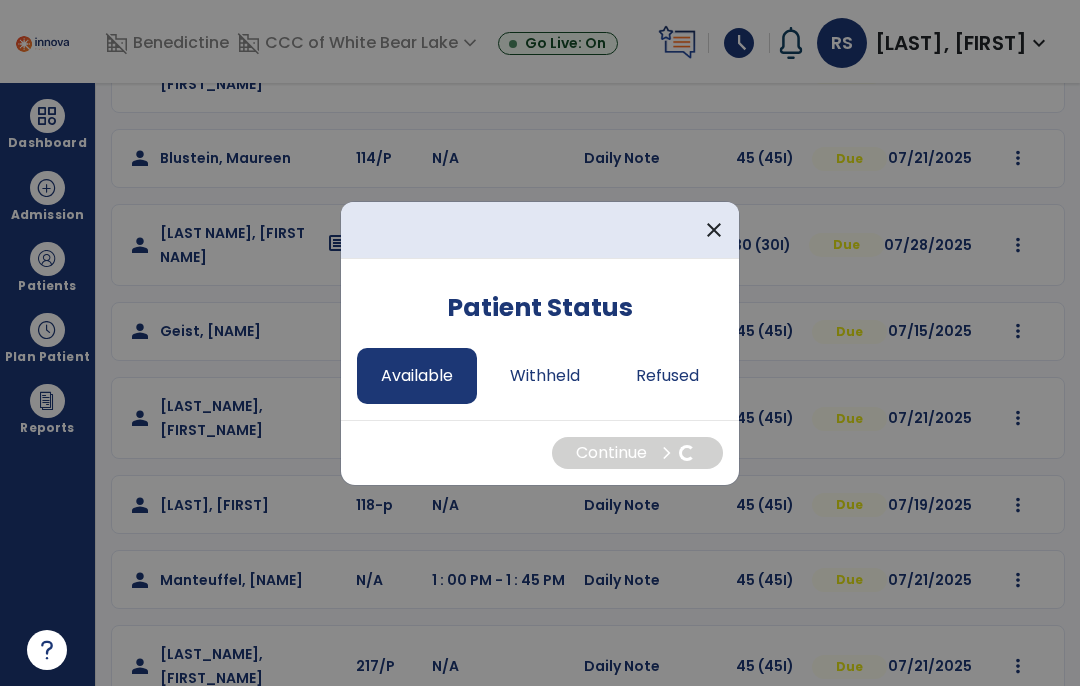 select on "*" 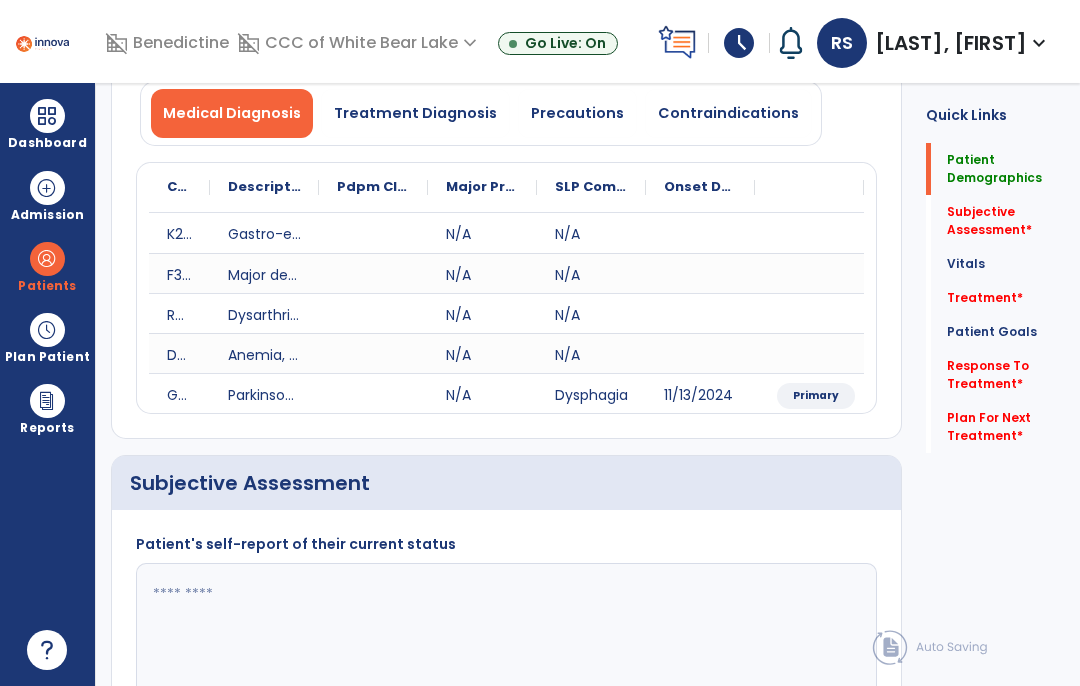 click on "Precautions" at bounding box center [577, 113] 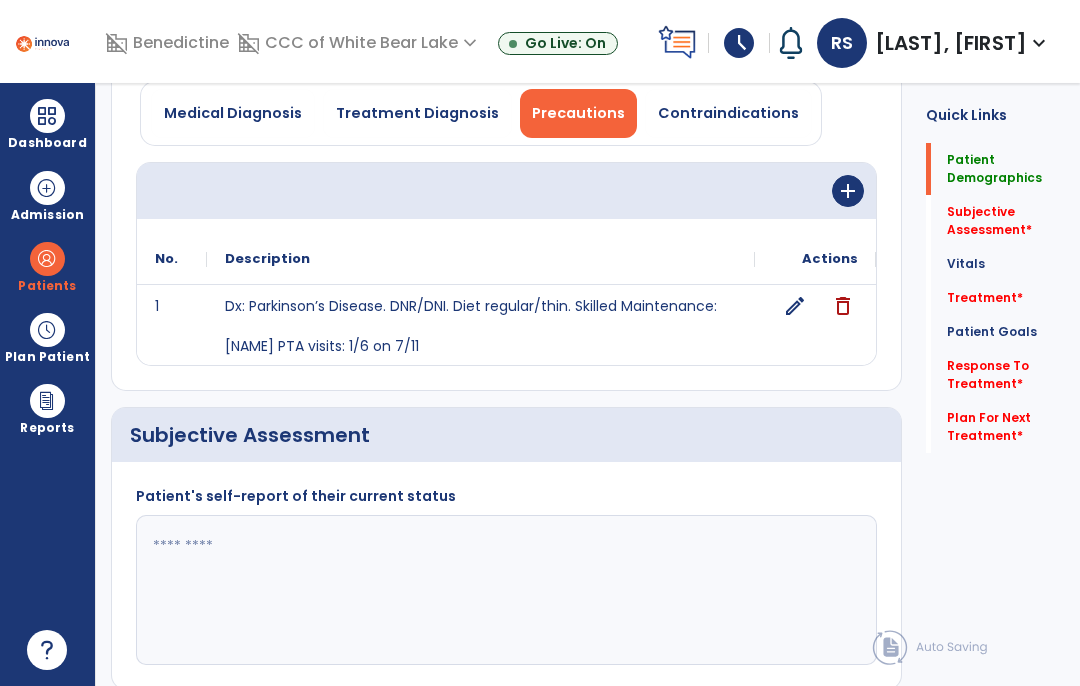 click on "edit" 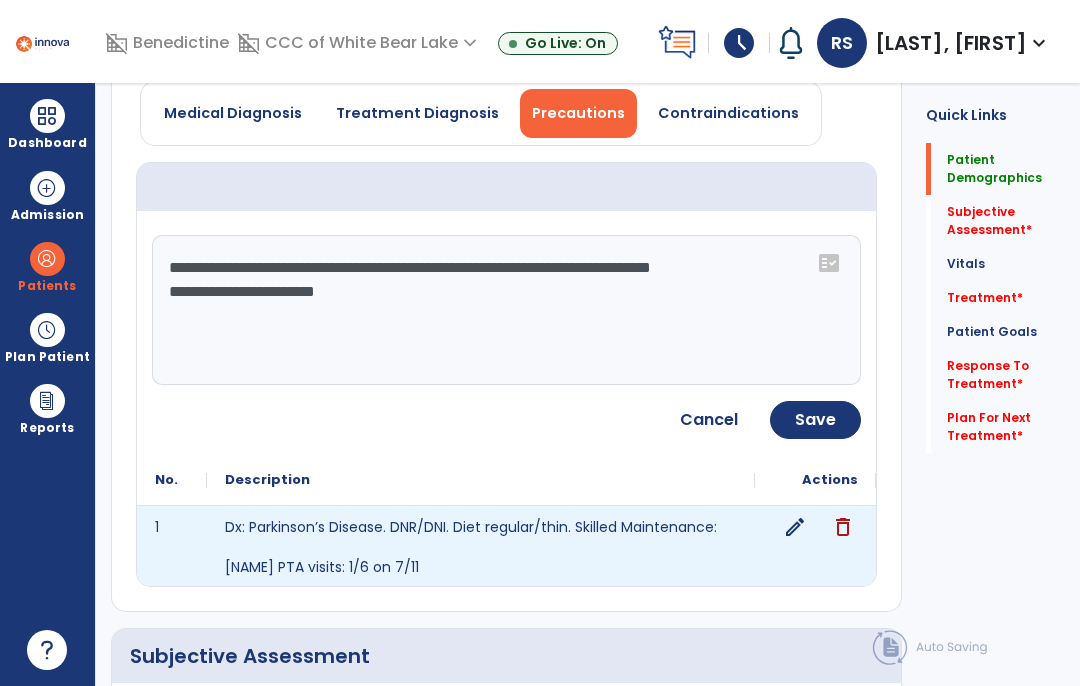 click on "**********" 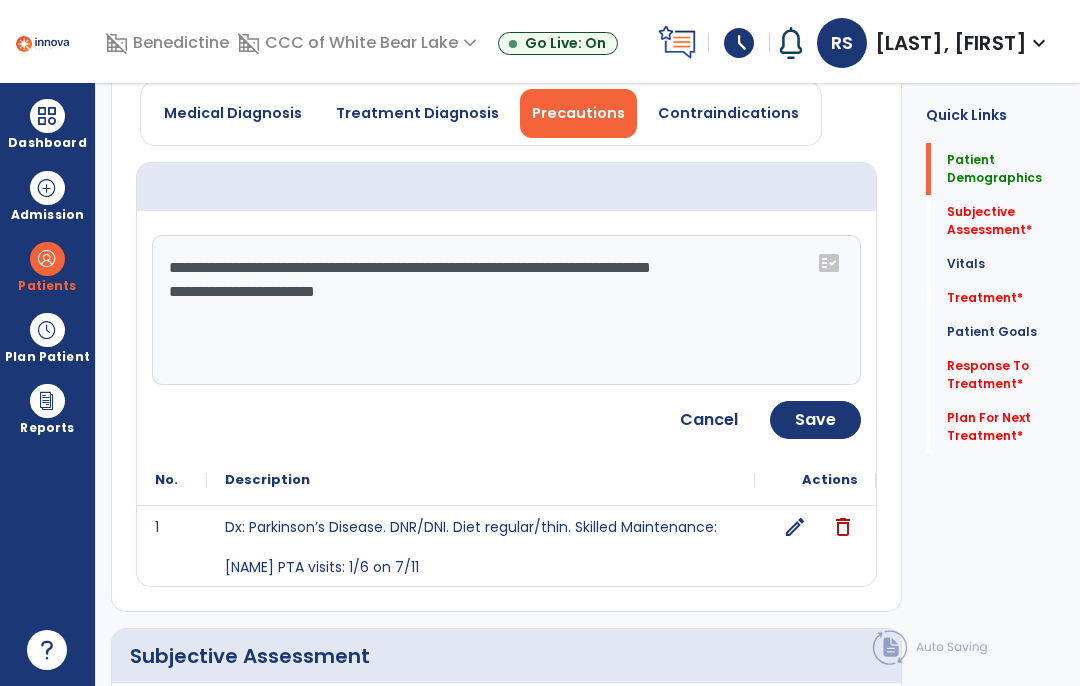 click on "**********" 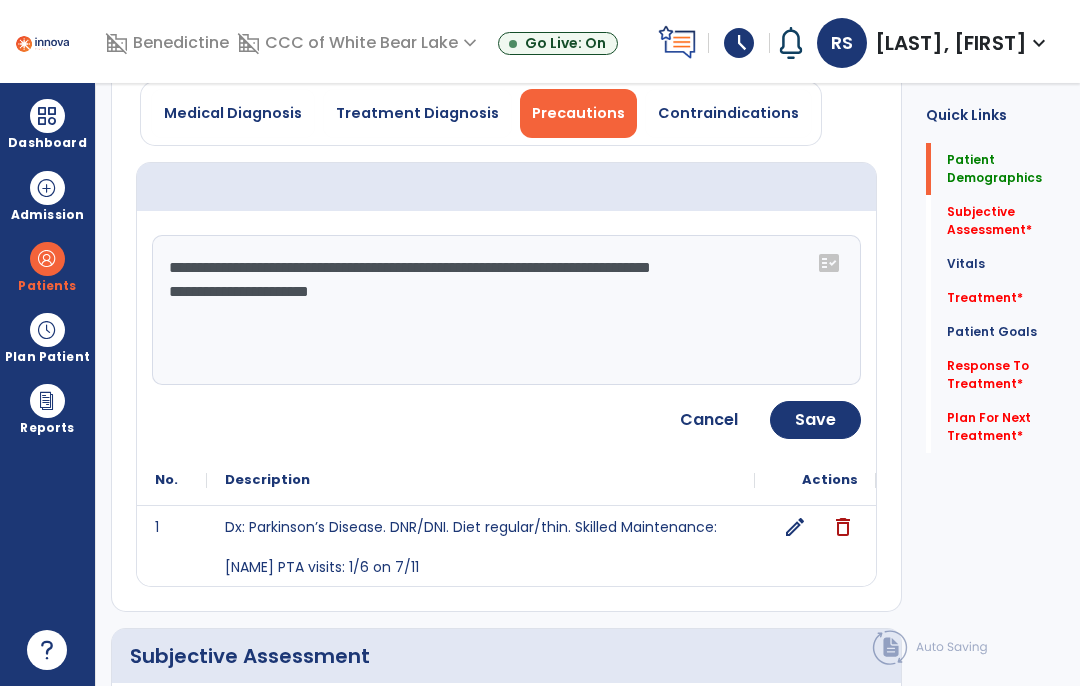 type on "**********" 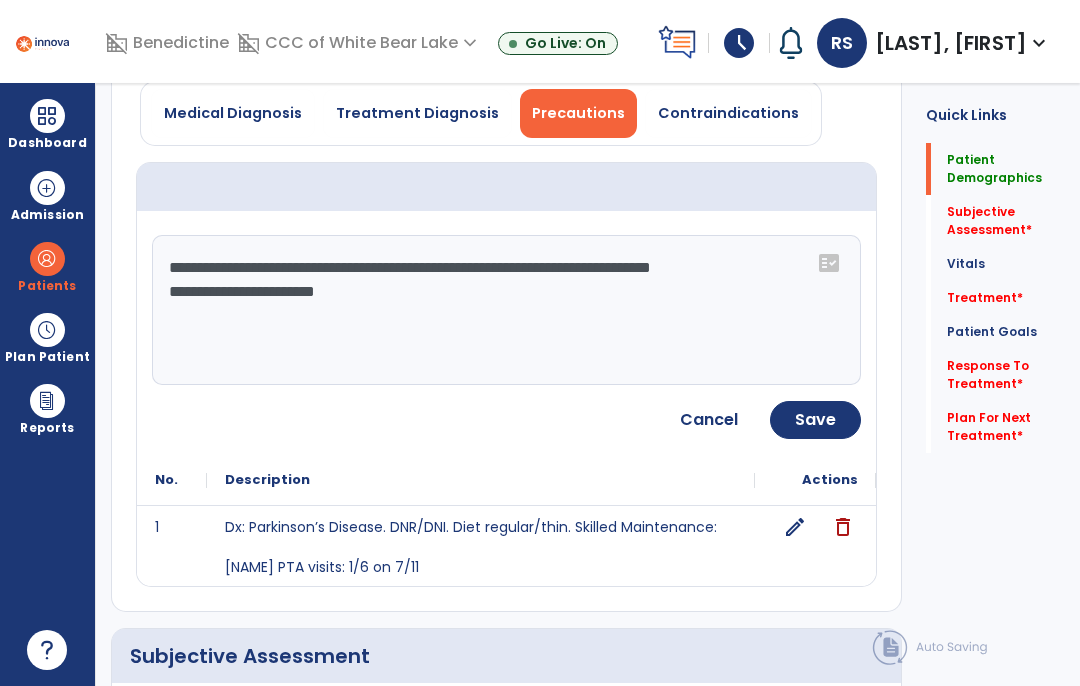 click on "Save" 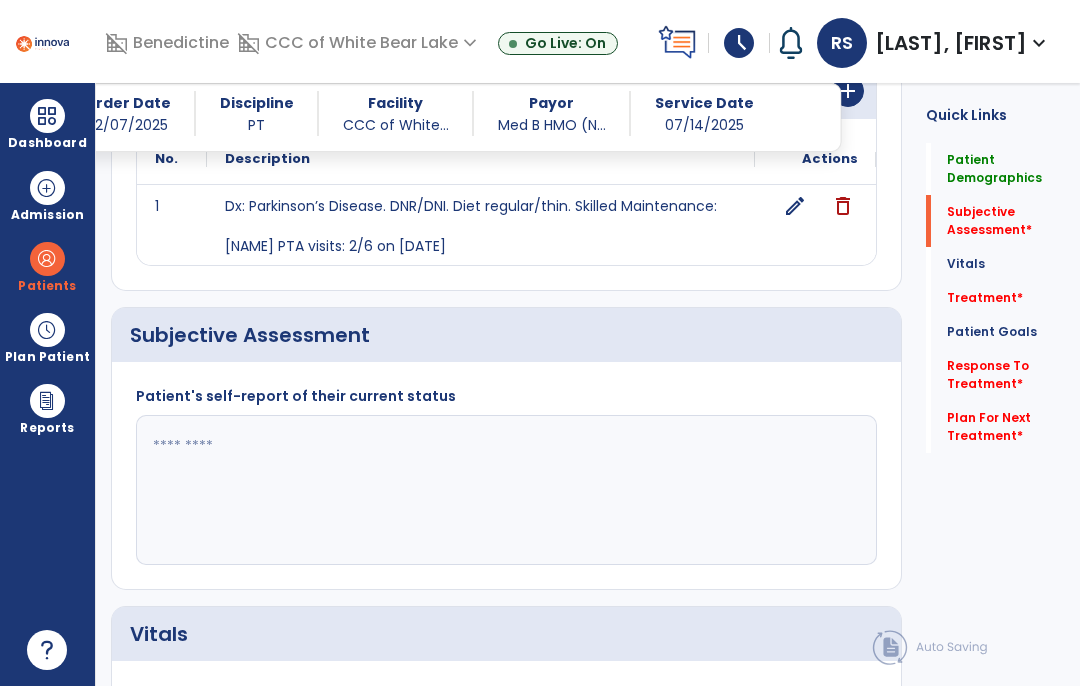 scroll, scrollTop: 381, scrollLeft: 0, axis: vertical 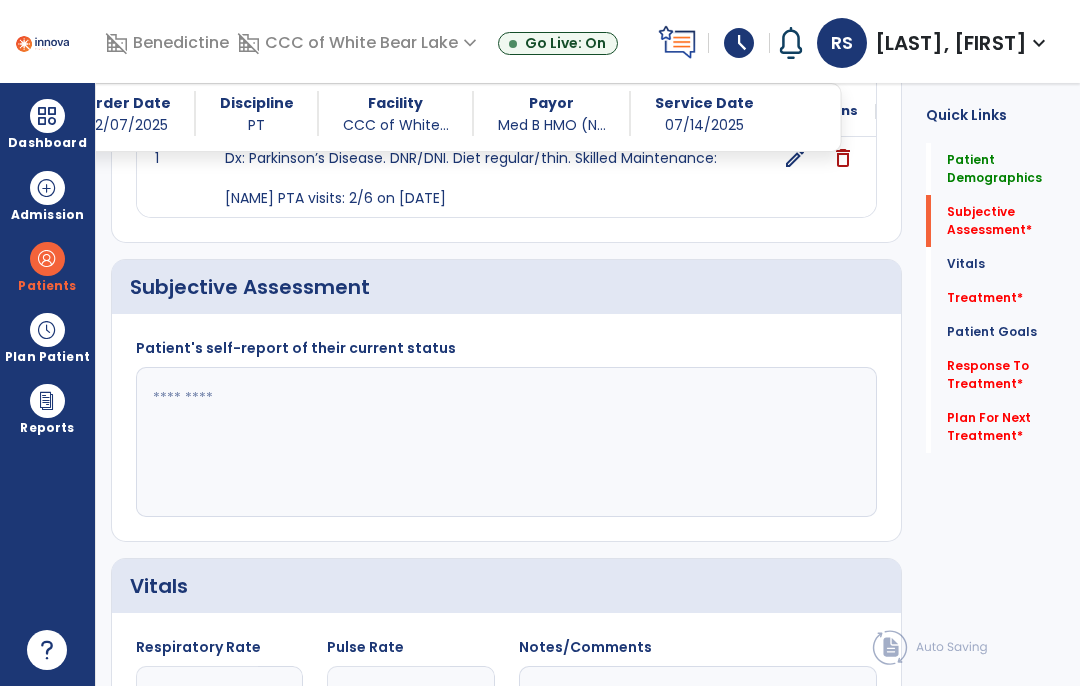 click 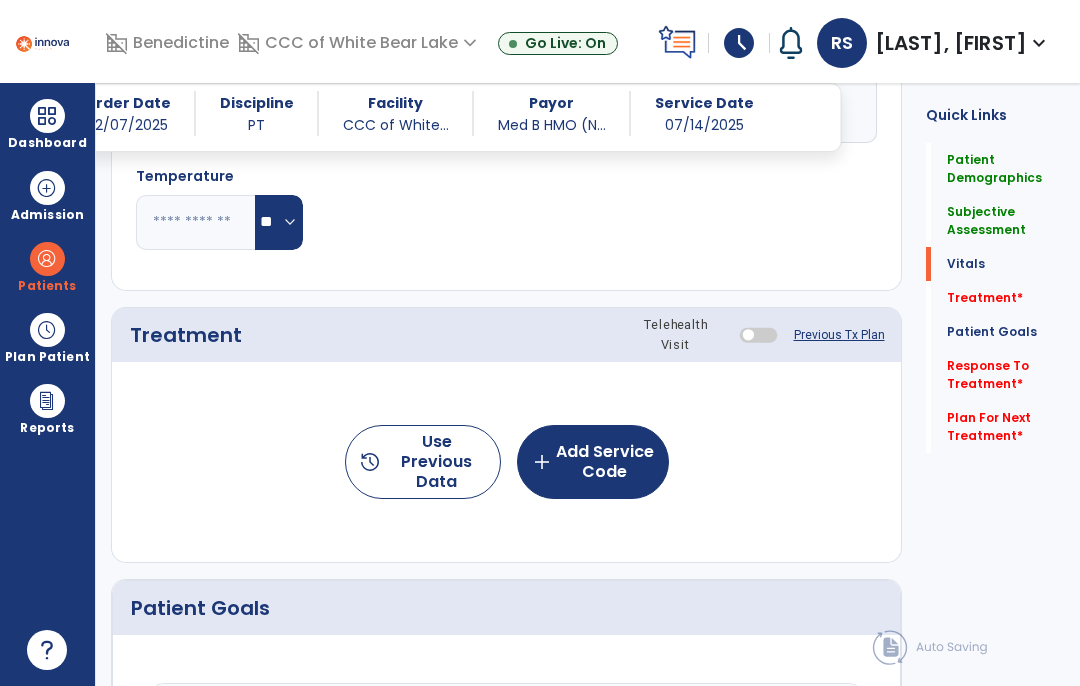 scroll, scrollTop: 1021, scrollLeft: 0, axis: vertical 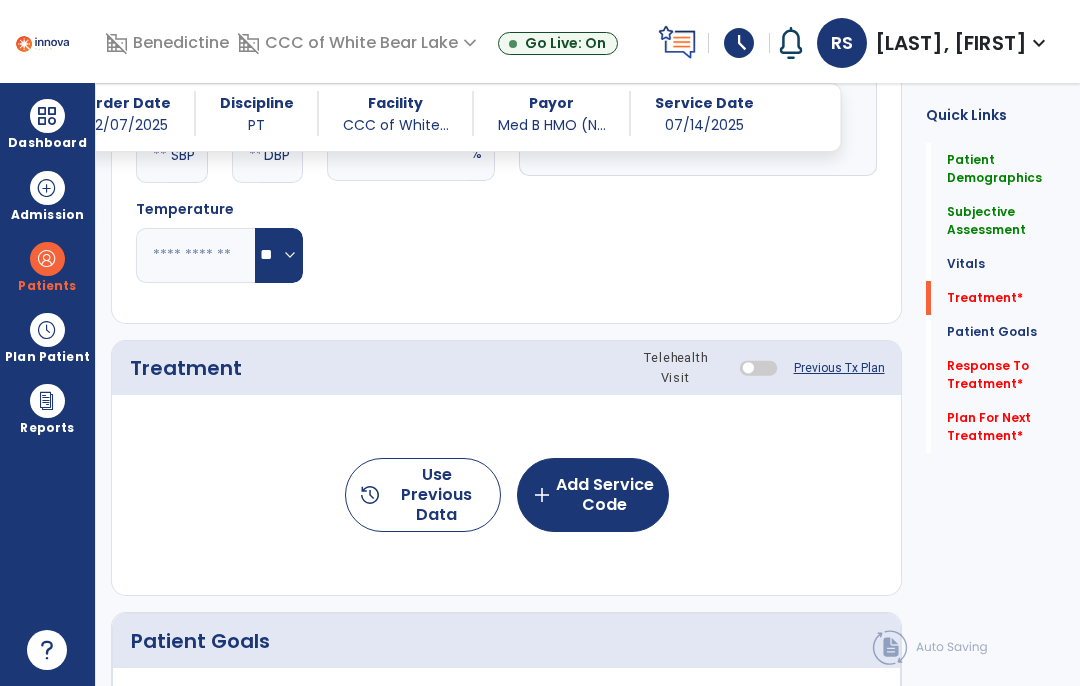 type on "**********" 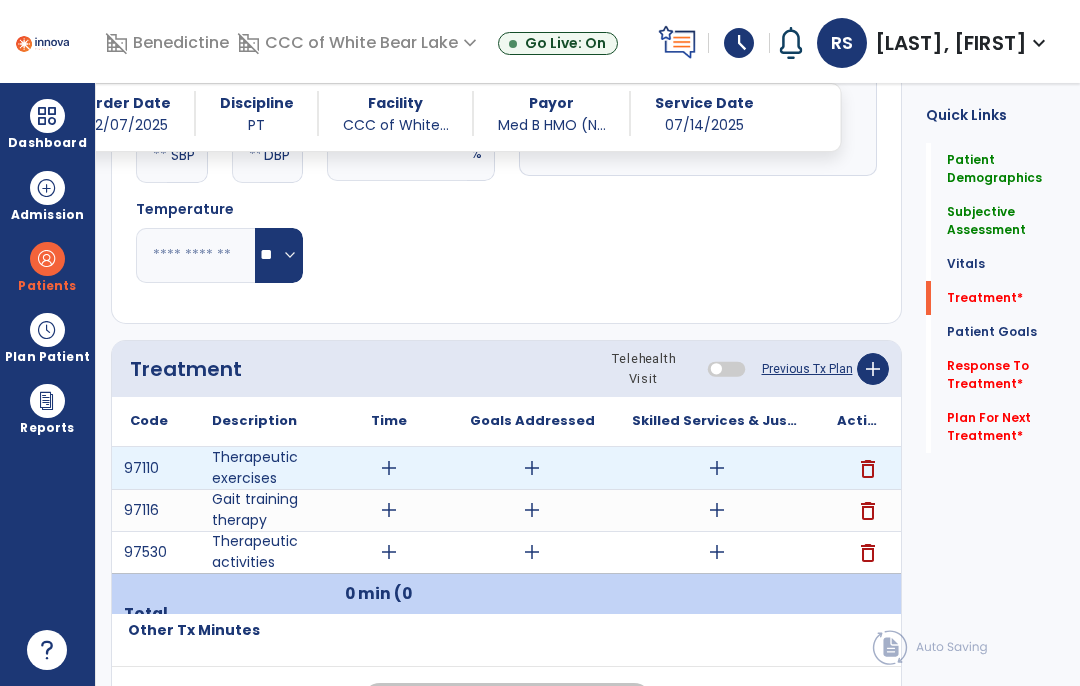 click on "add" at bounding box center (716, 468) 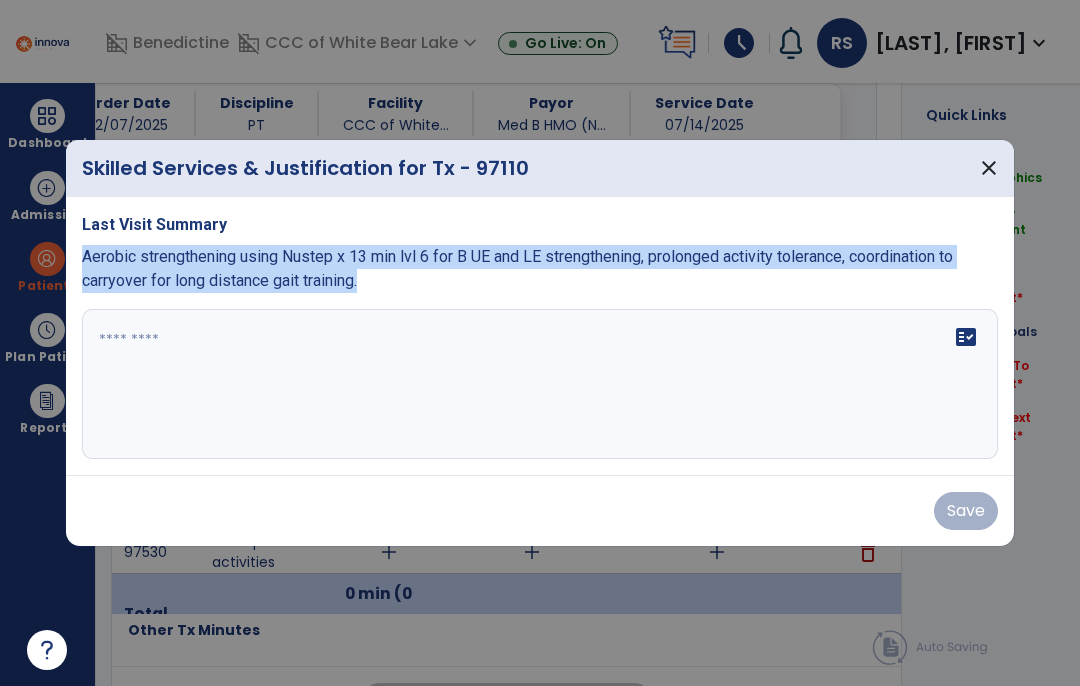 click on "fact_check" at bounding box center (540, 384) 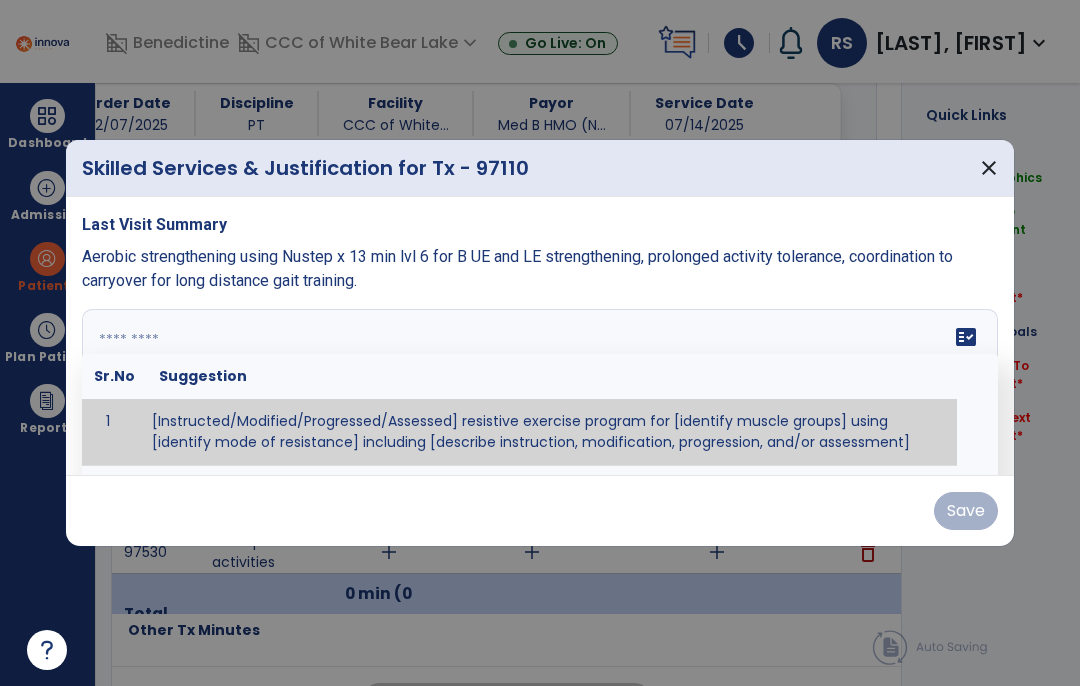 click at bounding box center (540, 384) 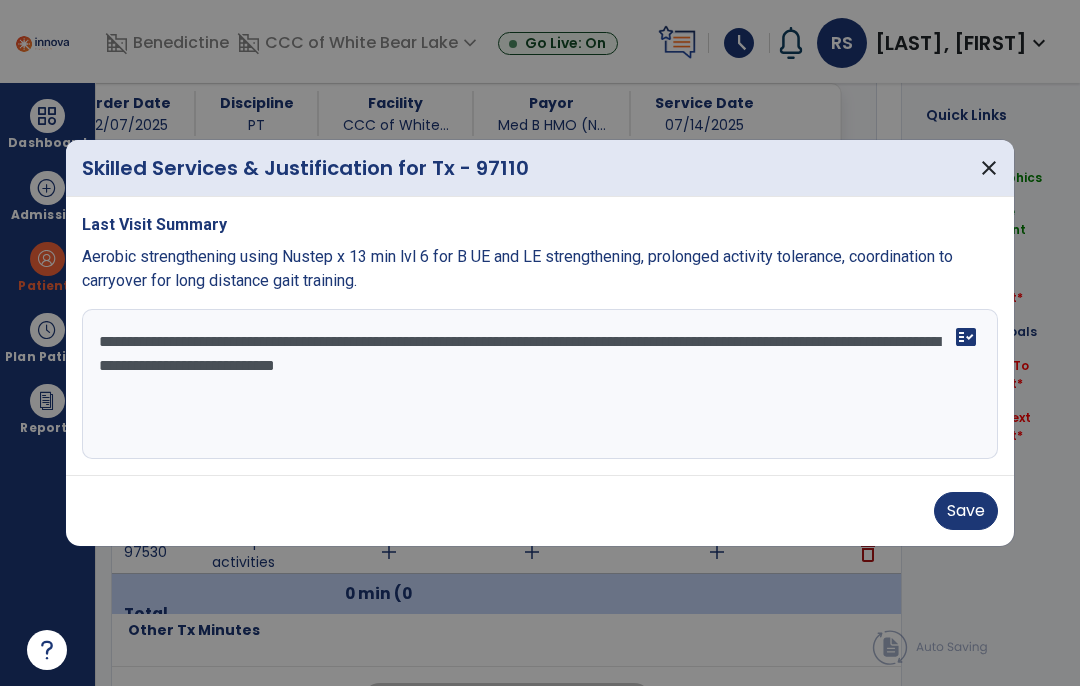 click on "**********" at bounding box center (540, 384) 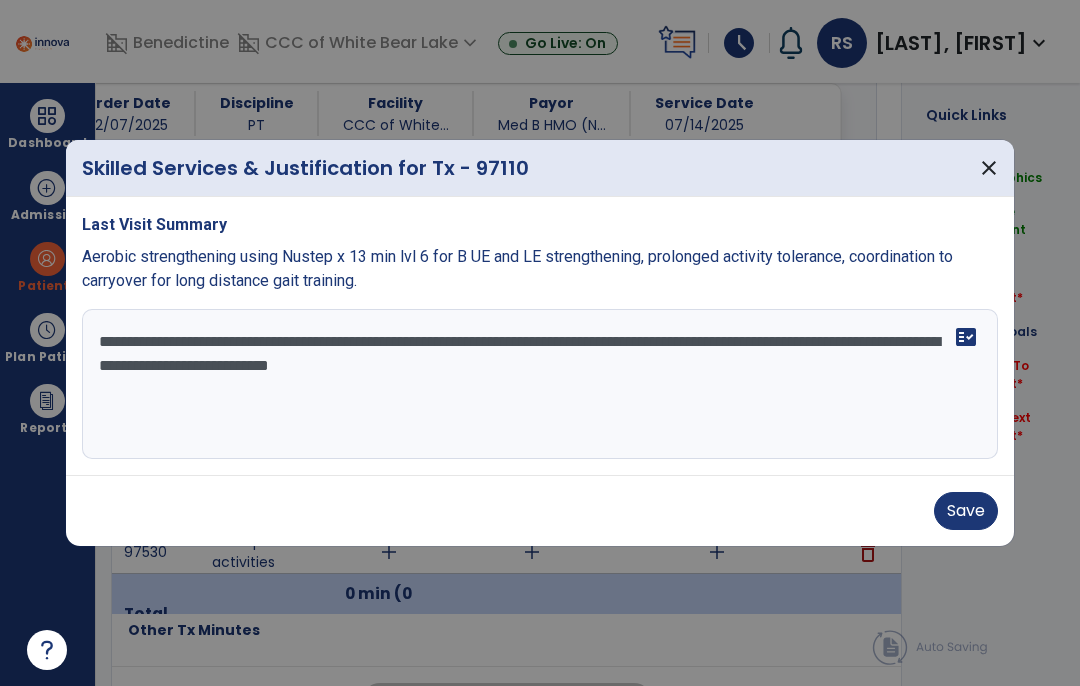 type on "**********" 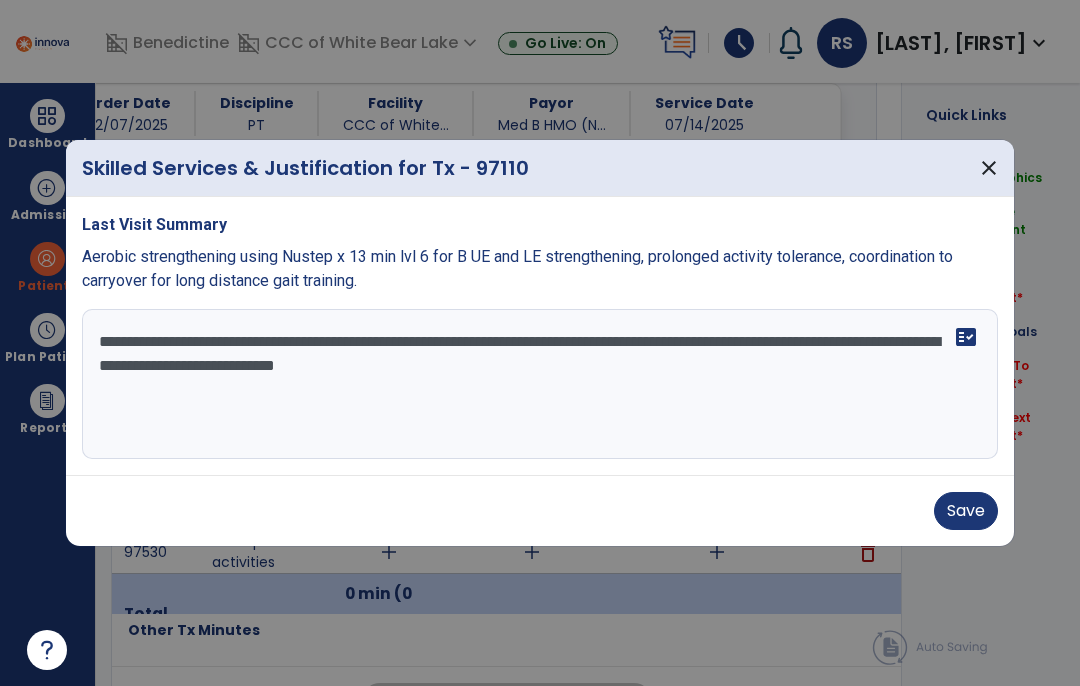 click on "Save" at bounding box center (966, 511) 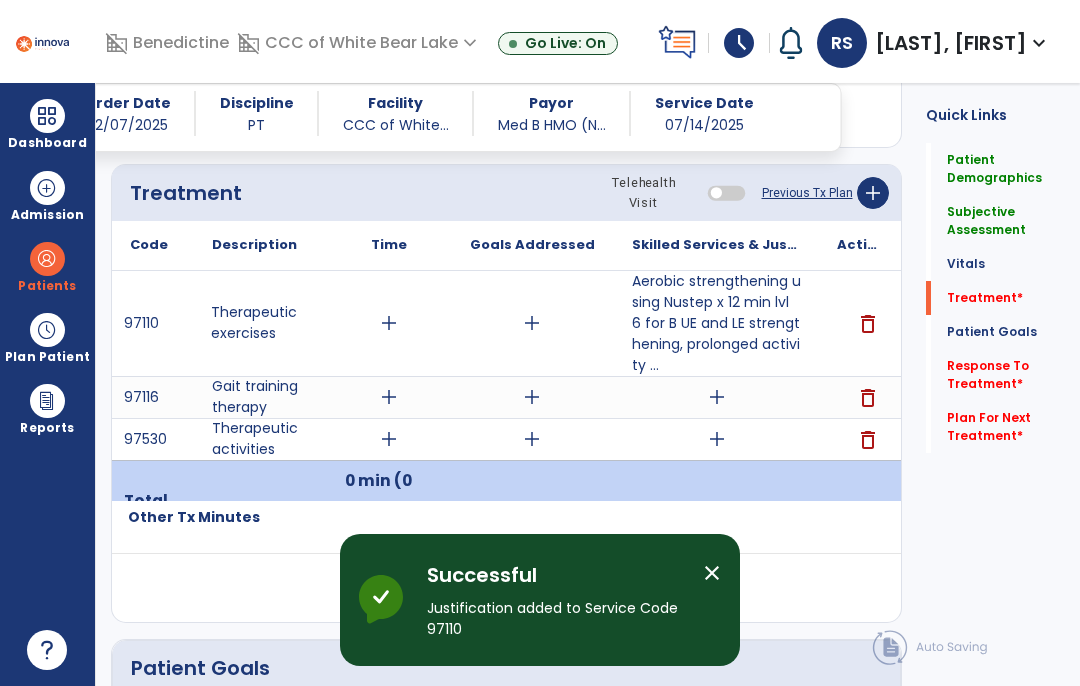 scroll, scrollTop: 1210, scrollLeft: 0, axis: vertical 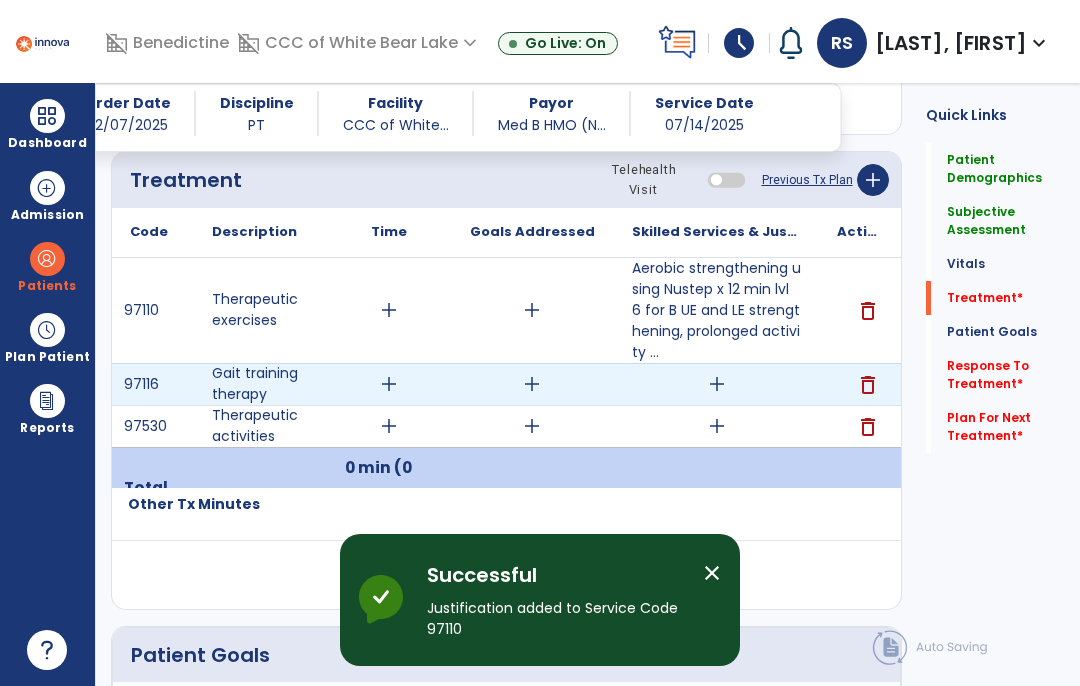 click on "add" at bounding box center (717, 384) 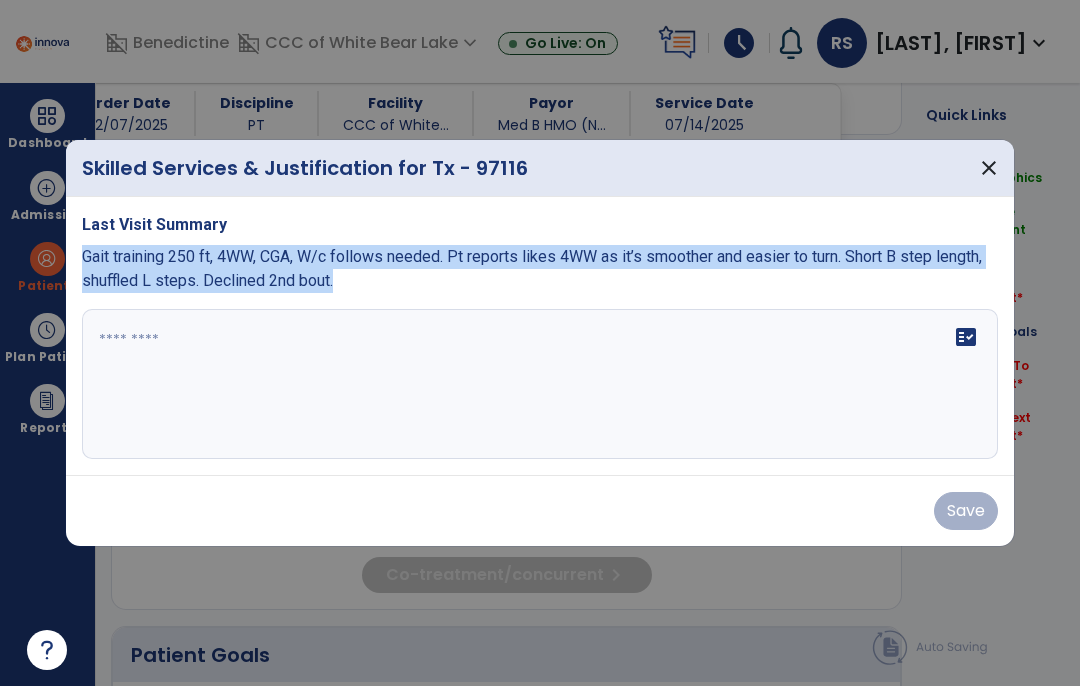 click on "fact_check" at bounding box center (540, 384) 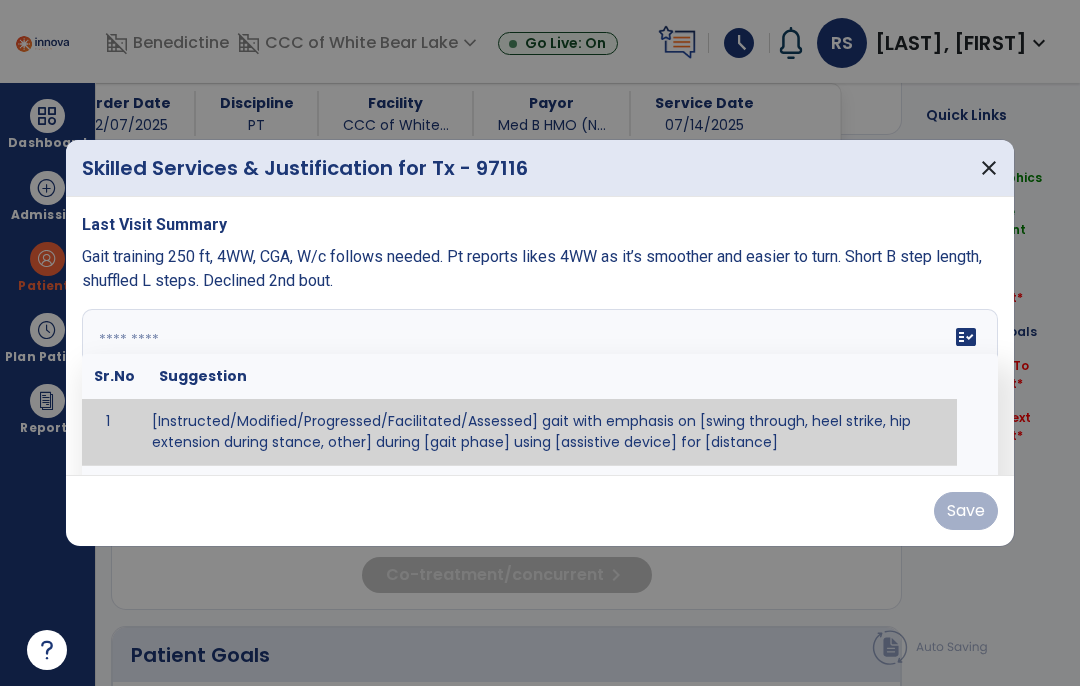 click at bounding box center [540, 384] 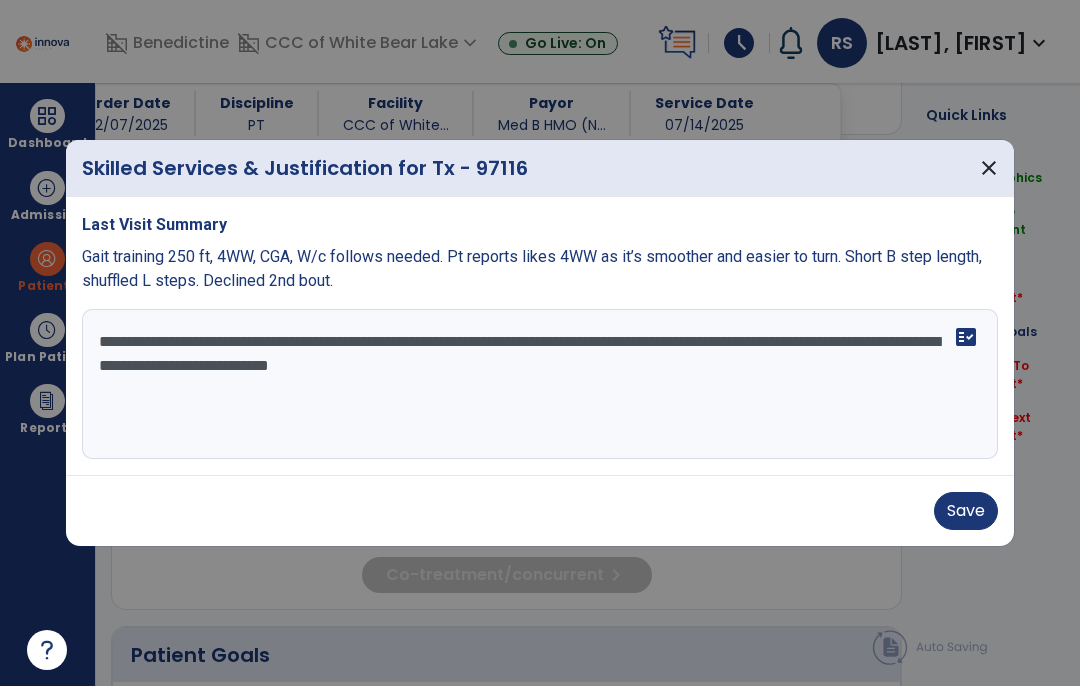 type on "**********" 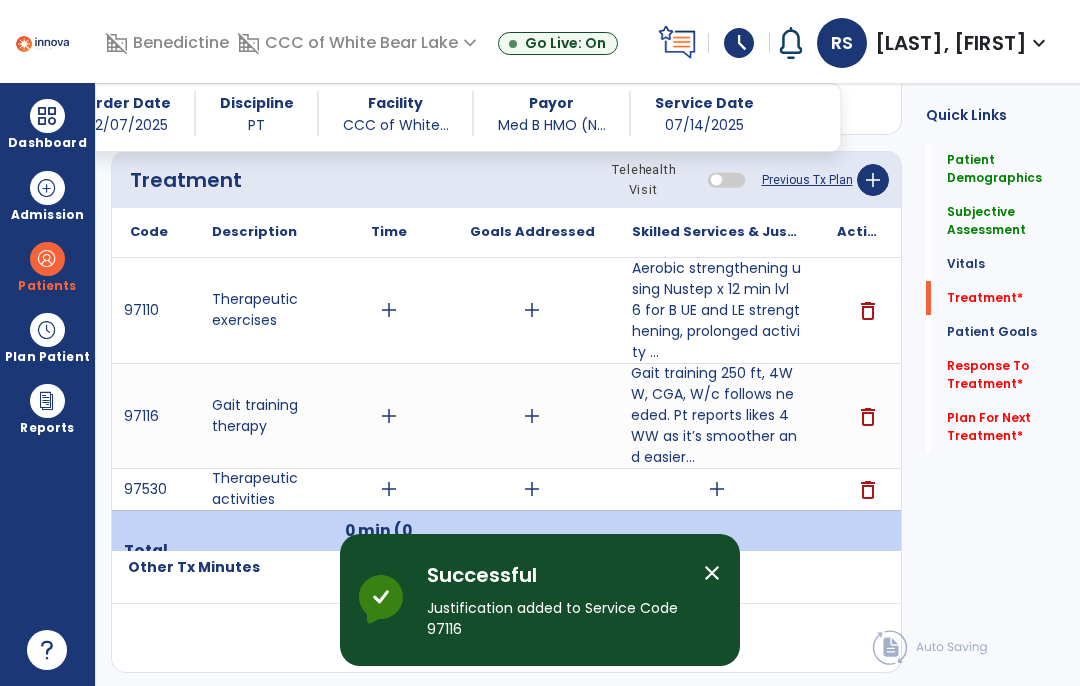 click on "add" at bounding box center [717, 489] 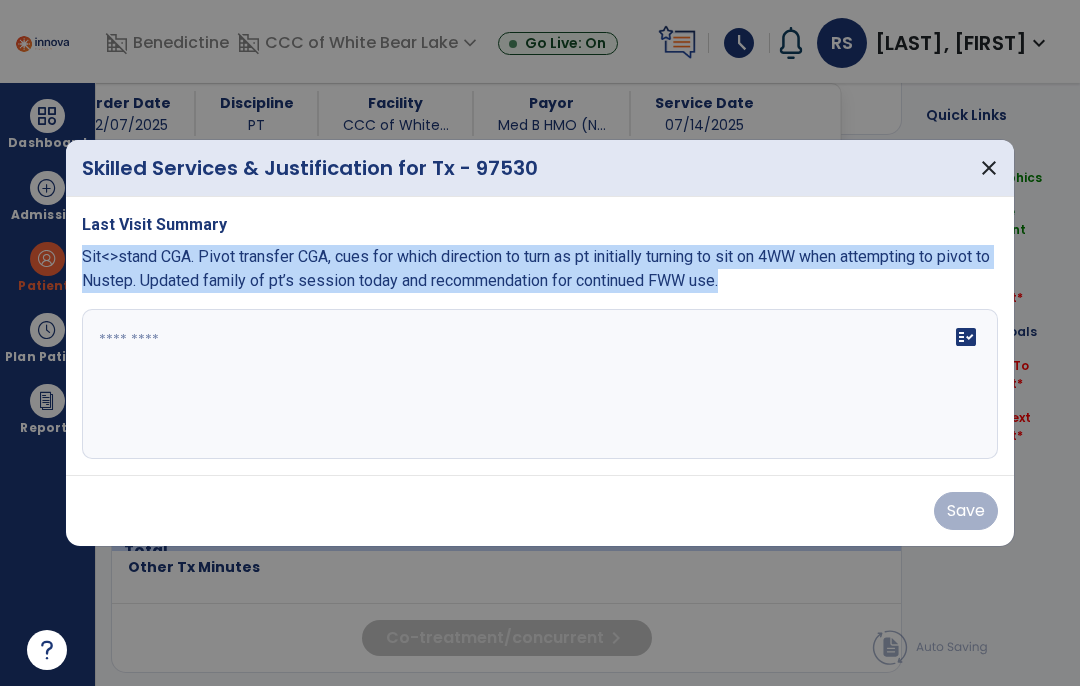 click at bounding box center (540, 384) 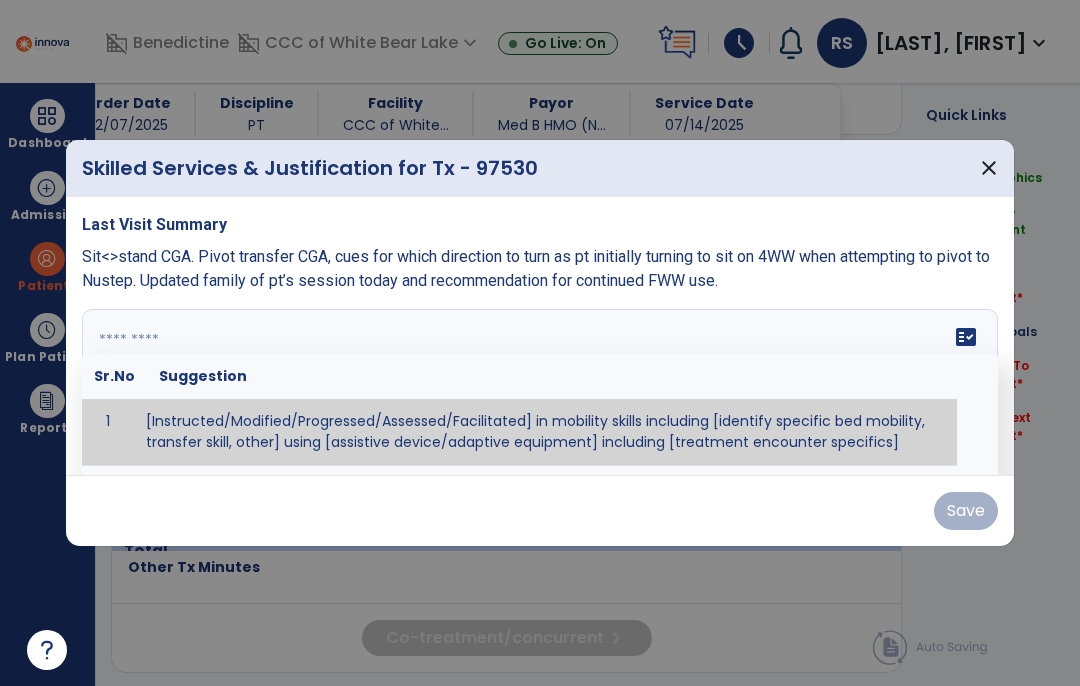 click at bounding box center [540, 384] 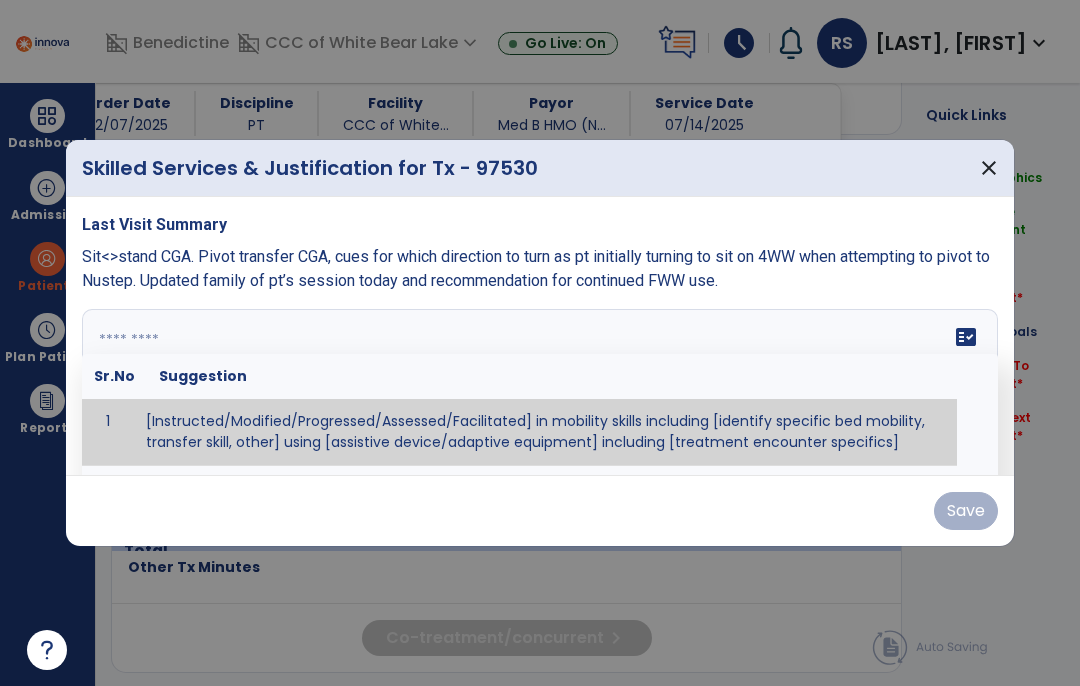 click at bounding box center [540, 384] 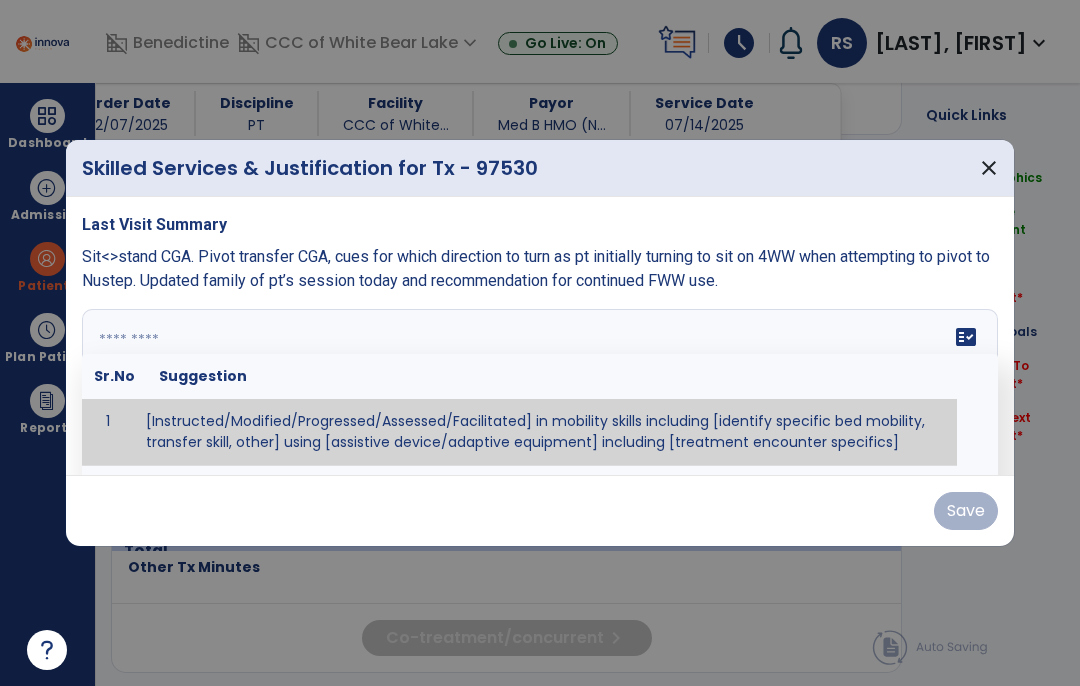paste on "**********" 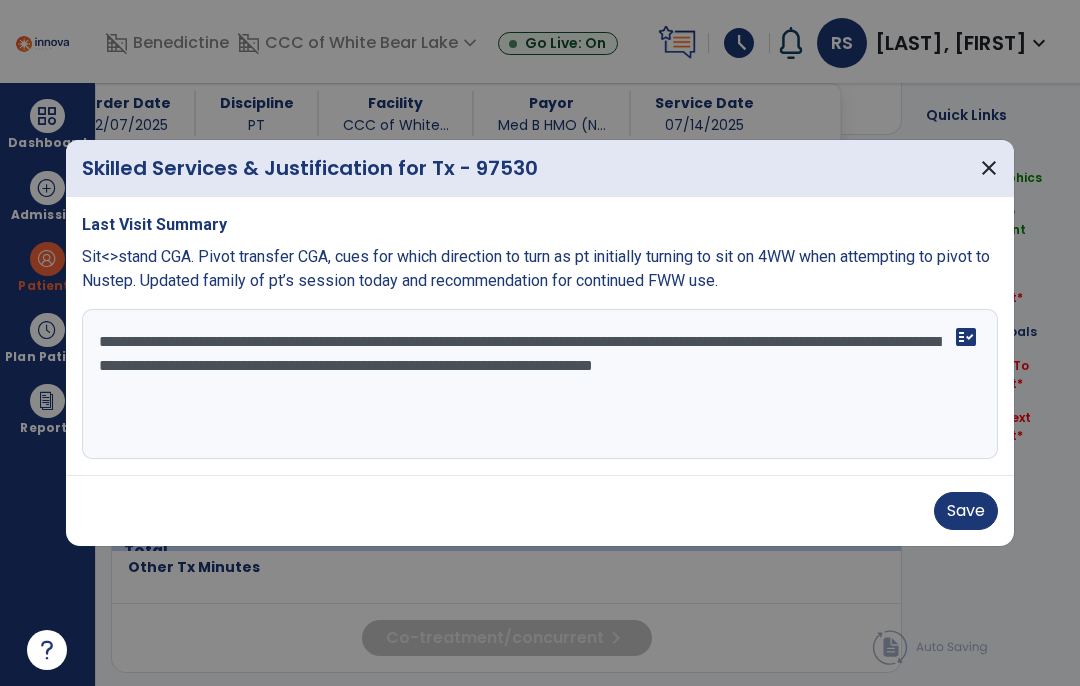 click on "**********" at bounding box center [540, 384] 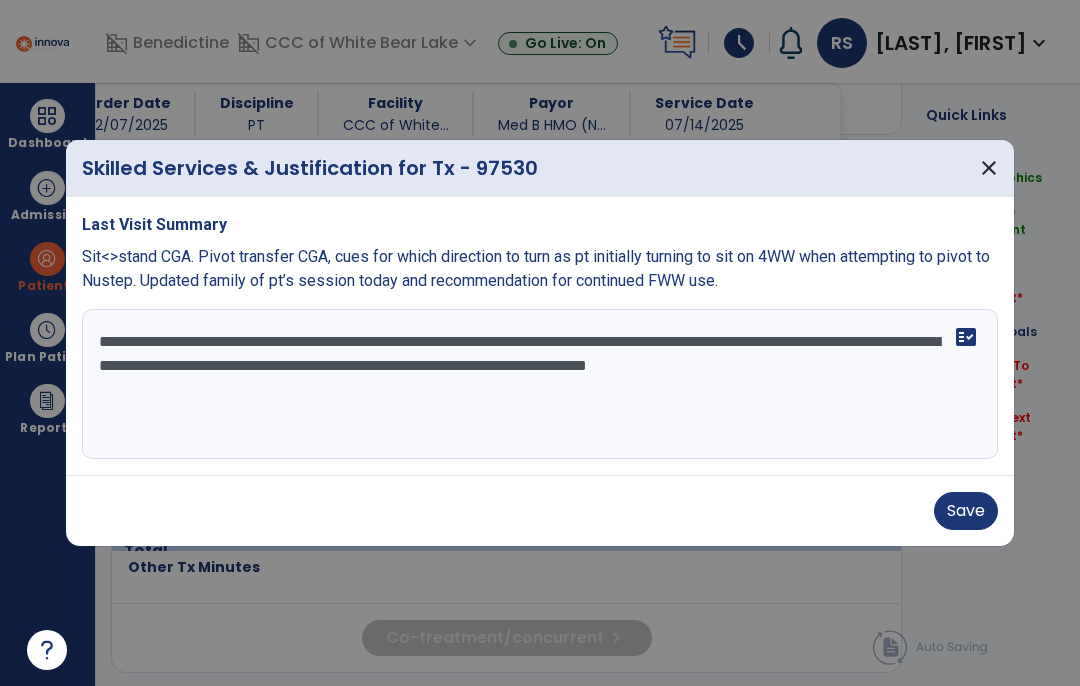 click on "**********" at bounding box center [540, 384] 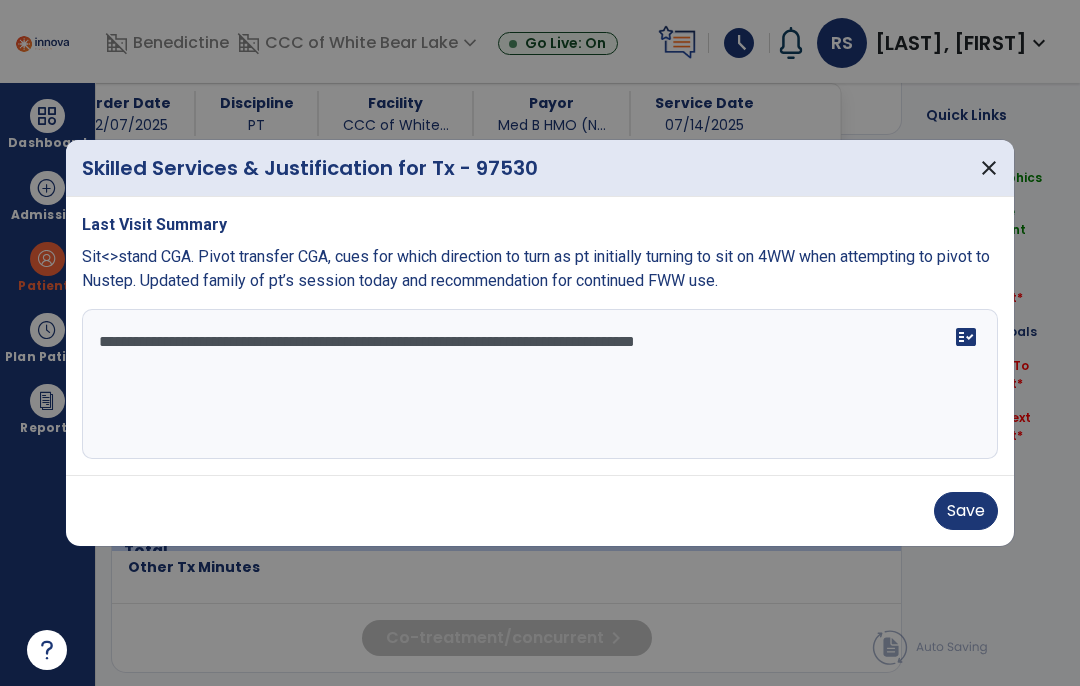 type on "**********" 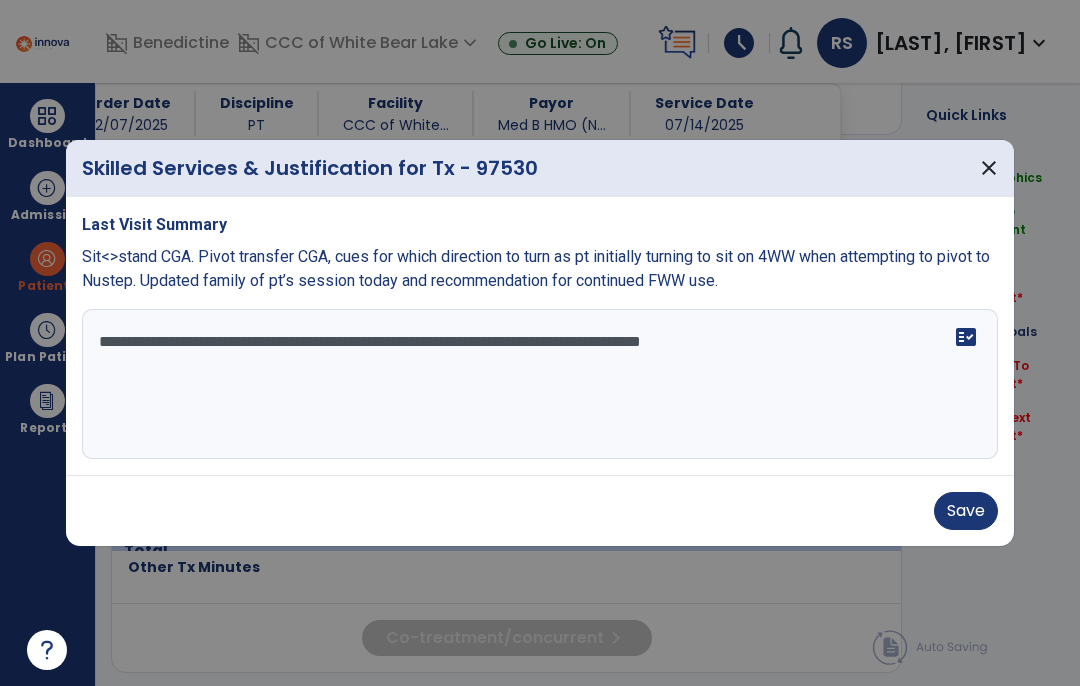 click on "Save" at bounding box center (966, 511) 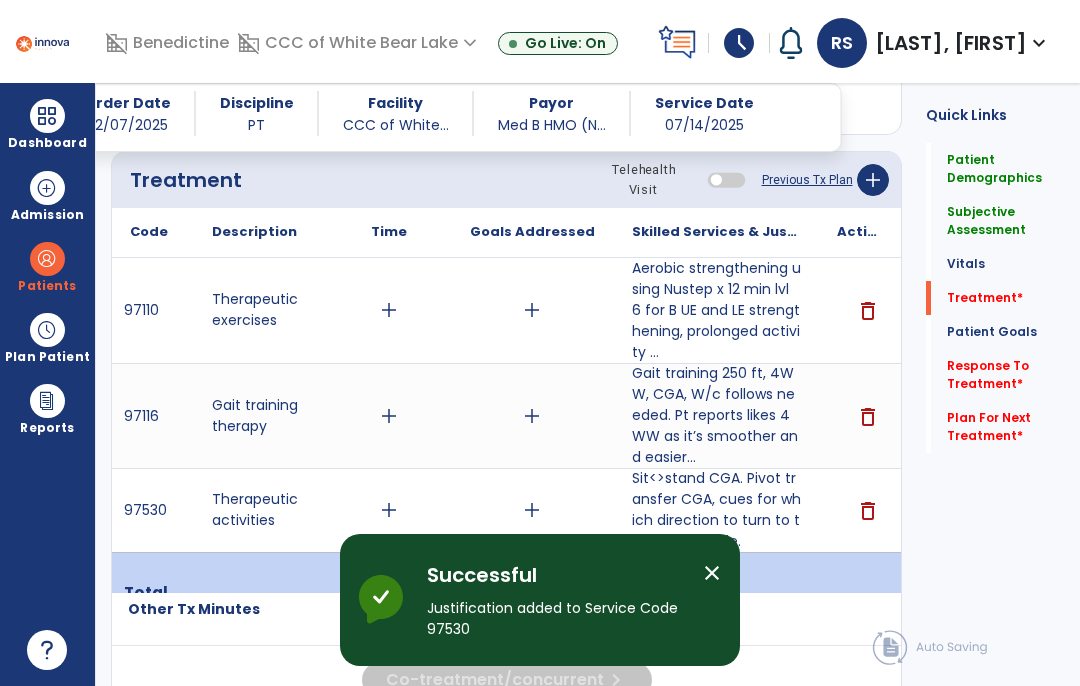 click on "add" at bounding box center [389, 510] 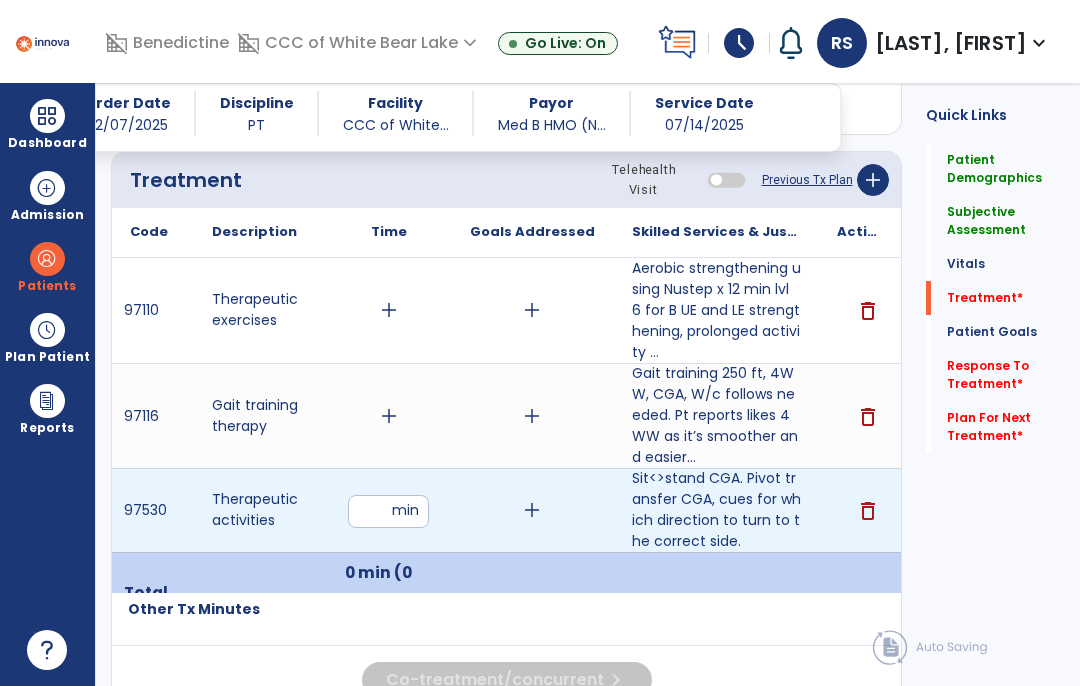 type on "*" 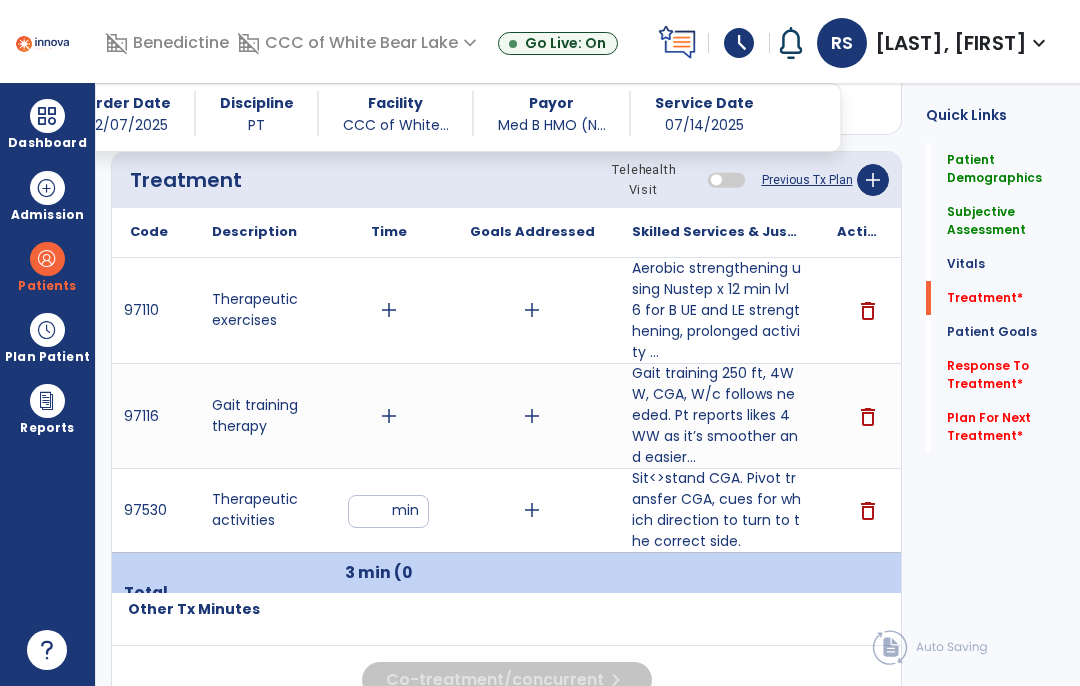 click on "add" at bounding box center (389, 416) 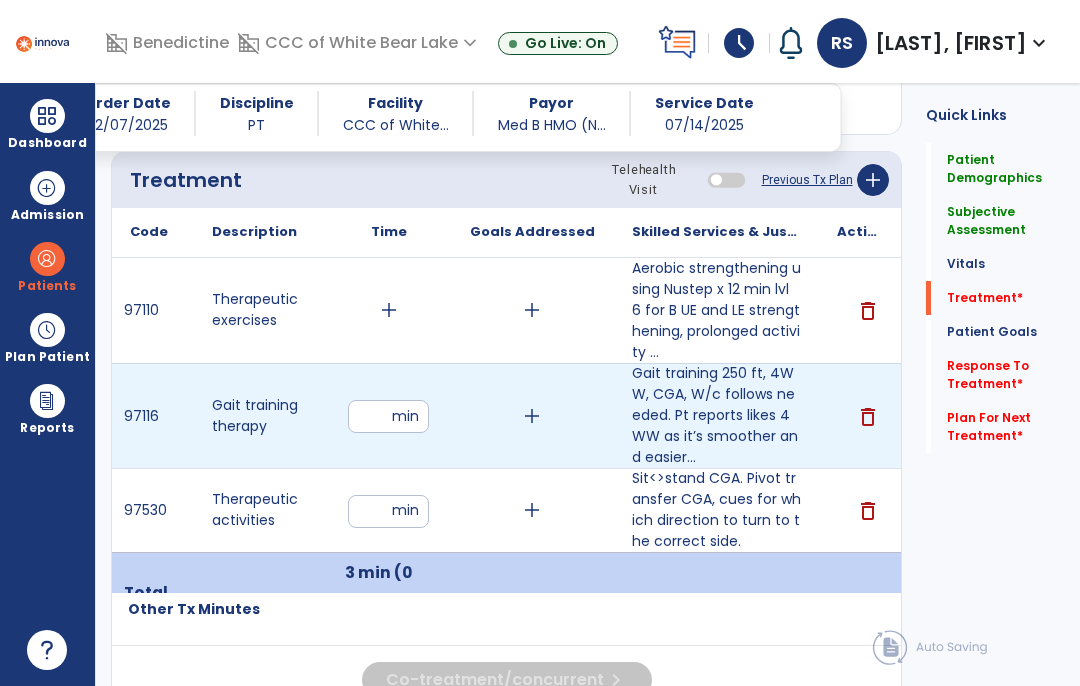 type on "**" 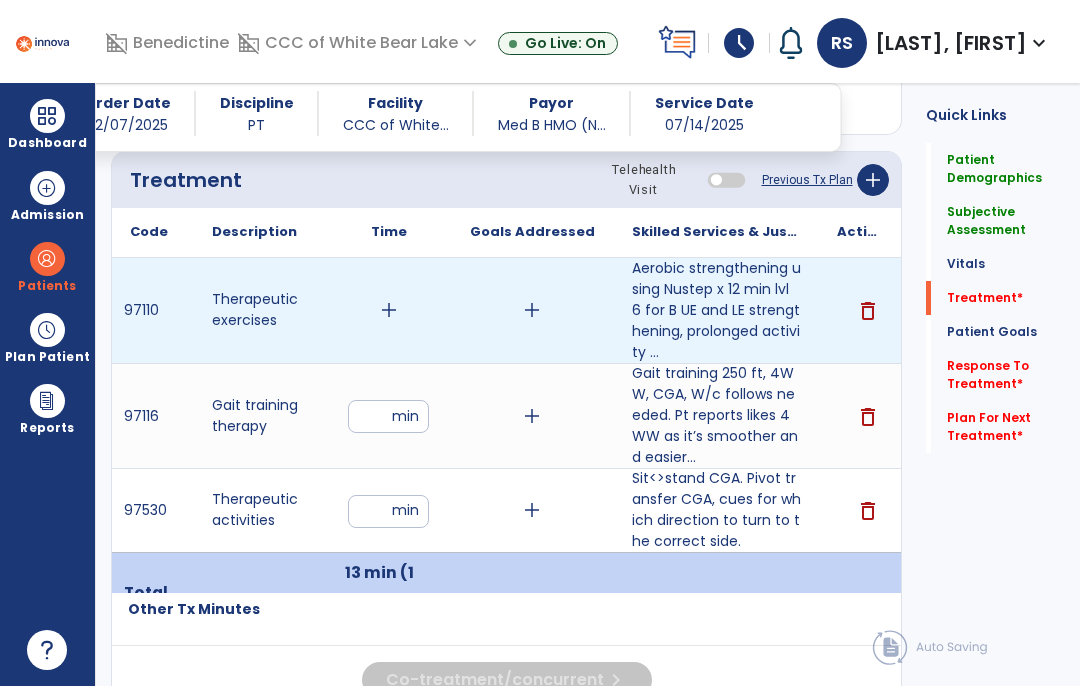 click on "add" at bounding box center [389, 310] 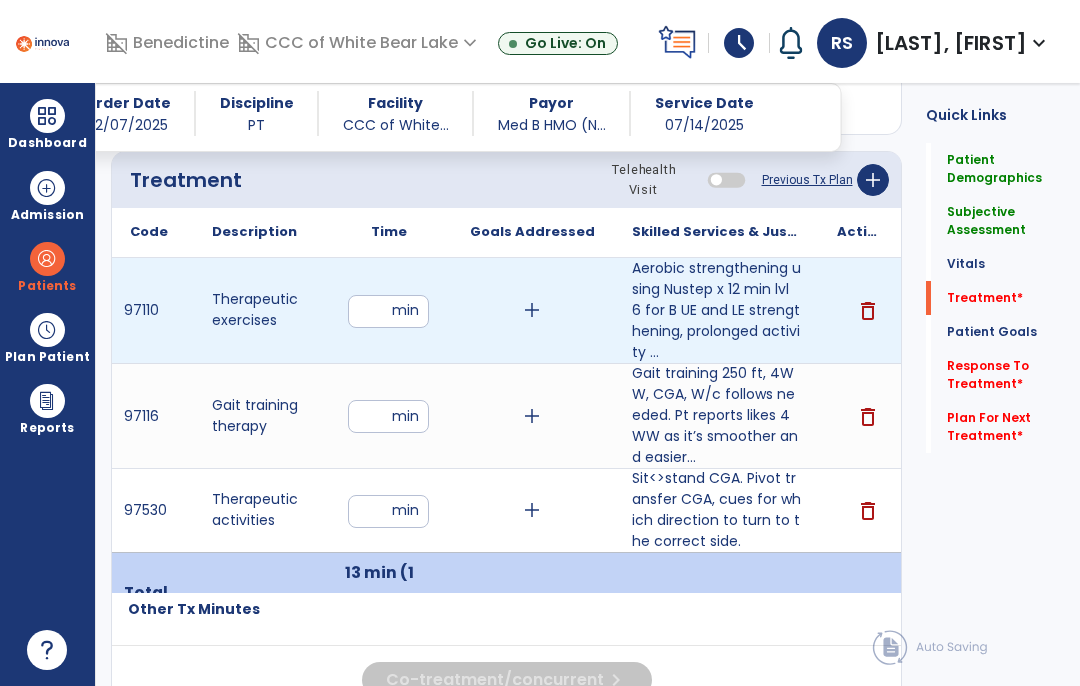type on "**" 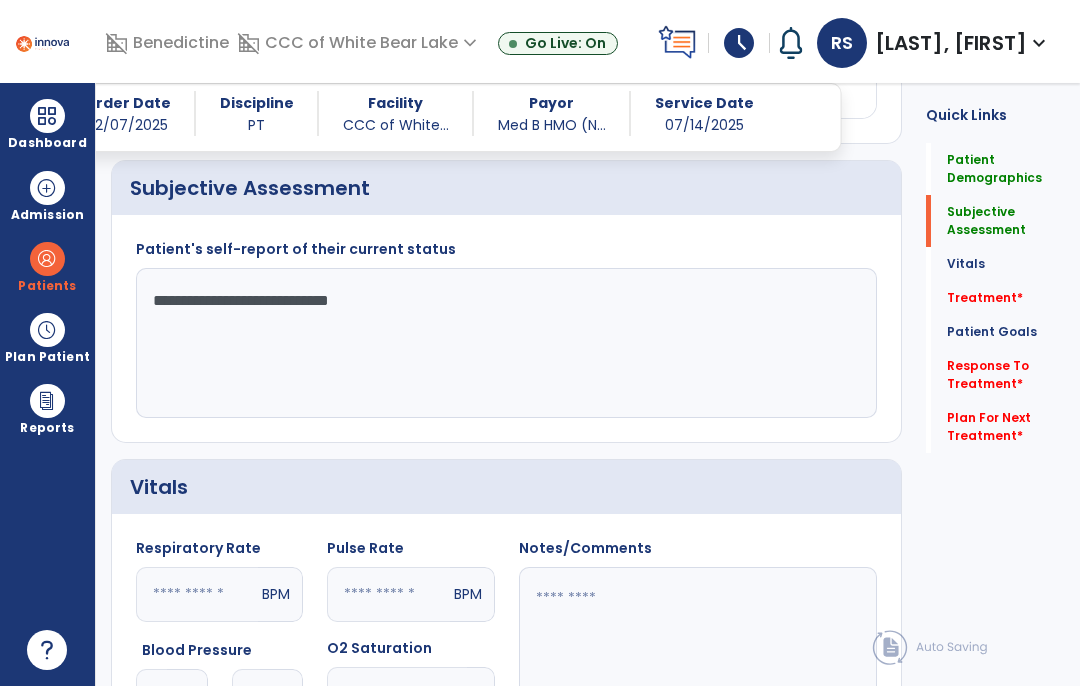 scroll, scrollTop: 478, scrollLeft: 0, axis: vertical 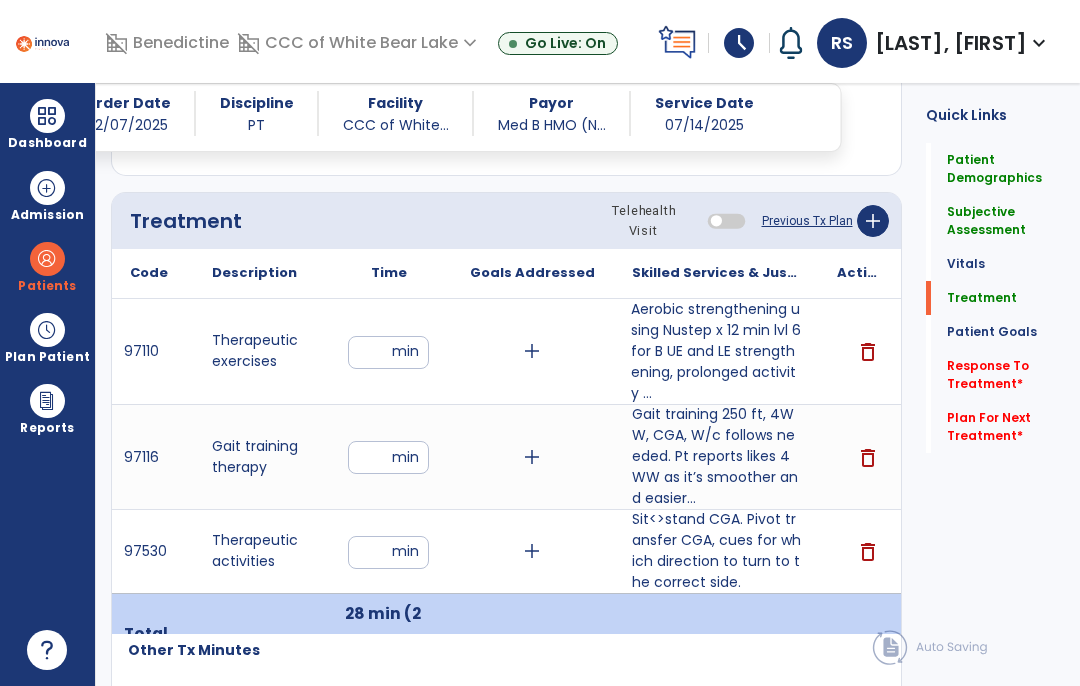 click on "Aerobic strengthening using Nustep x 12 min lvl 6 for B UE and LE strengthening, prolonged activity ..." at bounding box center [716, 351] 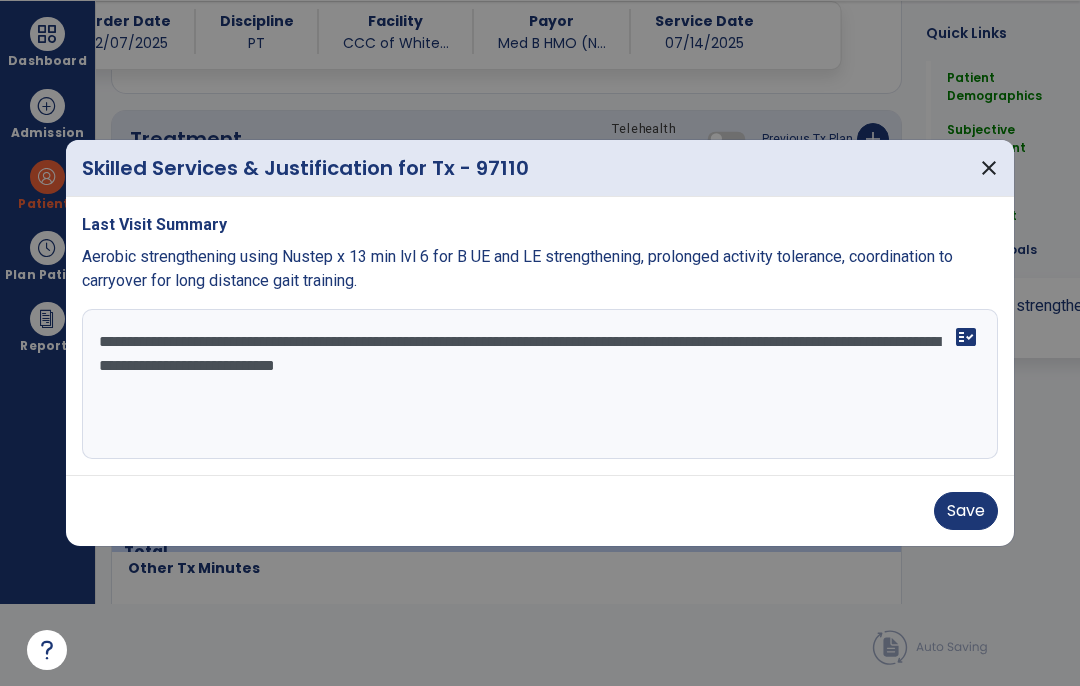 scroll, scrollTop: 0, scrollLeft: 0, axis: both 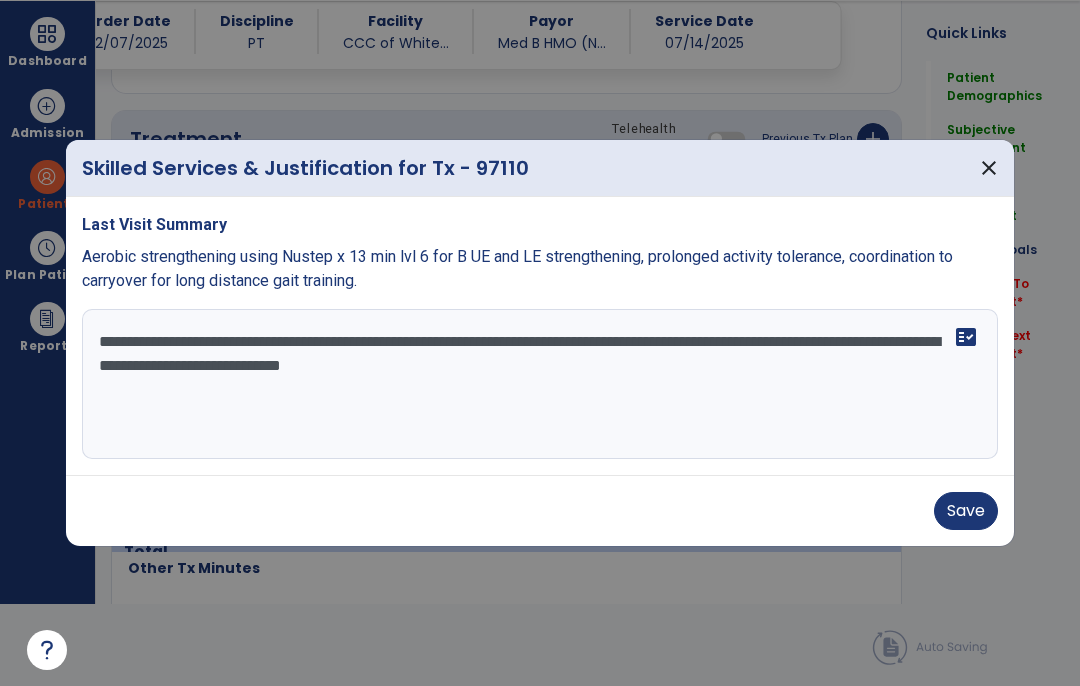 click on "**********" at bounding box center [540, 384] 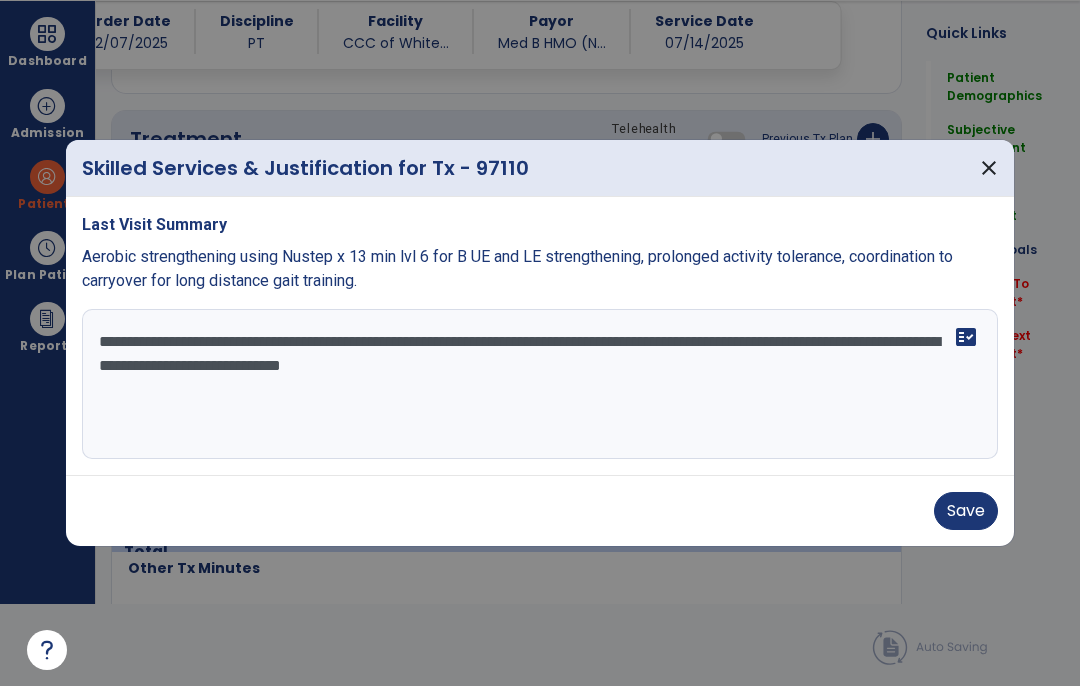 paste on "**********" 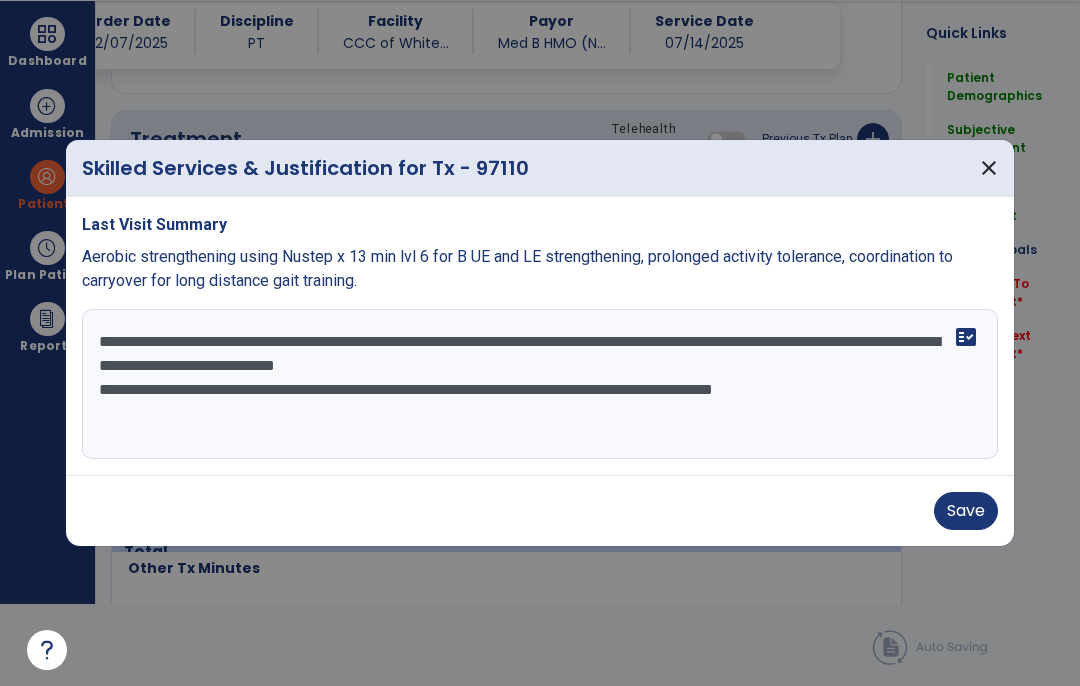 click on "Save" at bounding box center [966, 511] 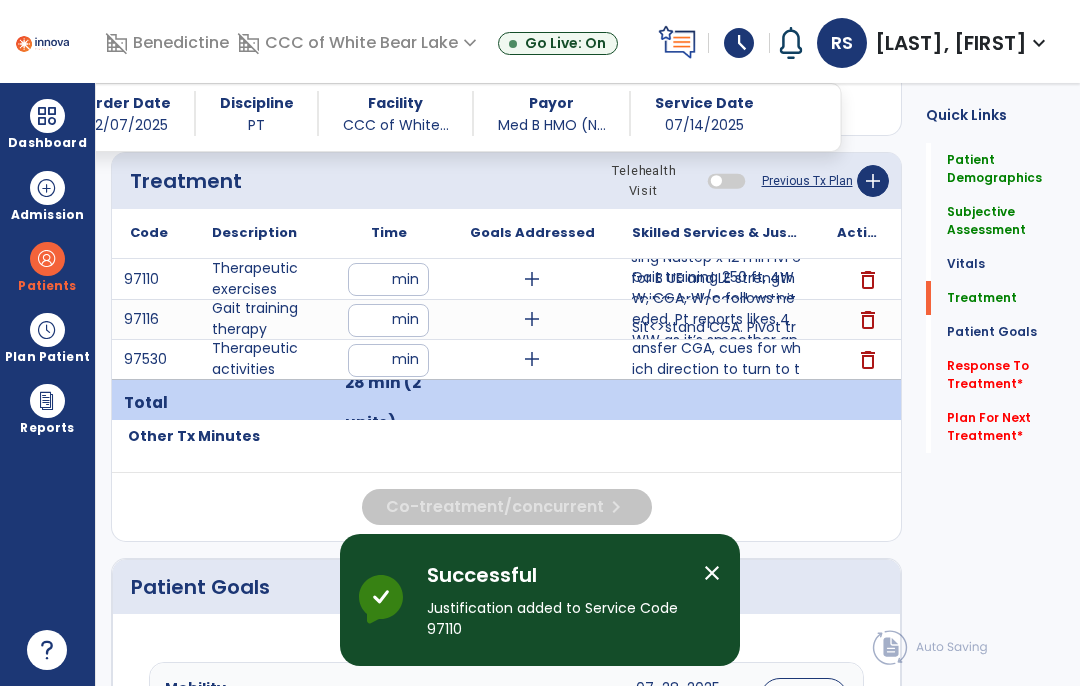scroll, scrollTop: 82, scrollLeft: 0, axis: vertical 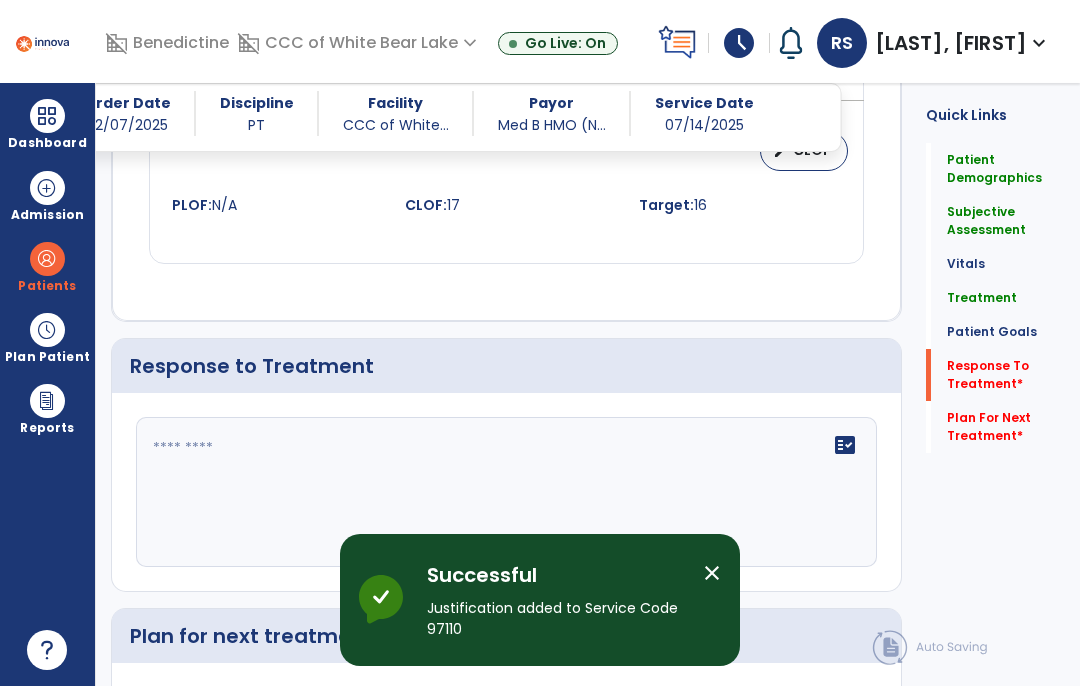 click 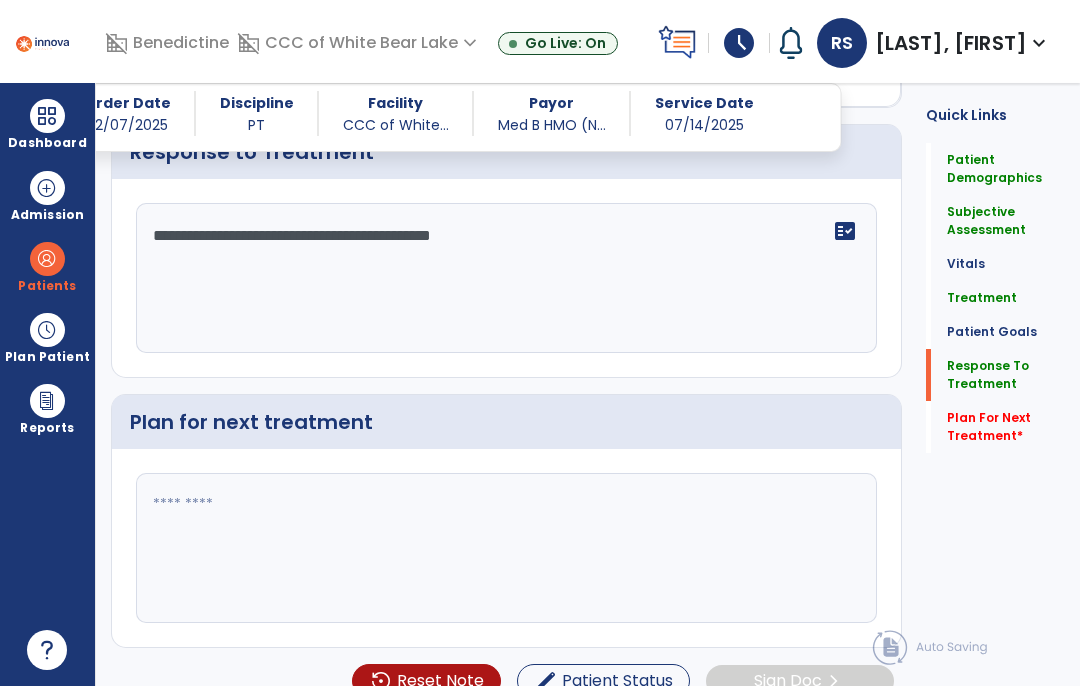 scroll, scrollTop: 2137, scrollLeft: 0, axis: vertical 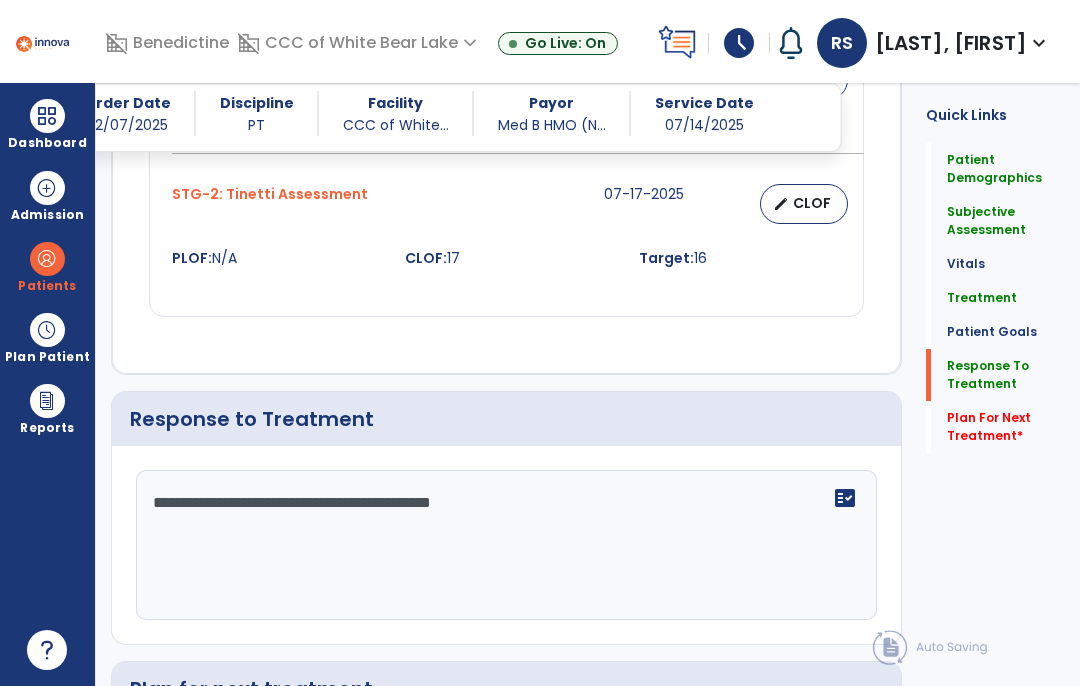 click on "**********" 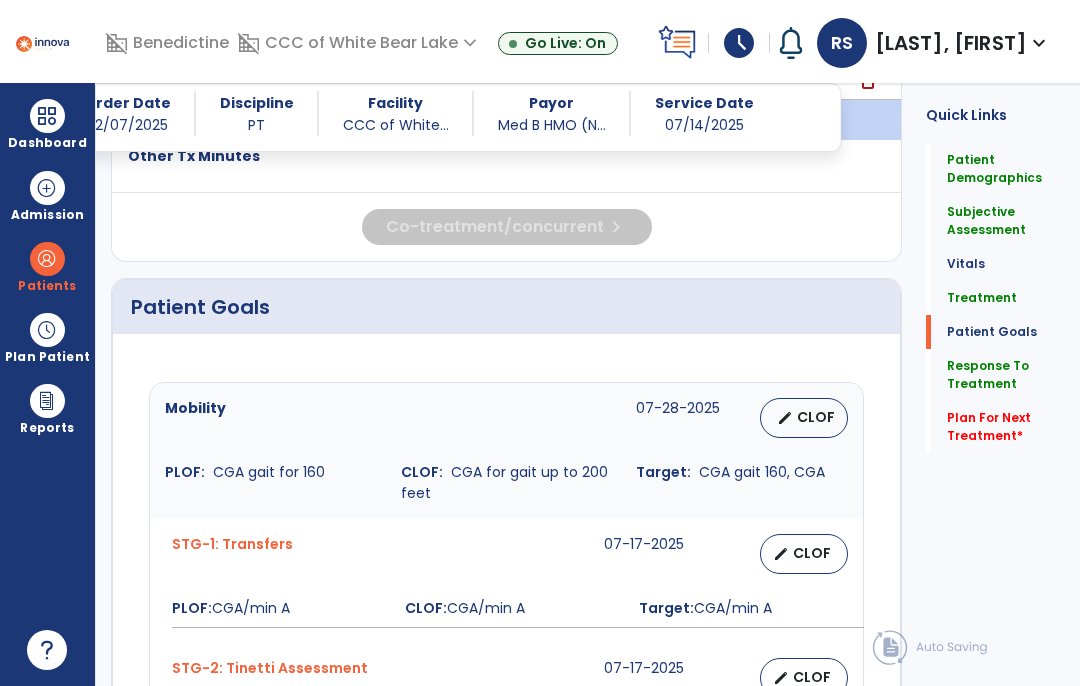 scroll, scrollTop: 1350, scrollLeft: 0, axis: vertical 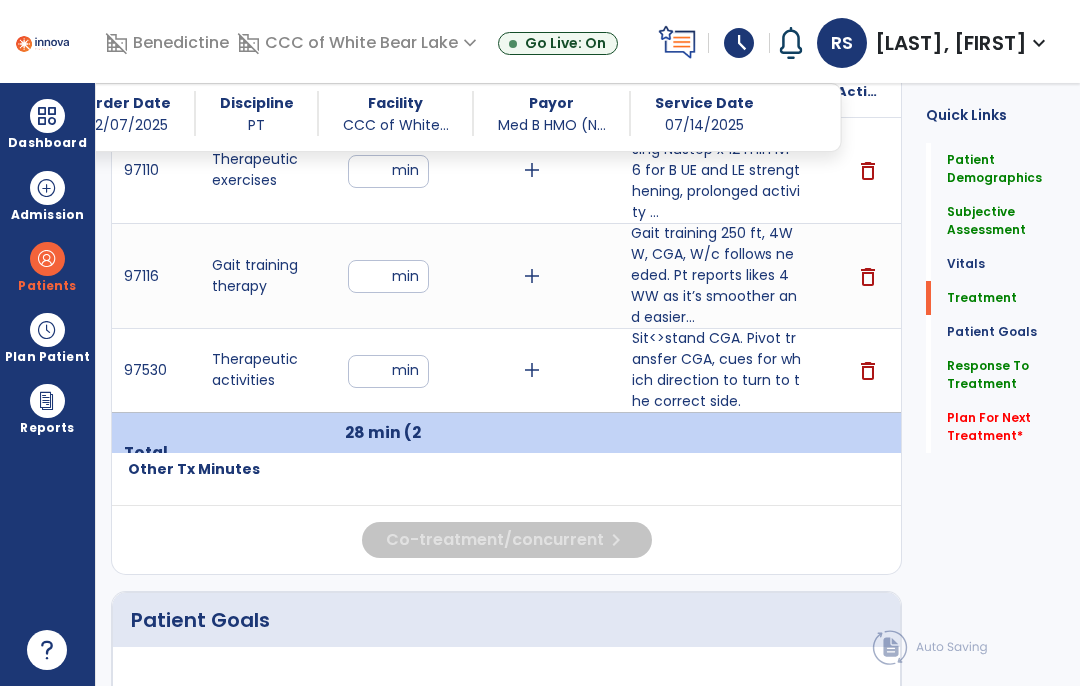 type on "**********" 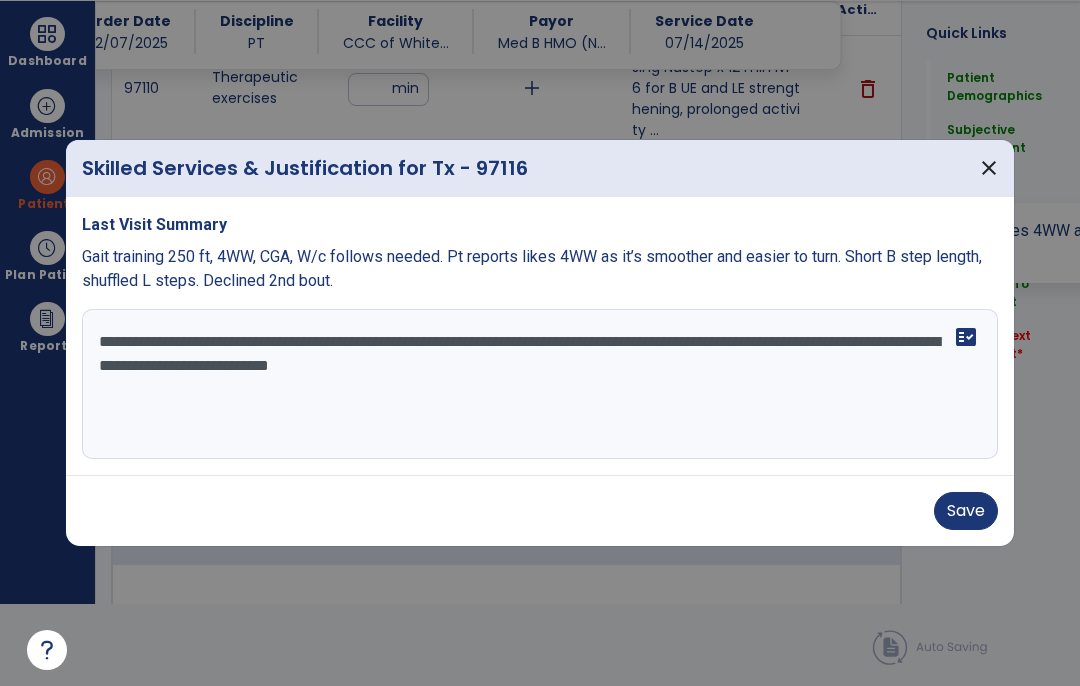 scroll, scrollTop: 0, scrollLeft: 0, axis: both 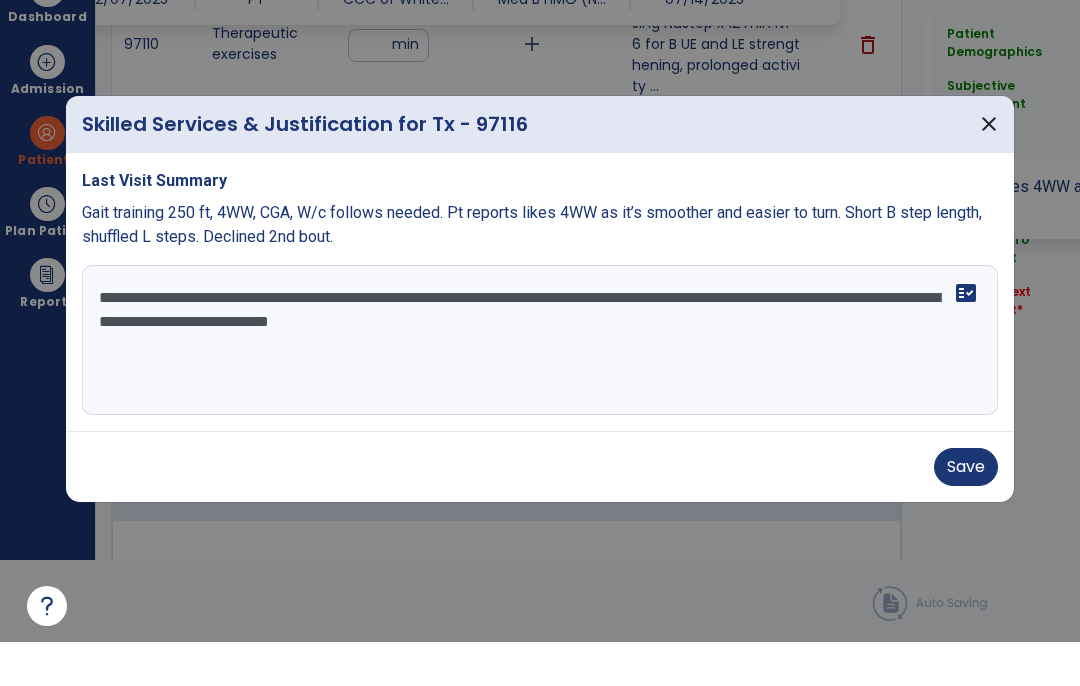 click on "**********" at bounding box center (540, 384) 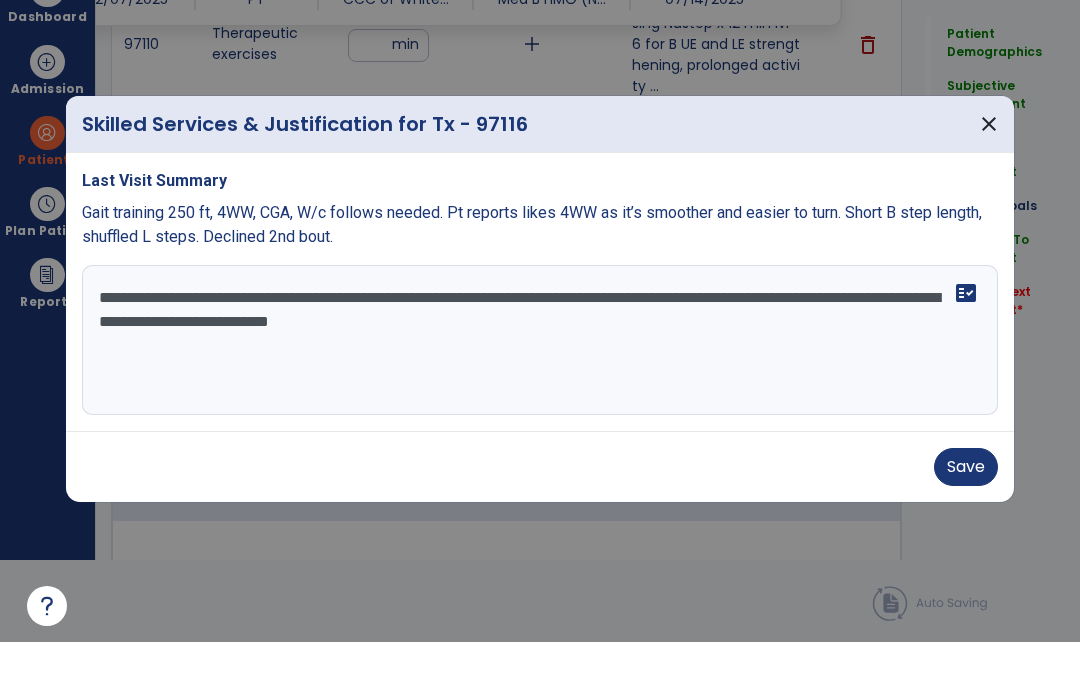 click on "**********" at bounding box center [540, 384] 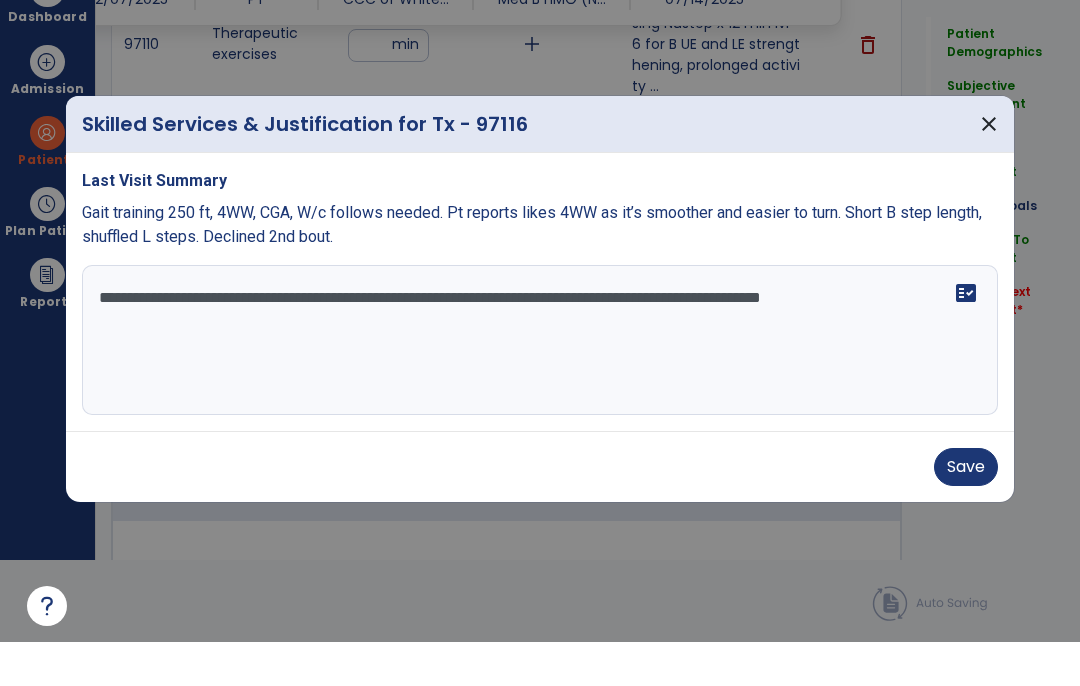 click on "**********" at bounding box center (540, 384) 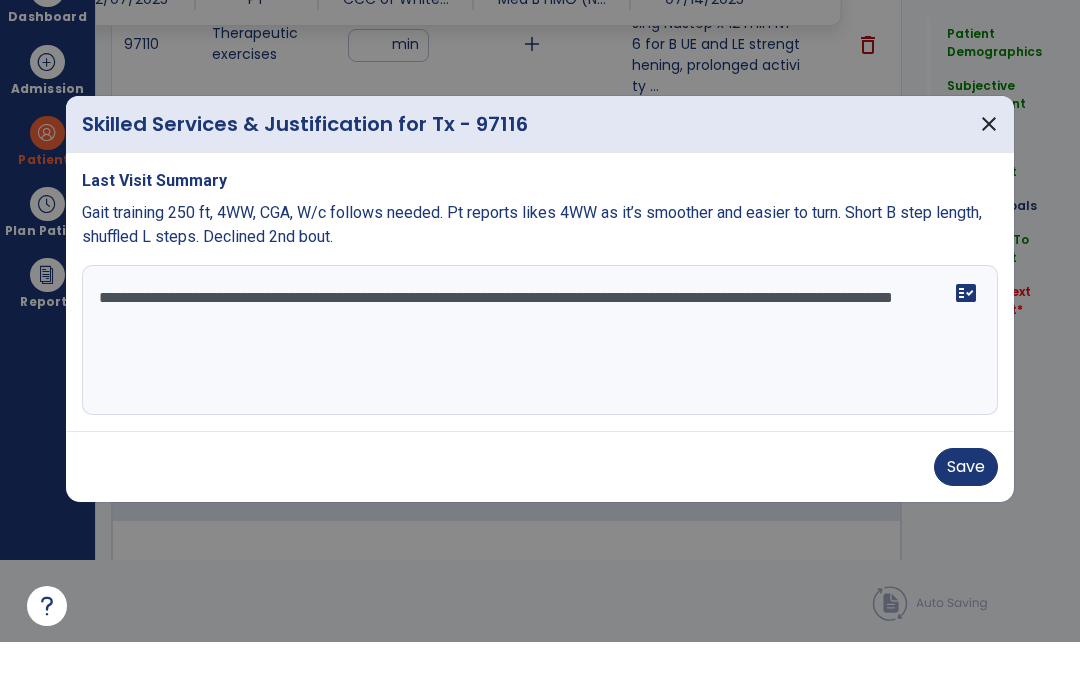 type on "**********" 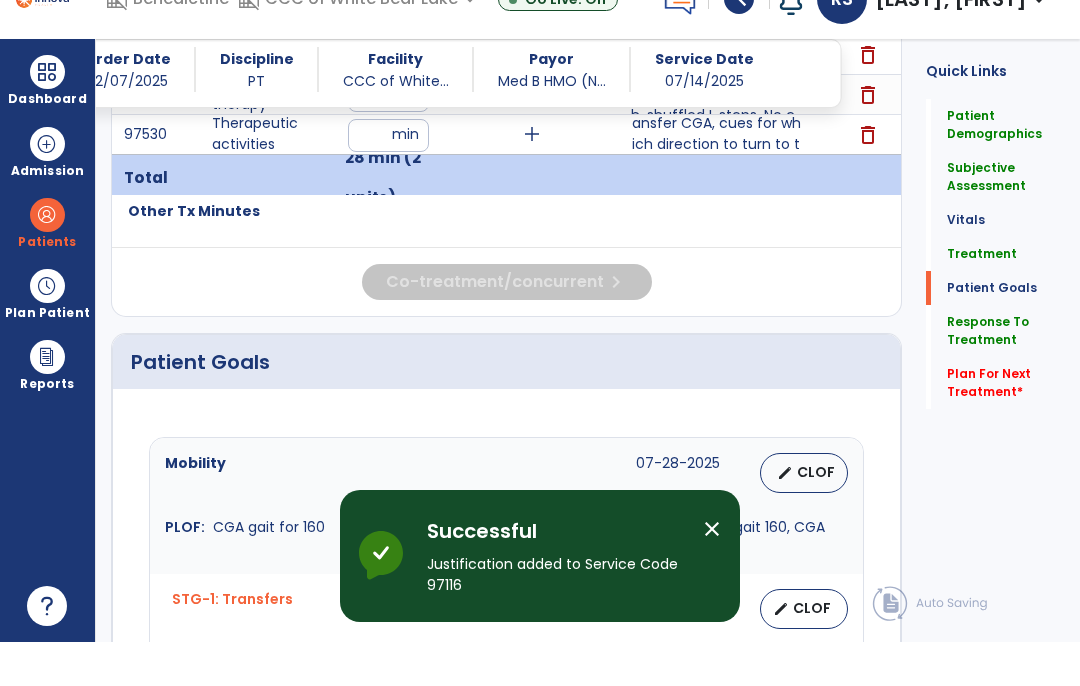 scroll, scrollTop: 82, scrollLeft: 0, axis: vertical 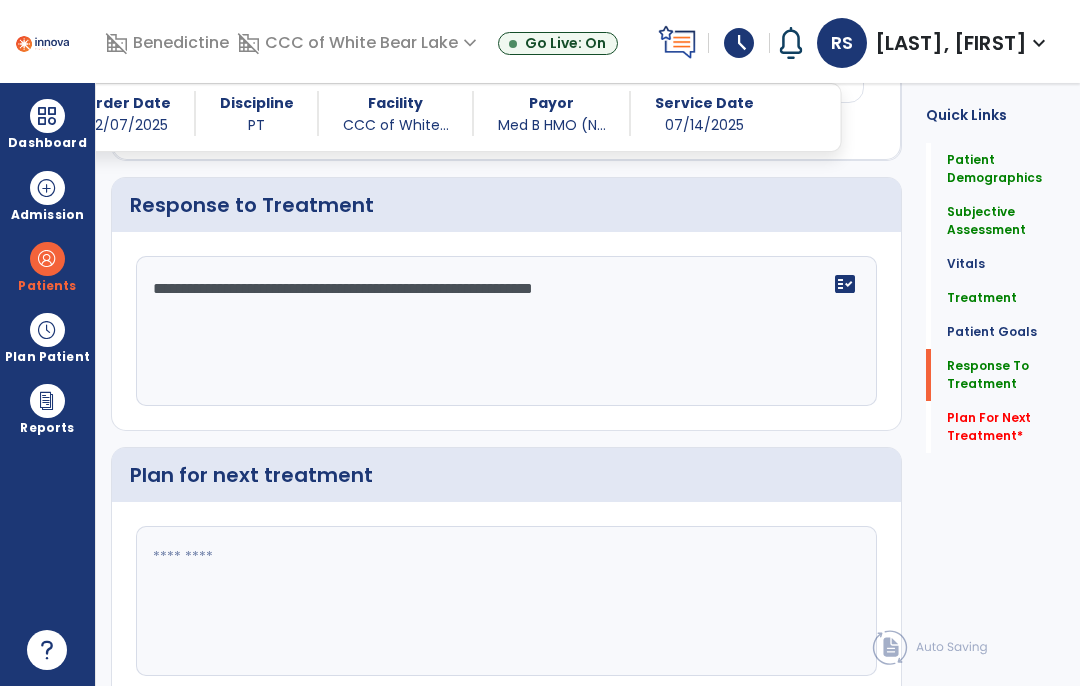 click 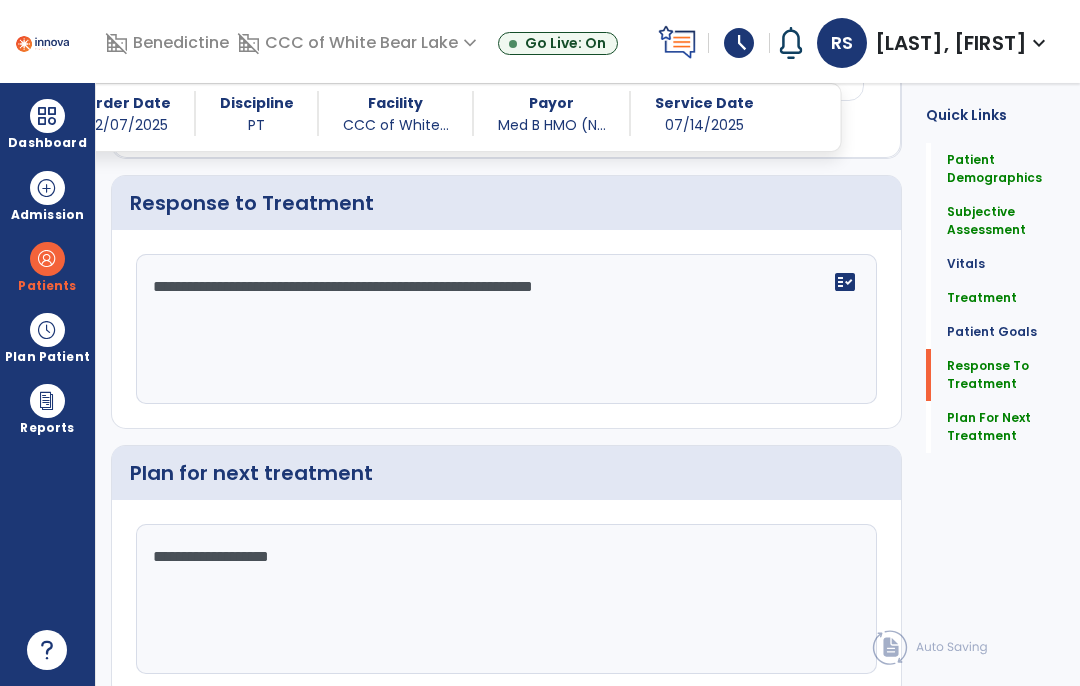 scroll, scrollTop: 2351, scrollLeft: 0, axis: vertical 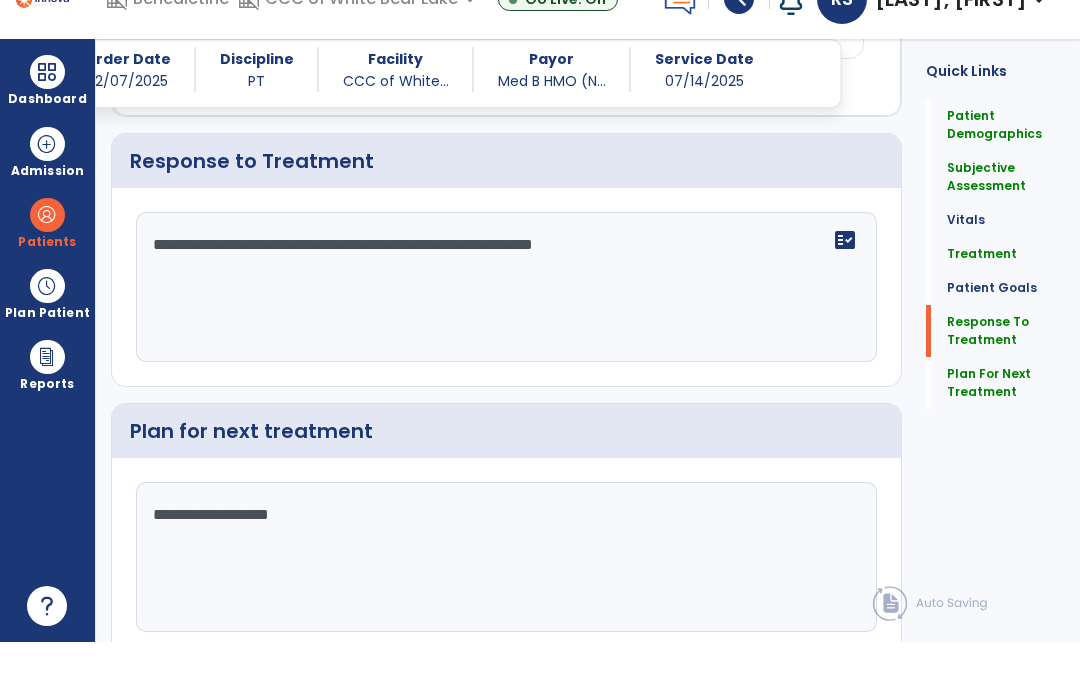 type on "**********" 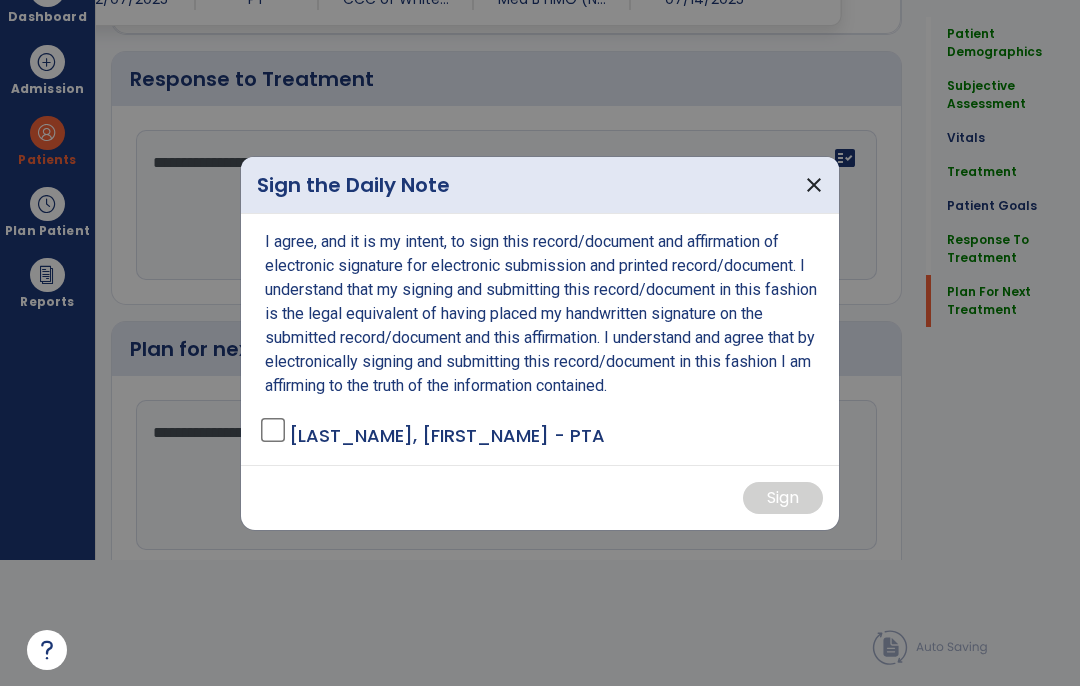 scroll, scrollTop: 0, scrollLeft: 0, axis: both 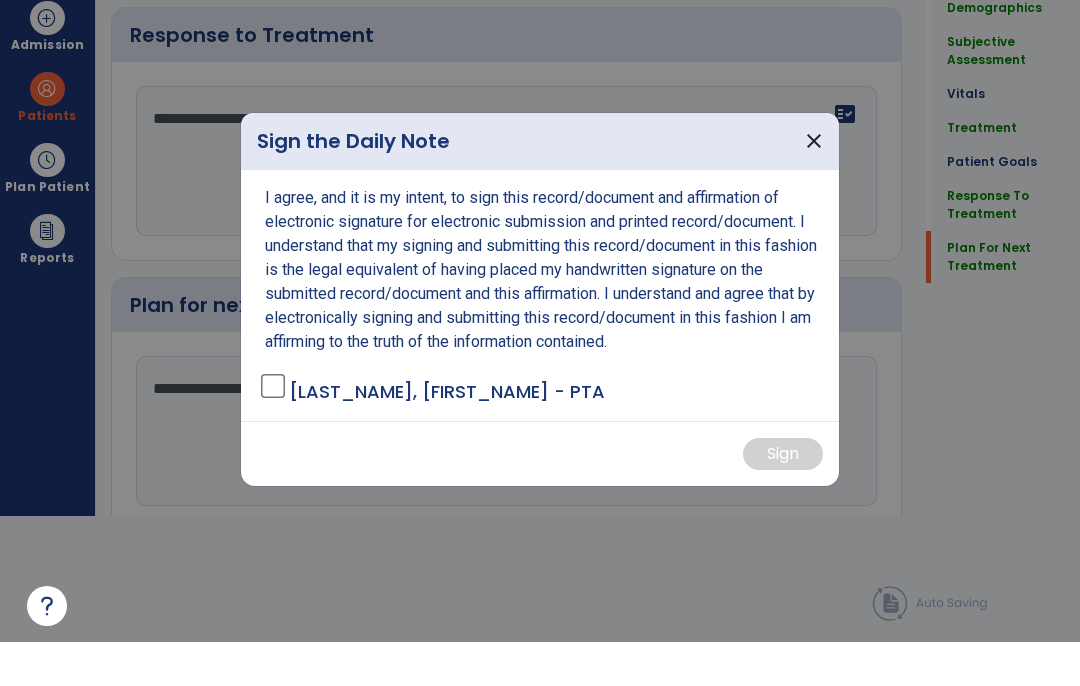 click on "I agree, and it is my intent, to sign this record/document and affirmation of electronic signature for electronic submission and printed record/document. I understand that my signing and submitting this record/document in this fashion is the legal equivalent of having placed my handwritten signature on the submitted record/document and this affirmation. I understand and agree that by electronically signing and submitting this record/document in this fashion I am affirming to the truth of the information contained. [LAST], [FIRST] - PTA" at bounding box center [540, 339] 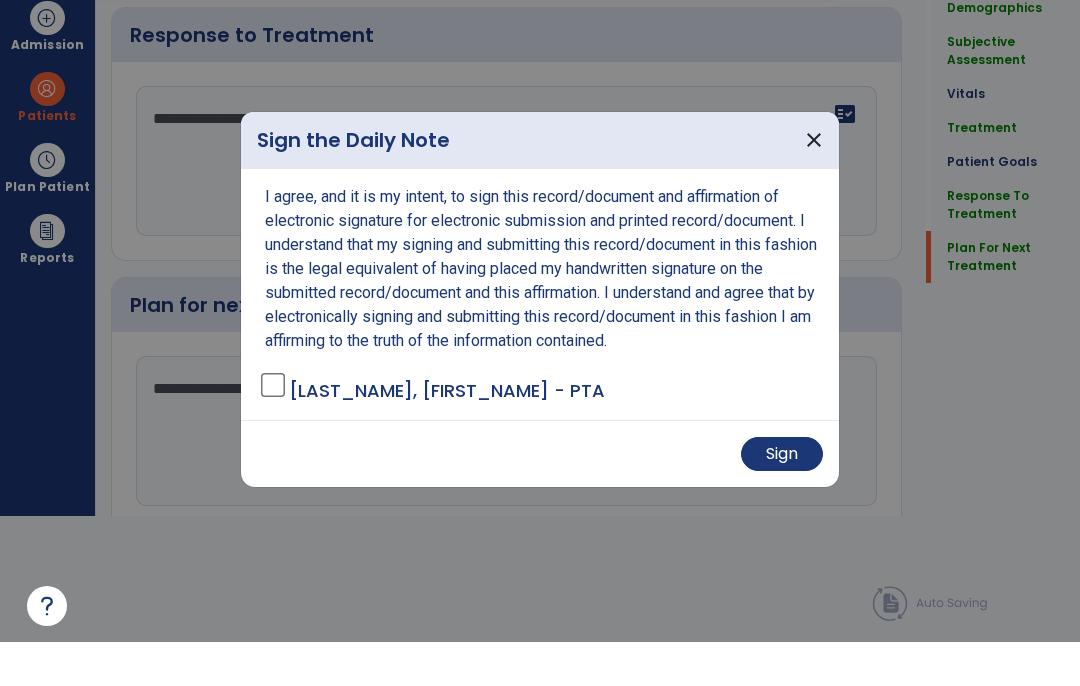 click on "Sign" at bounding box center (782, 498) 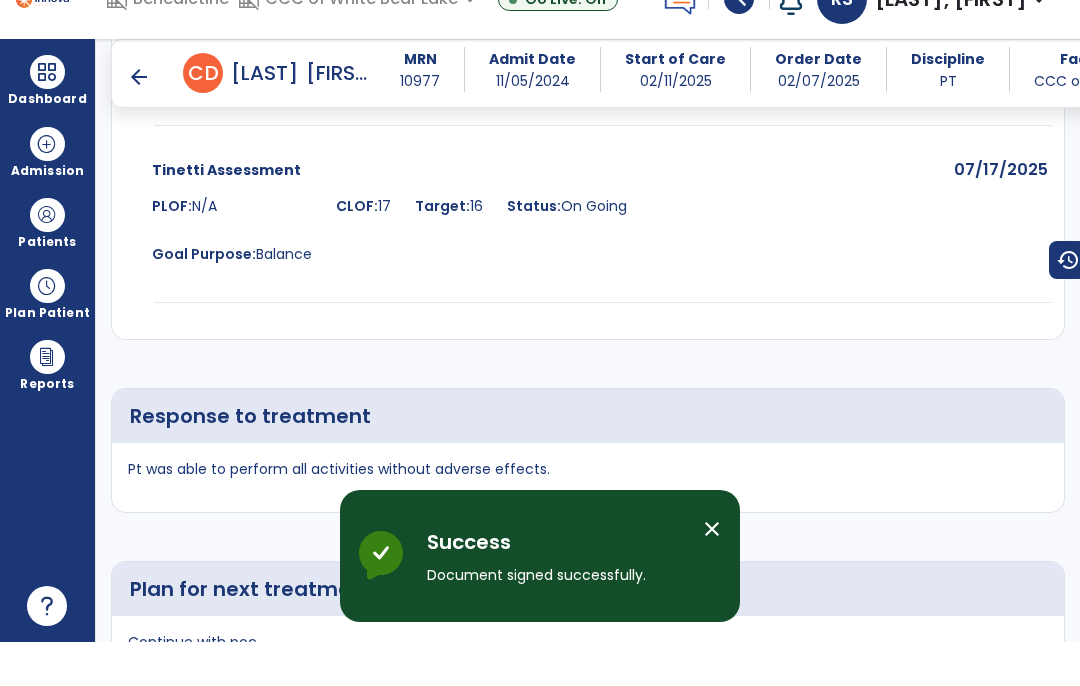 scroll, scrollTop: 82, scrollLeft: 0, axis: vertical 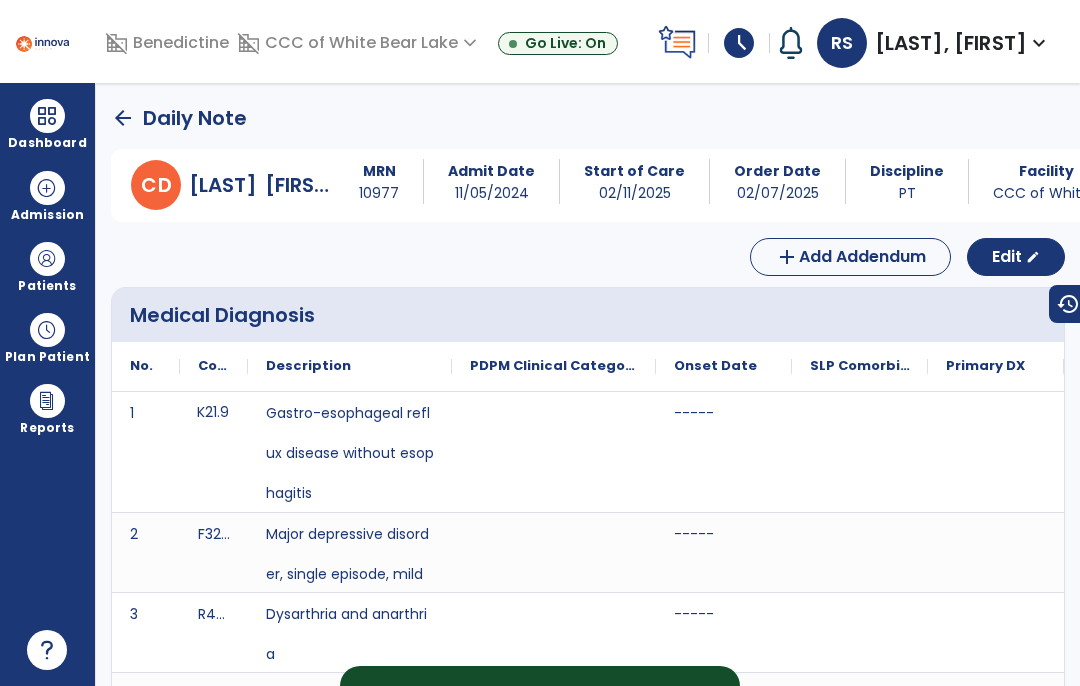 click on "arrow_back" 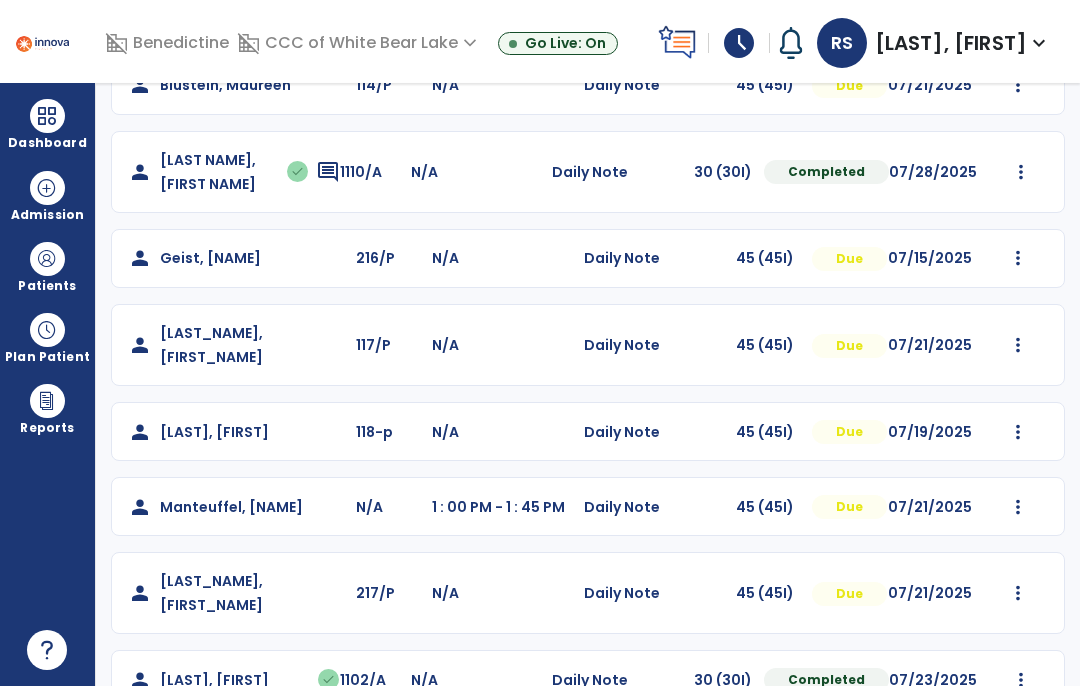 scroll, scrollTop: 328, scrollLeft: 0, axis: vertical 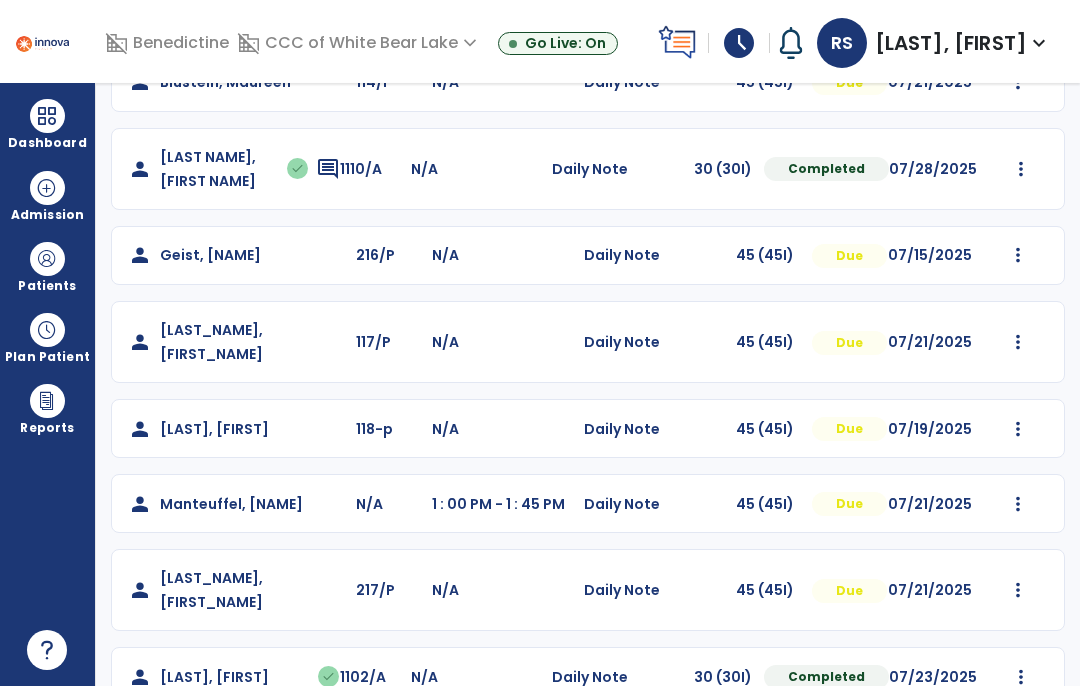 click at bounding box center [1018, -4] 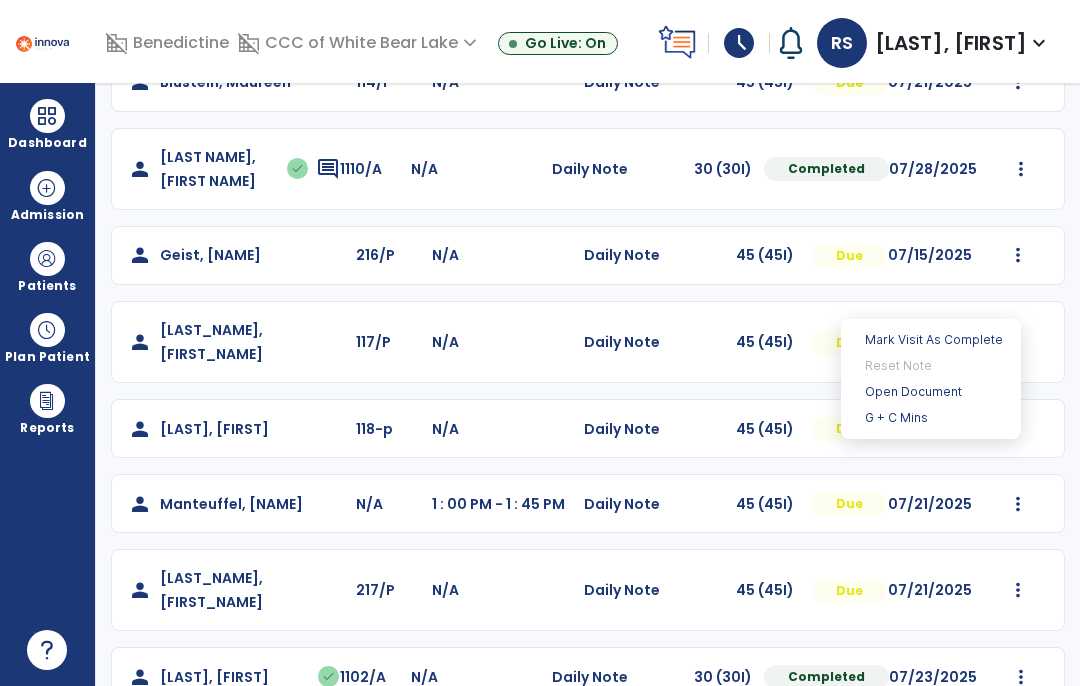 click on "Open Document" at bounding box center [931, 392] 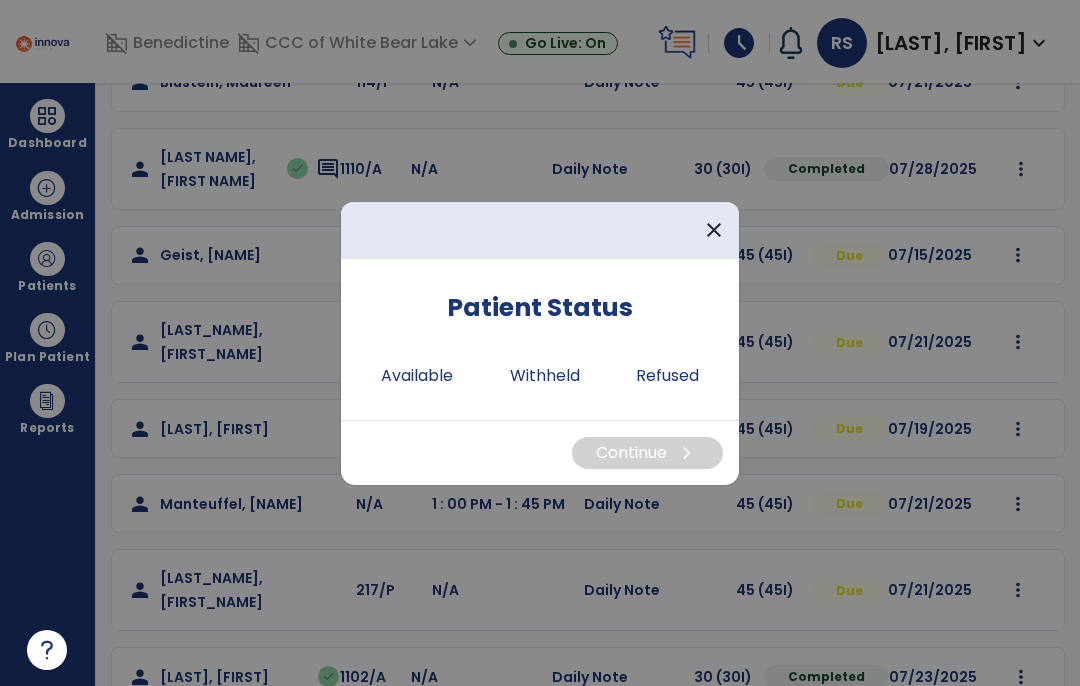 click on "Available" at bounding box center [417, 376] 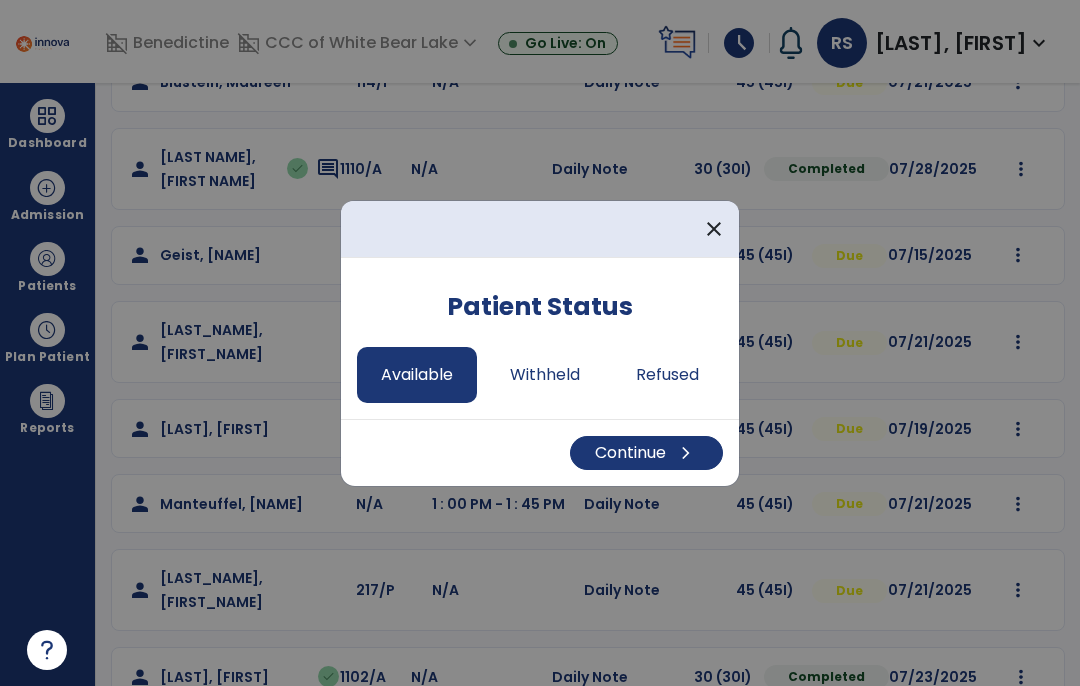 click on "Continue   chevron_right" at bounding box center [646, 453] 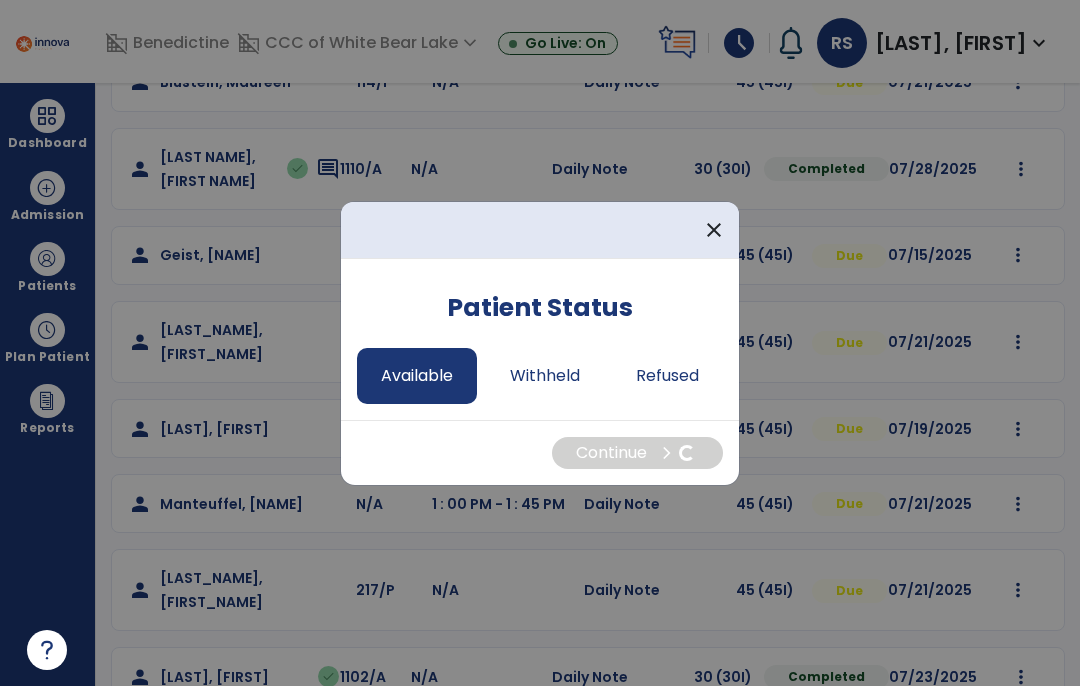 select on "*" 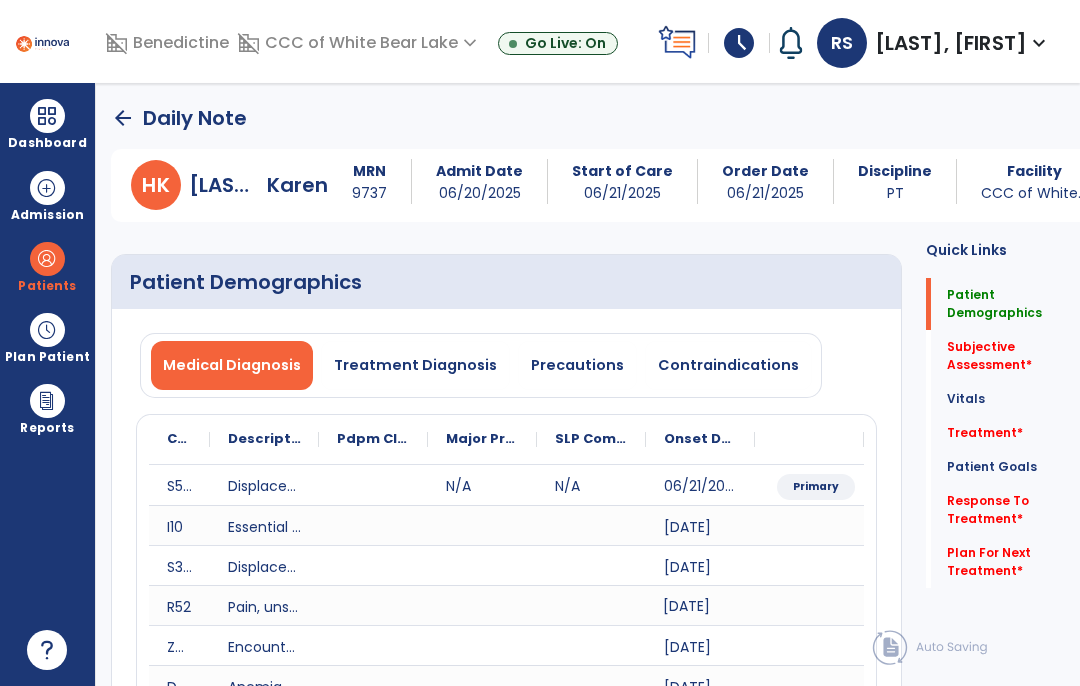 scroll, scrollTop: 0, scrollLeft: 0, axis: both 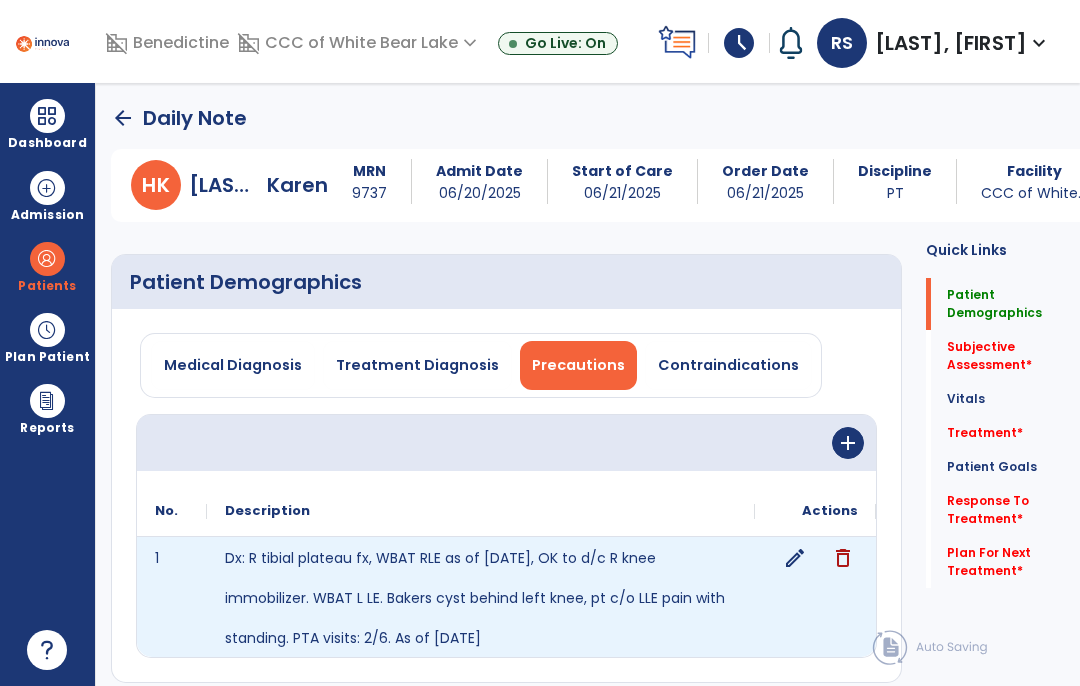 click on "edit" 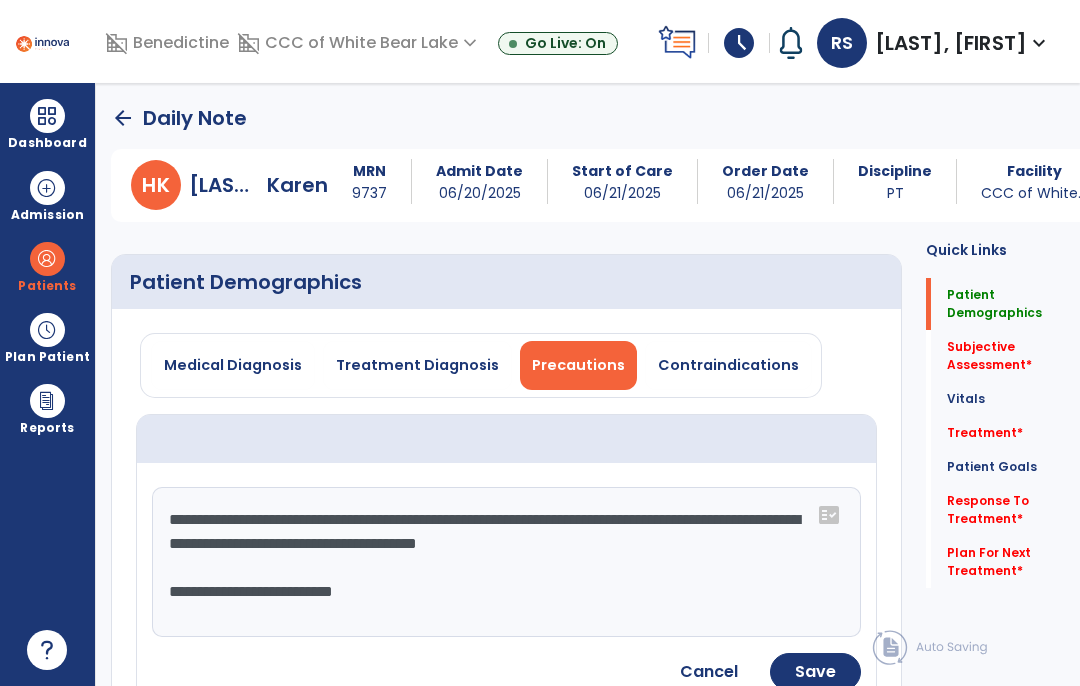 click on "**********" 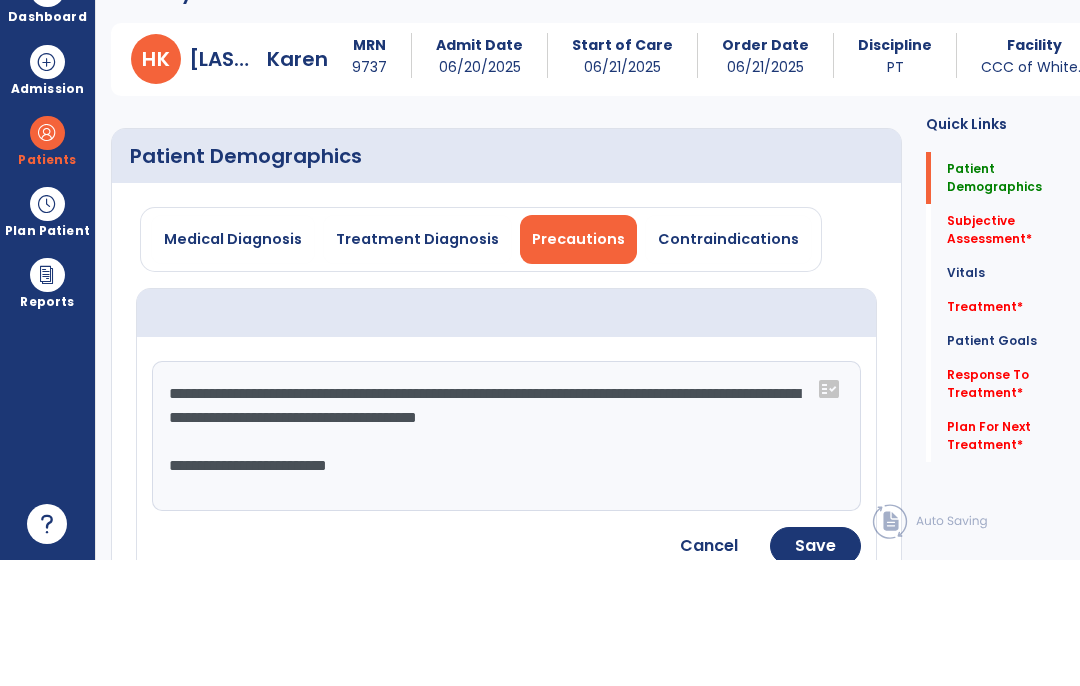 scroll, scrollTop: 82, scrollLeft: 0, axis: vertical 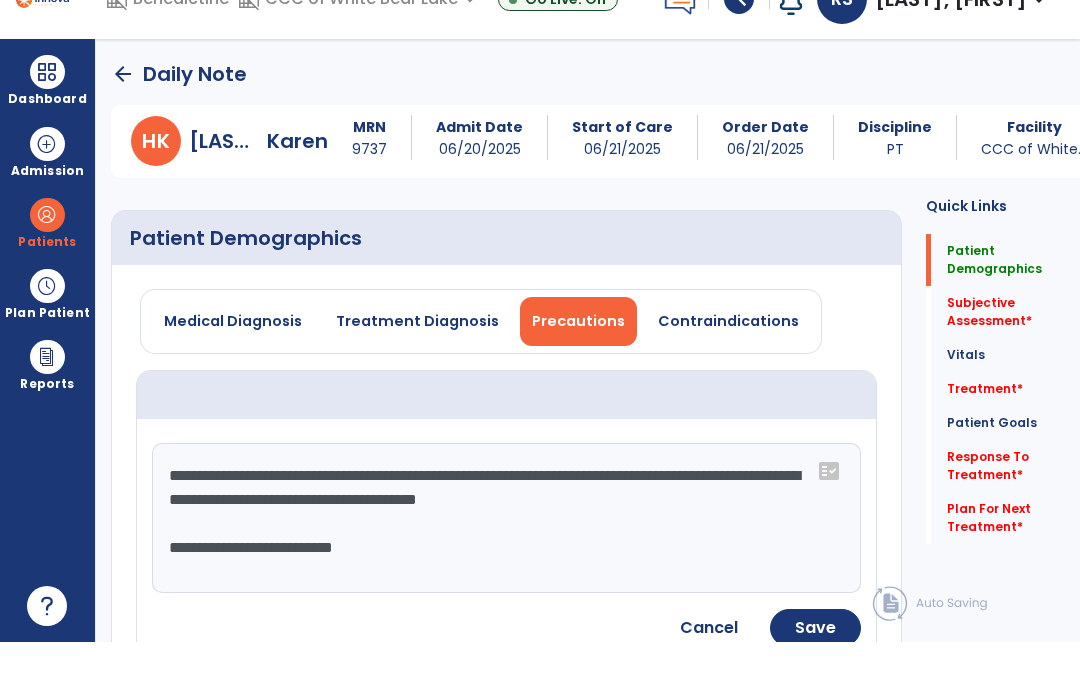 click on "**********" 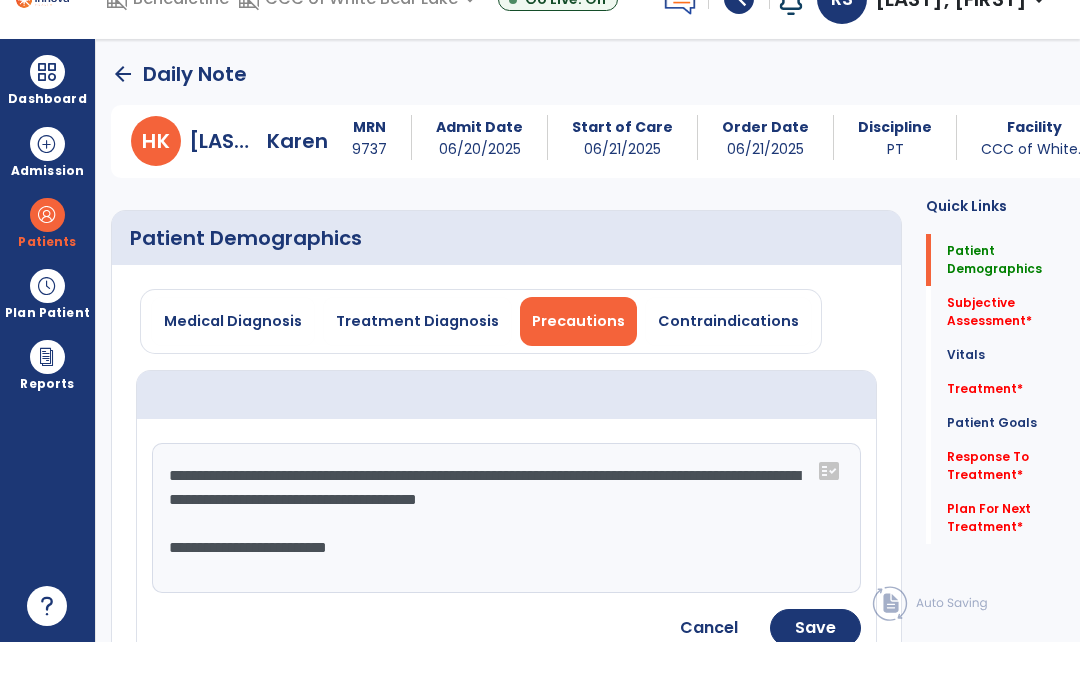 type on "**********" 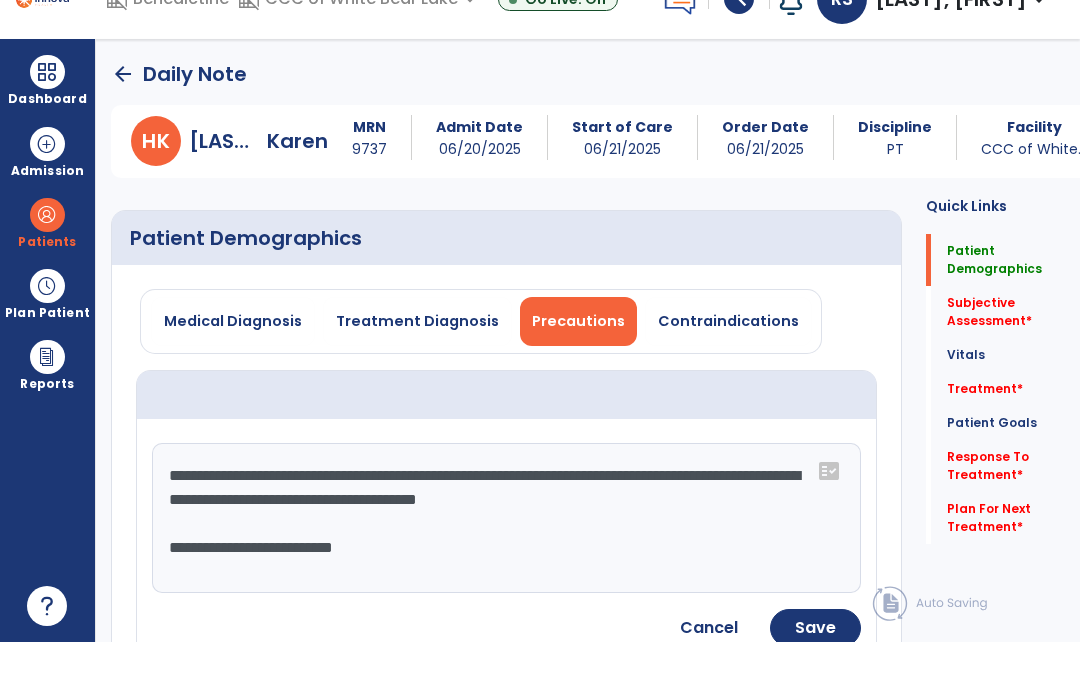click on "Save" 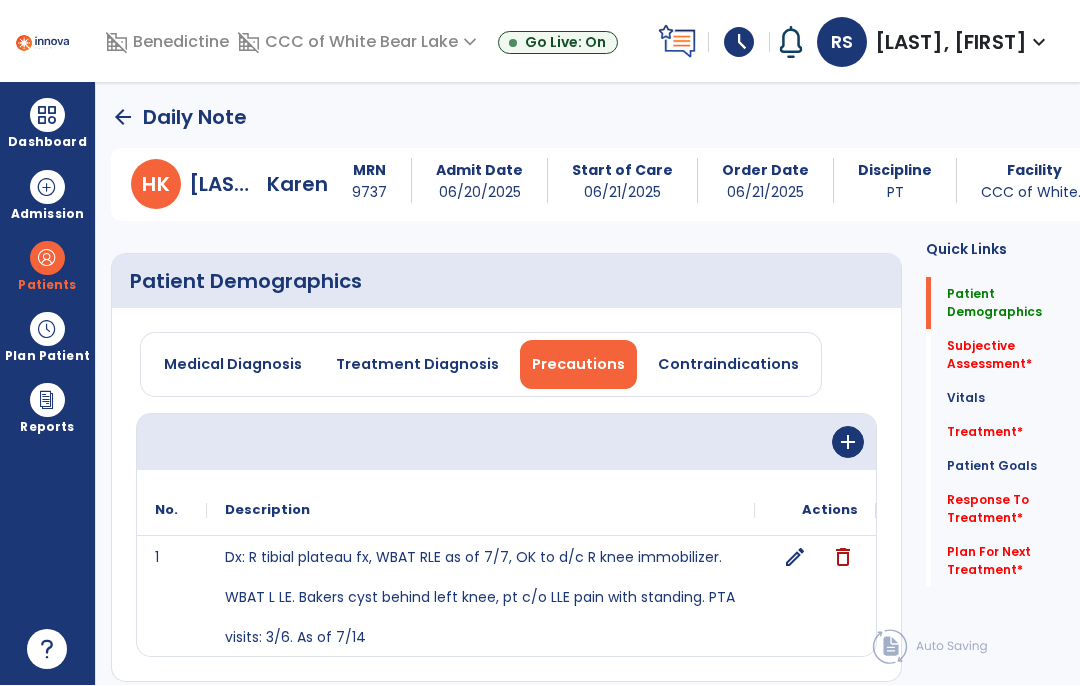 scroll, scrollTop: 0, scrollLeft: 0, axis: both 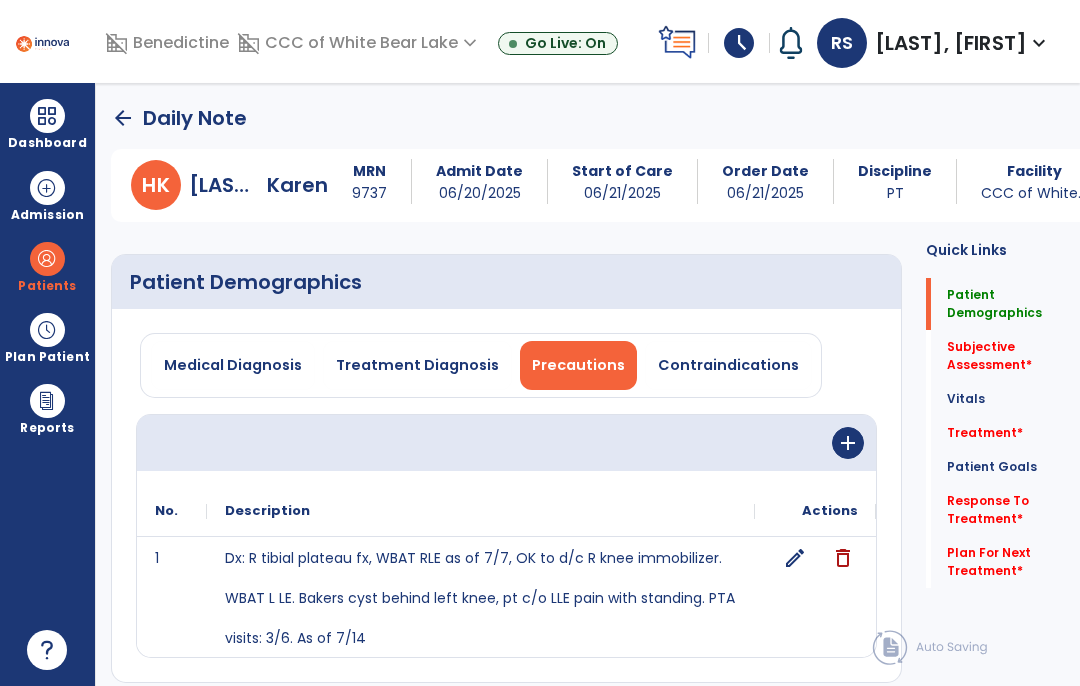 click on "arrow_back" 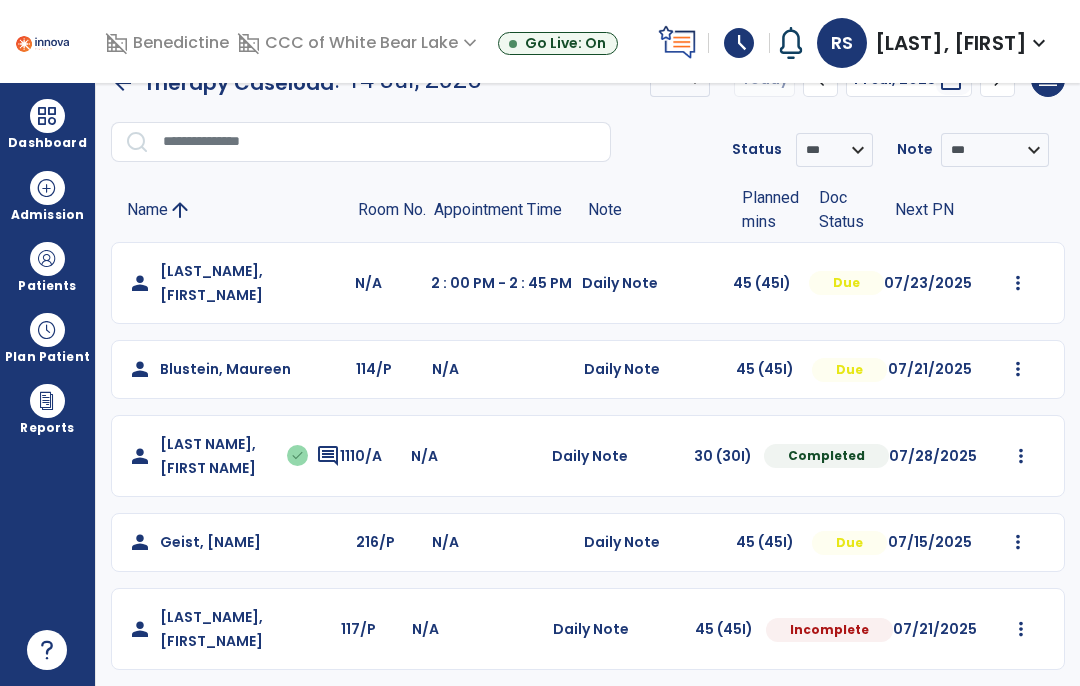 scroll, scrollTop: 44, scrollLeft: 0, axis: vertical 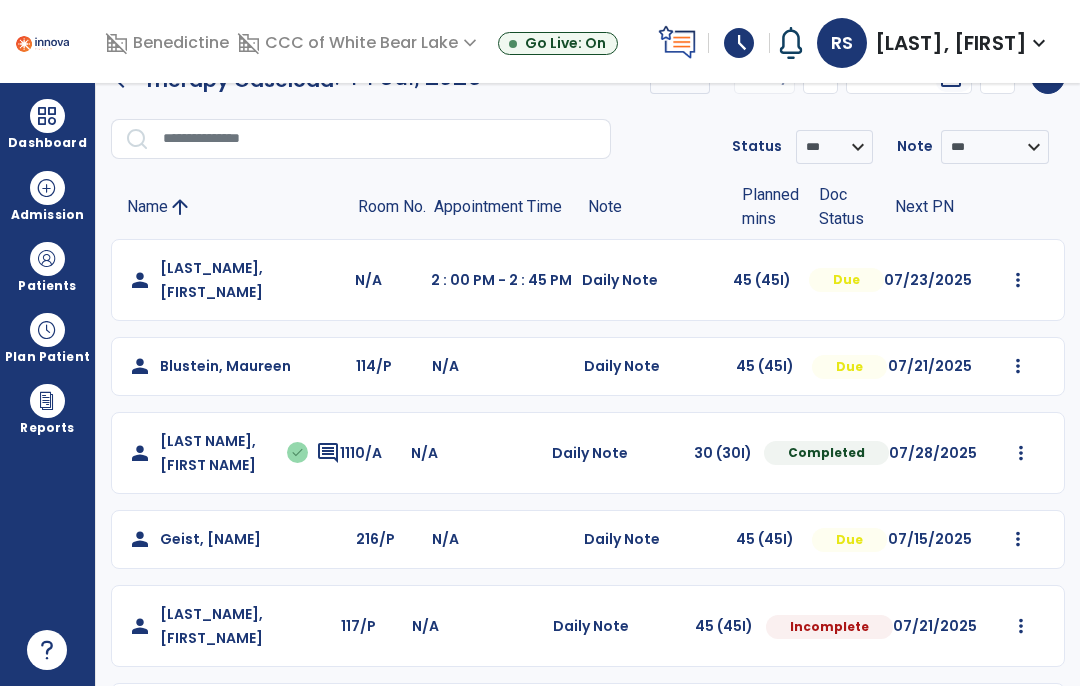 click on "Mark Visit As Complete   Reset Note   Open Document   G + C Mins" 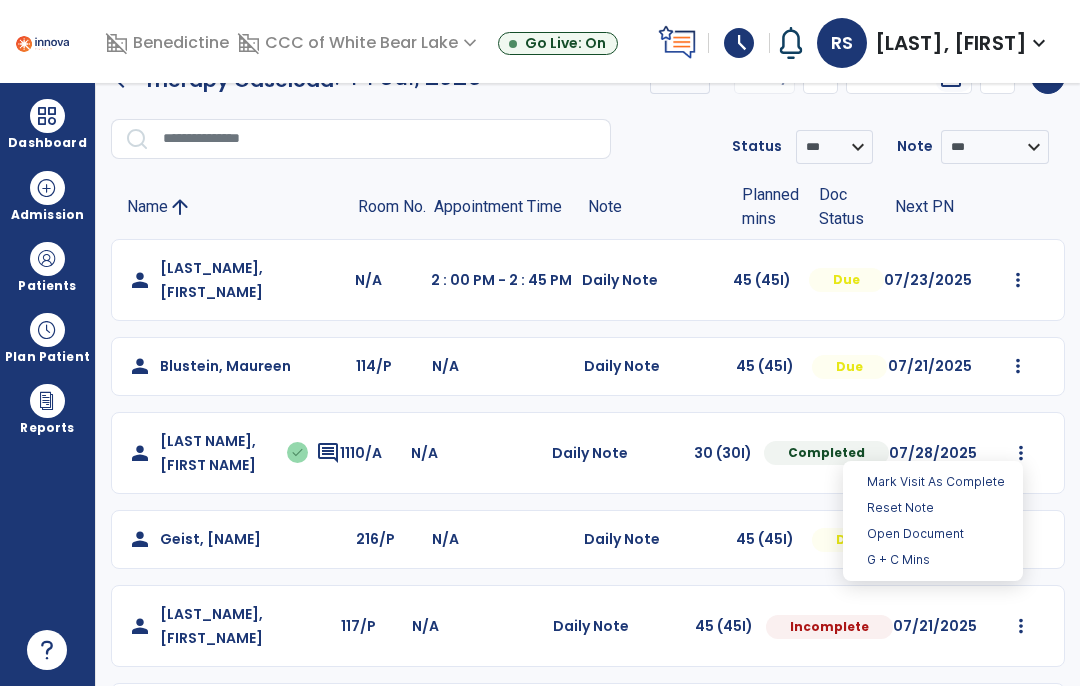click on "G + C Mins" at bounding box center [933, 560] 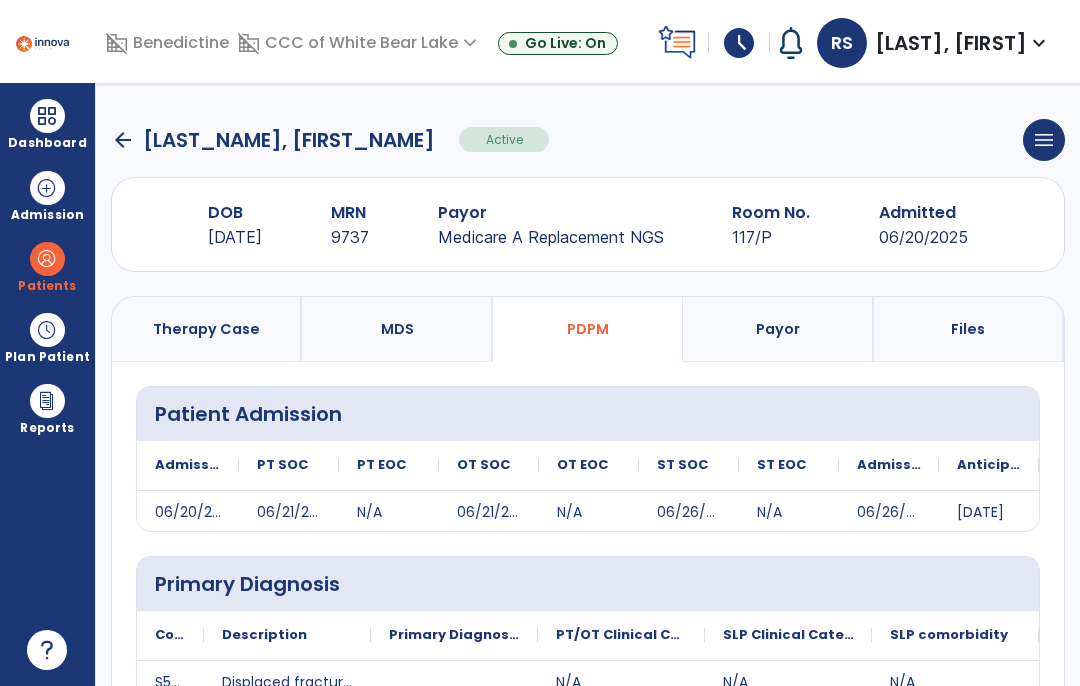 scroll, scrollTop: 0, scrollLeft: 0, axis: both 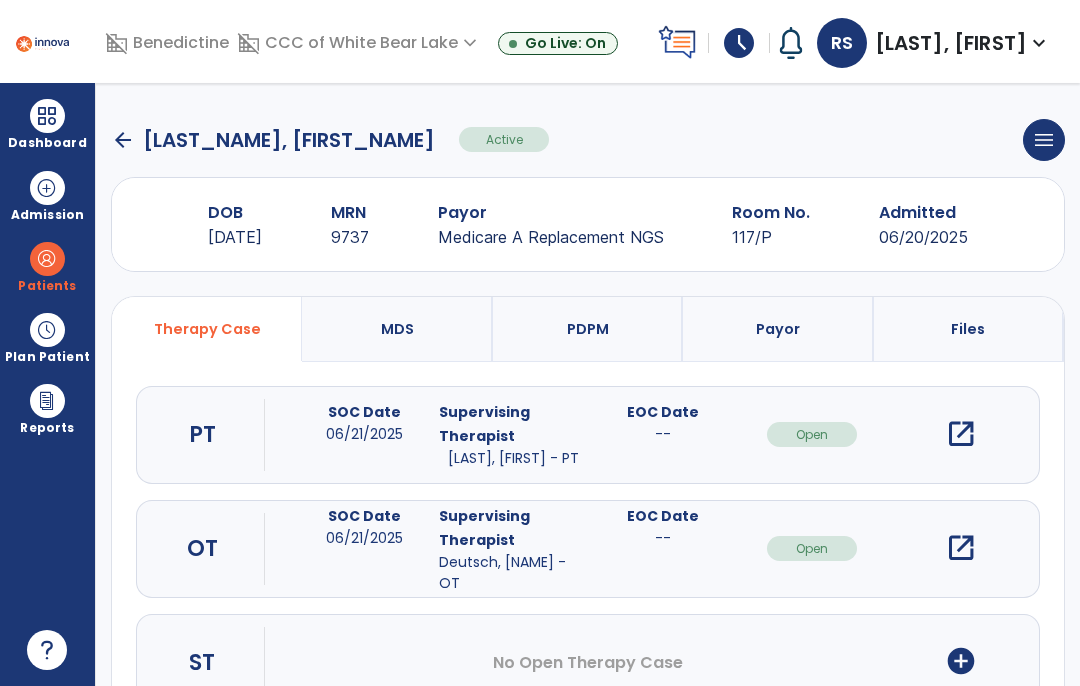 click on "open_in_new" at bounding box center [961, 548] 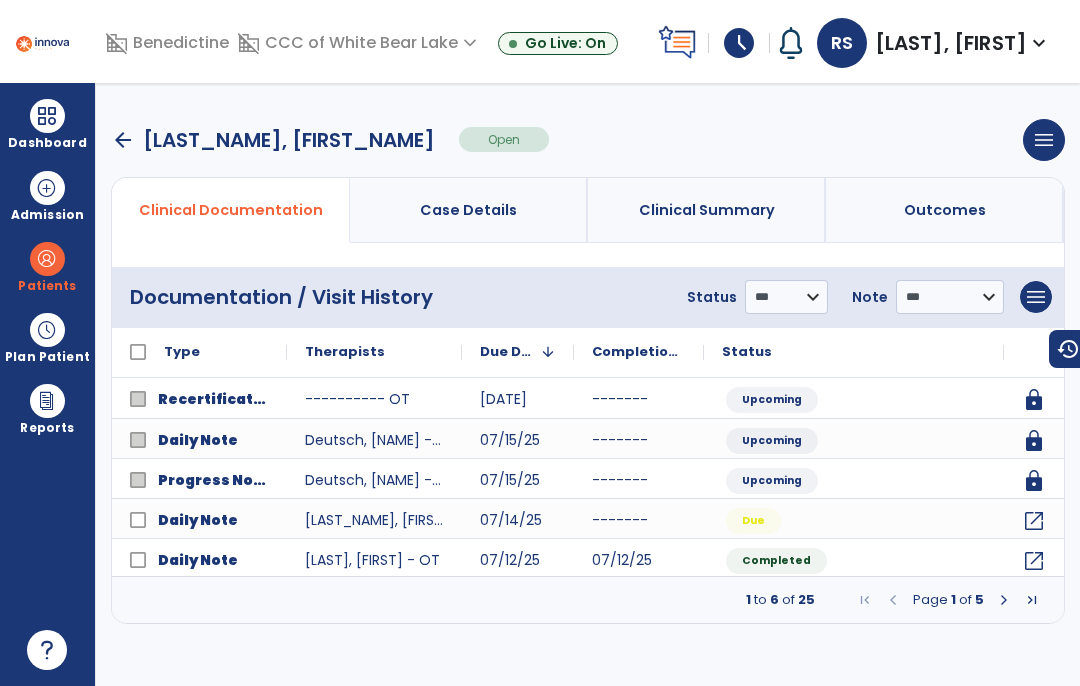 click on "arrow_back" at bounding box center [123, 140] 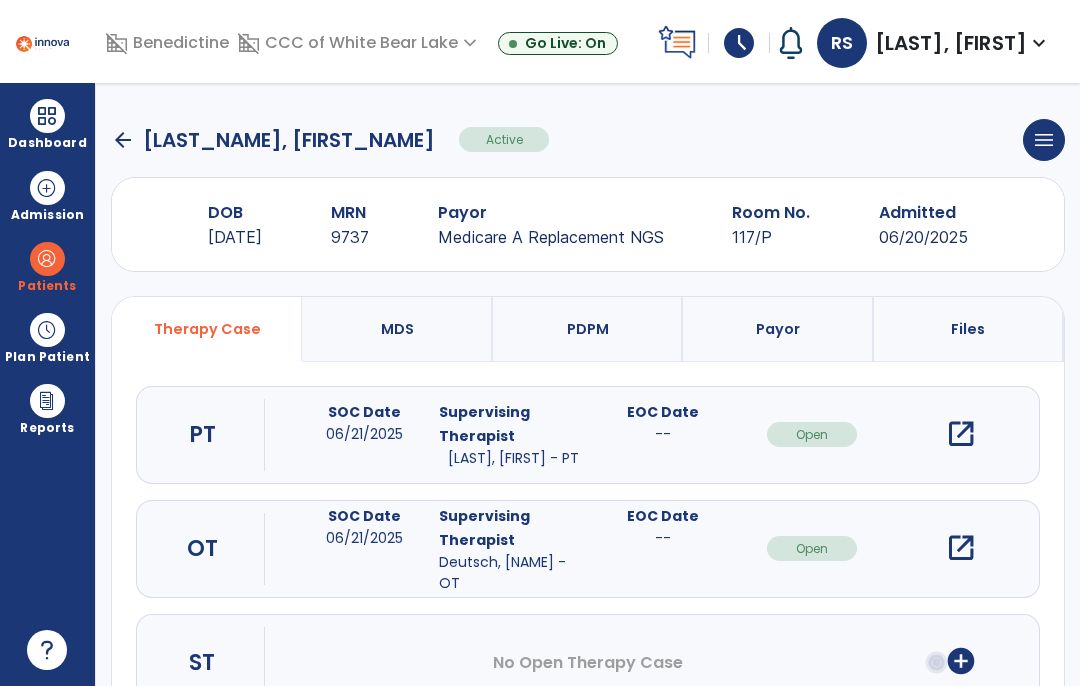 click on "open_in_new" at bounding box center [961, 548] 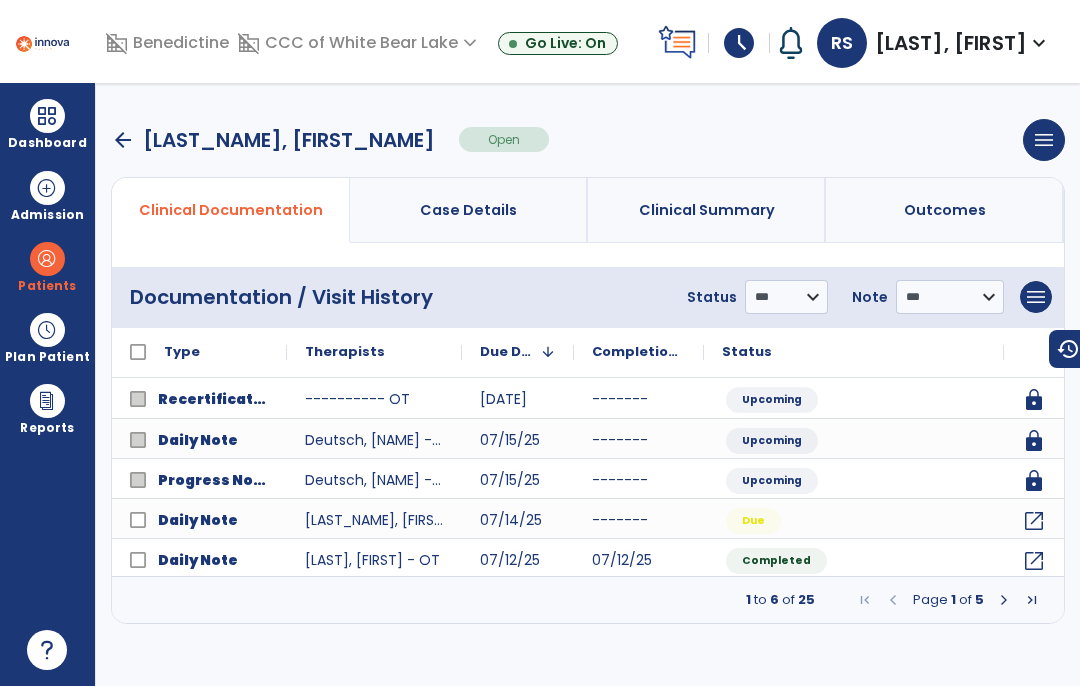 click on "arrow_back" at bounding box center [123, 140] 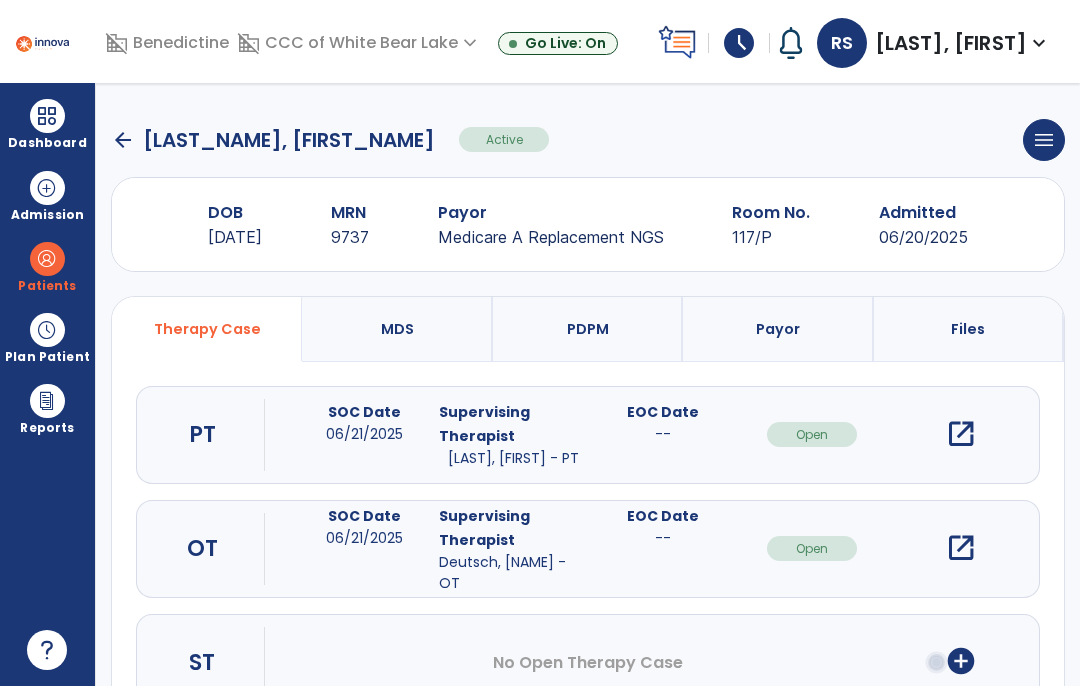click on "open_in_new" at bounding box center (961, 434) 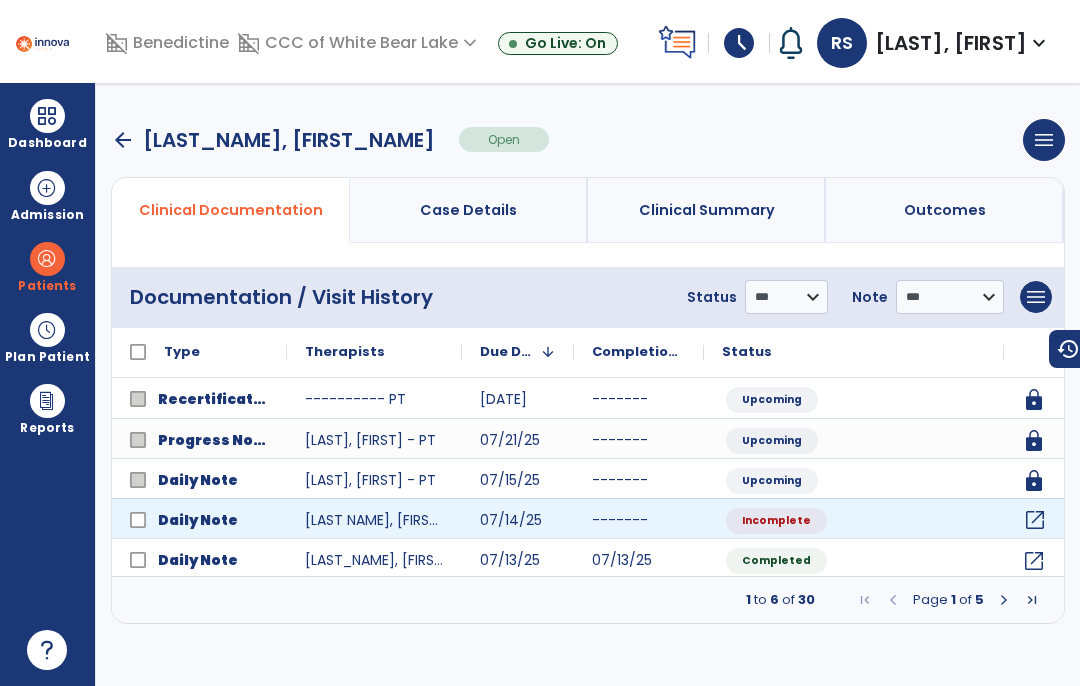 click on "open_in_new" 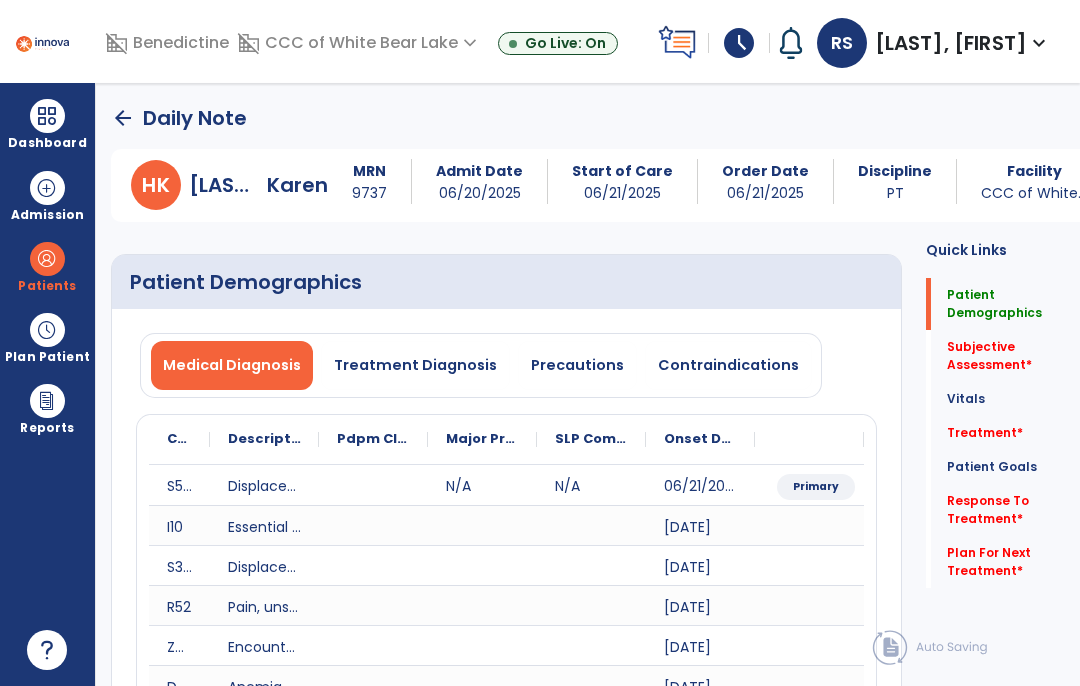 click on "Precautions" at bounding box center [577, 365] 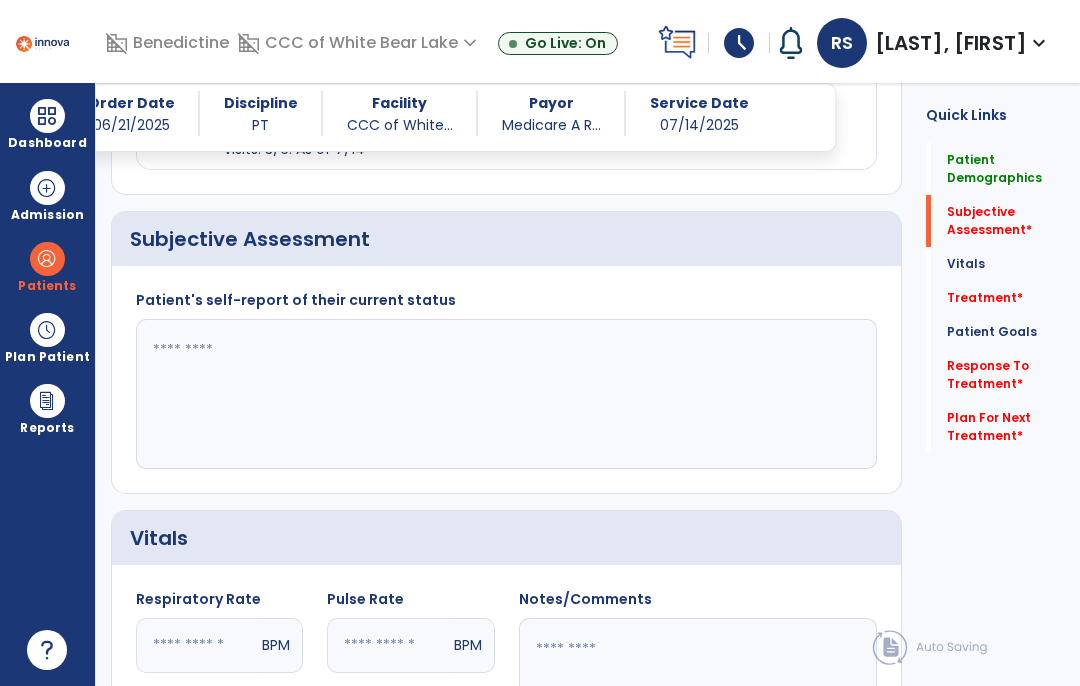 scroll, scrollTop: 478, scrollLeft: 0, axis: vertical 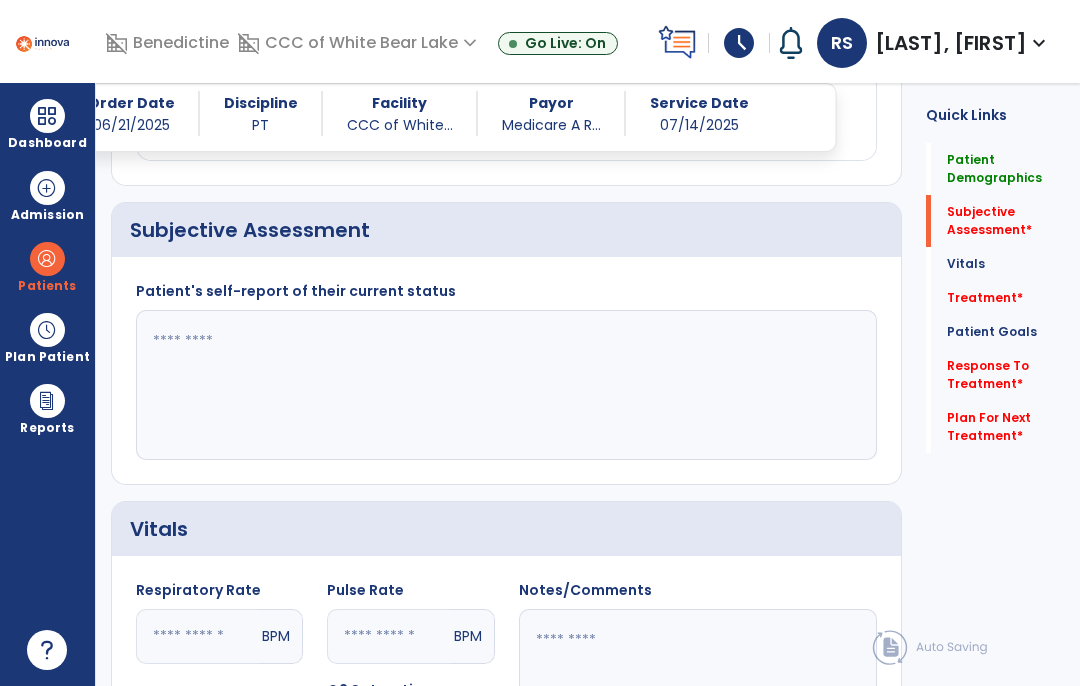 click 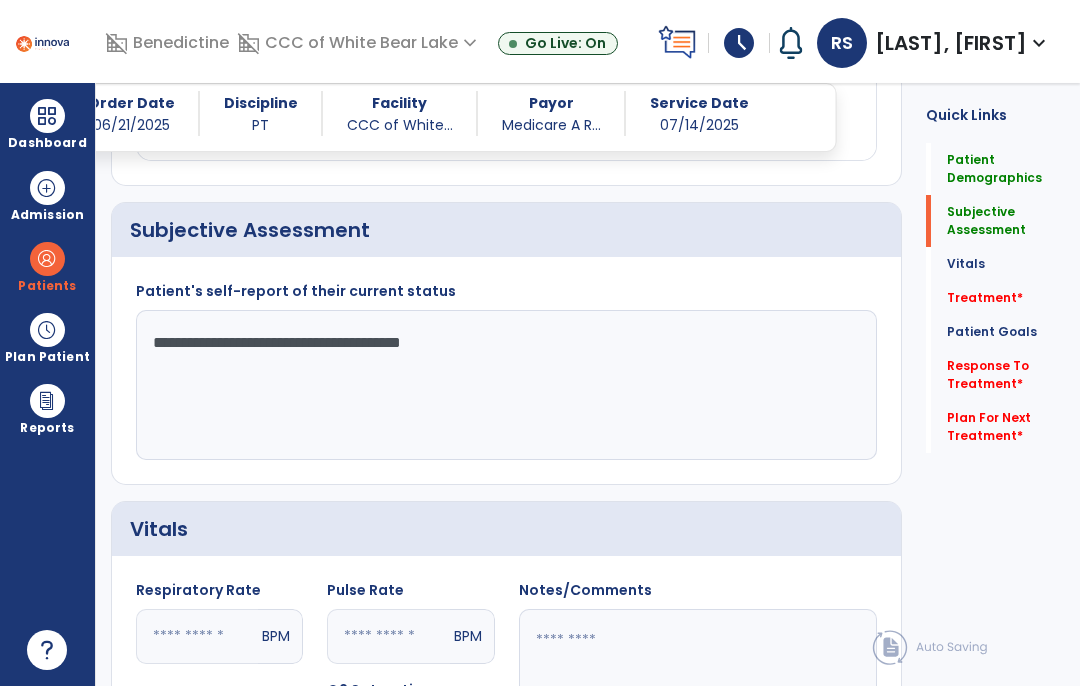 click on "**********" 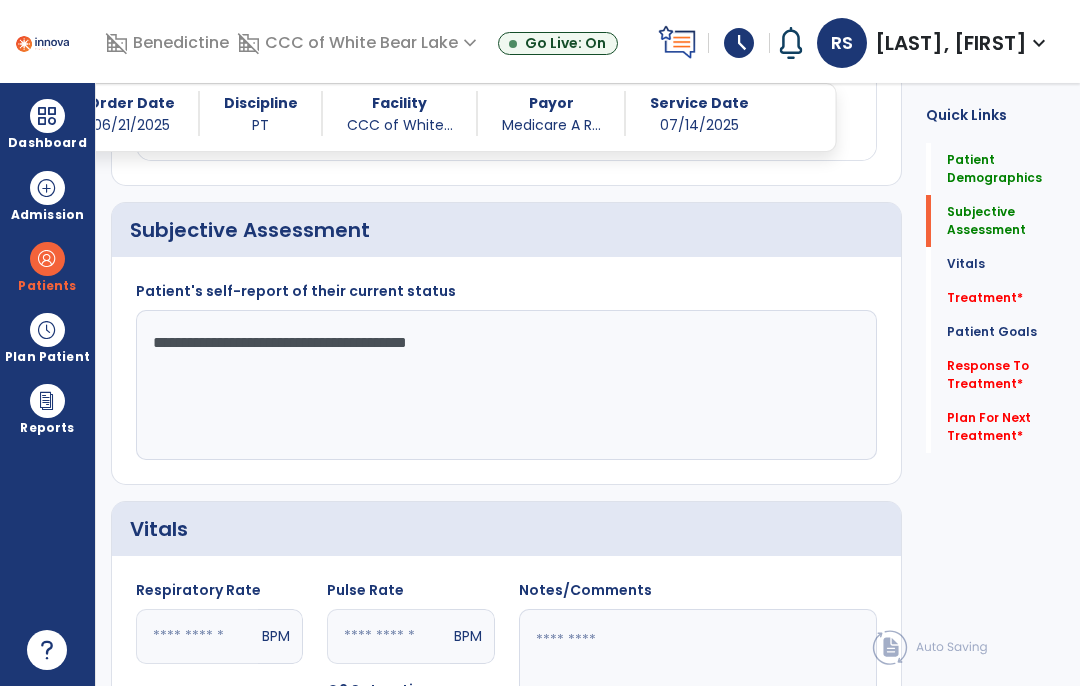 click on "**********" 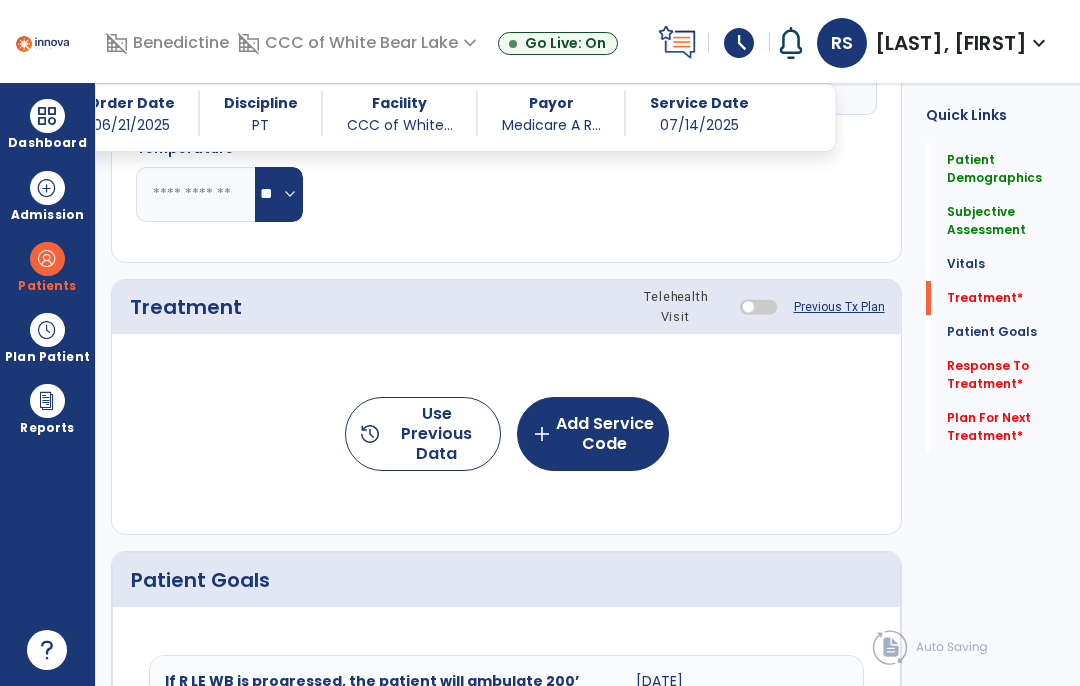 scroll, scrollTop: 1162, scrollLeft: 0, axis: vertical 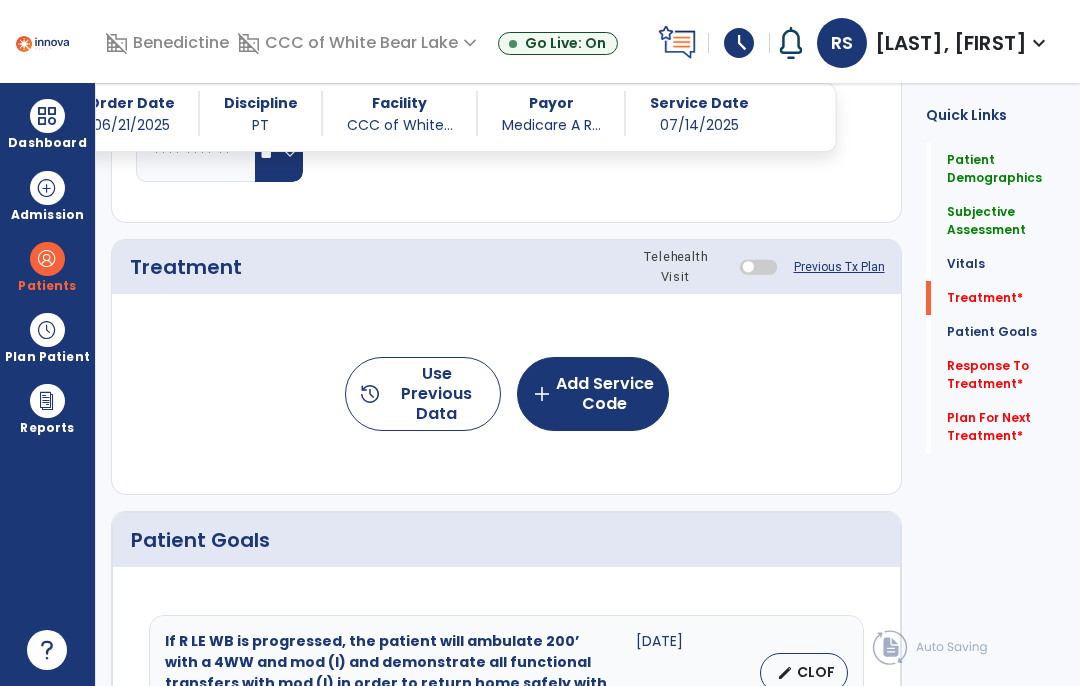 click on "history  Use Previous Data" 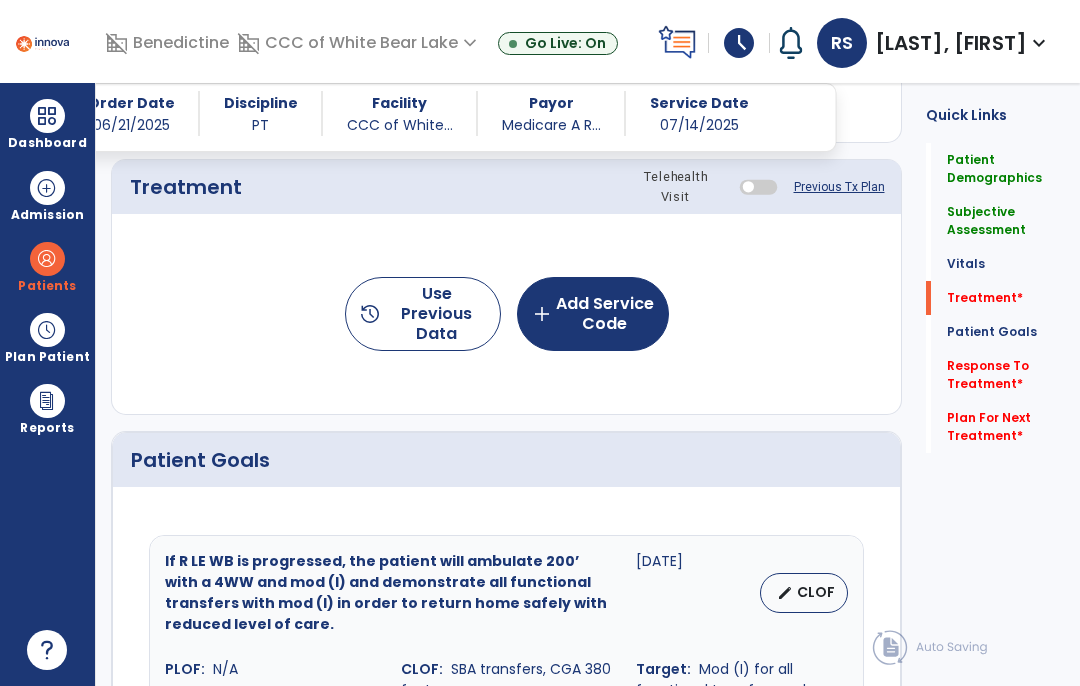 type on "**********" 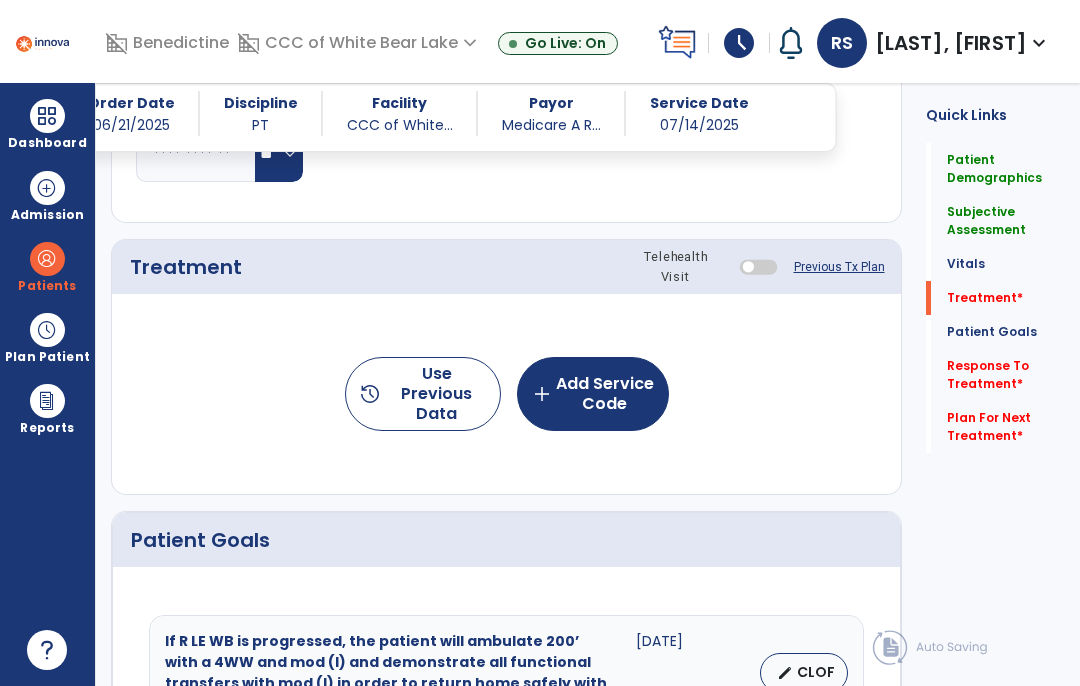 click on "history  Use Previous Data" 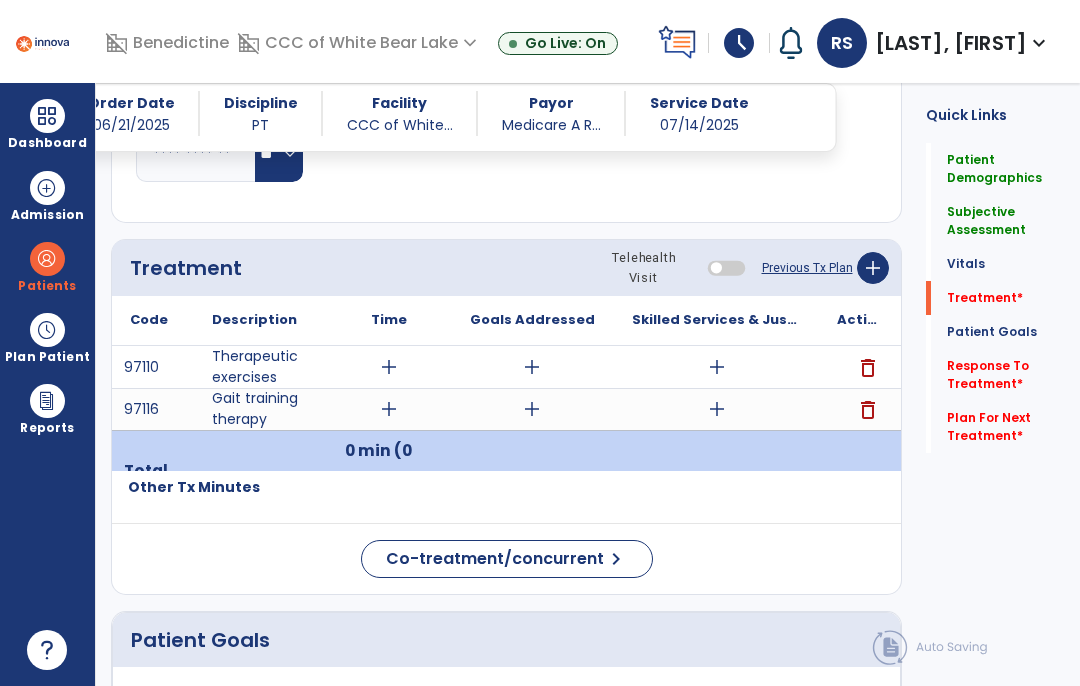 click on "add" at bounding box center (717, 367) 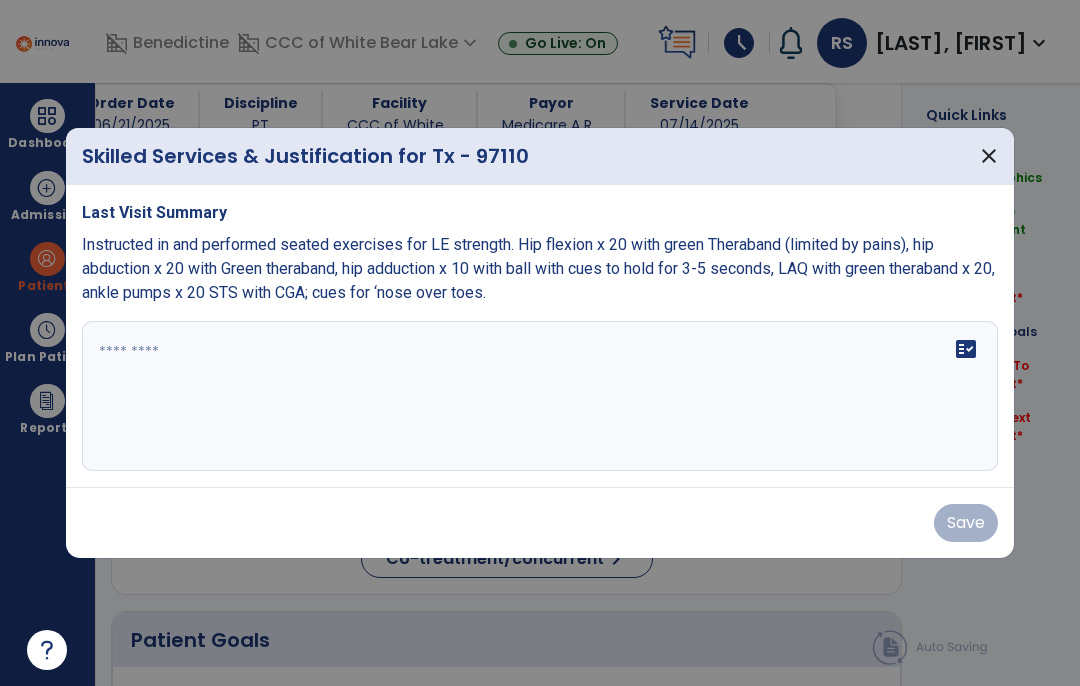 click on "fact_check" at bounding box center [540, 396] 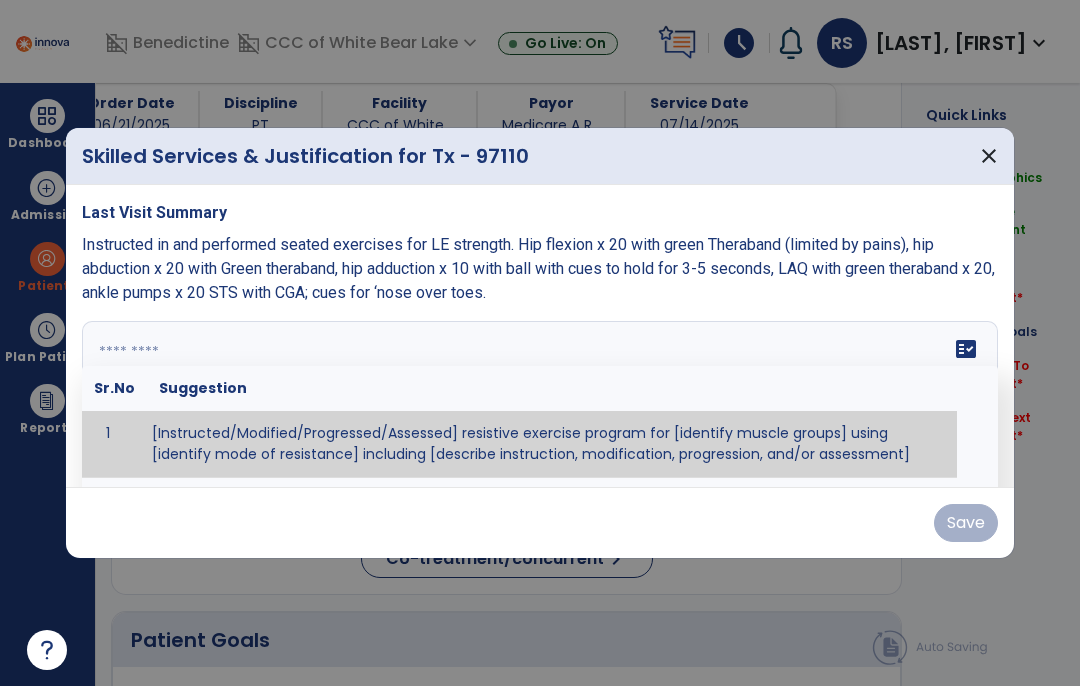 click on "close" at bounding box center [989, 156] 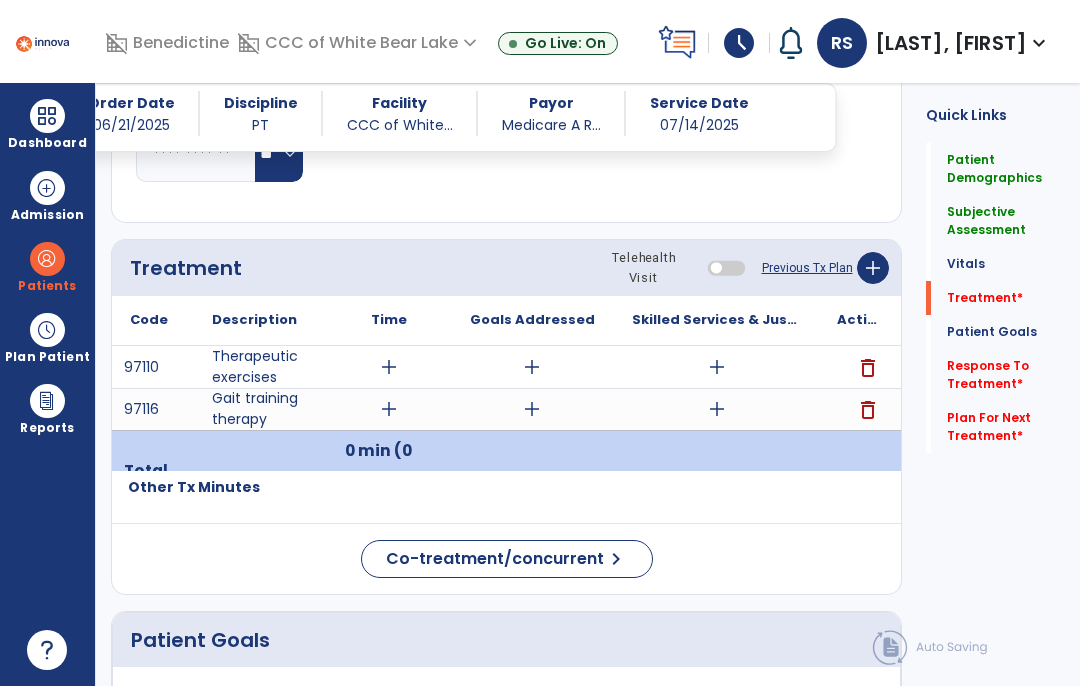 click on "add" 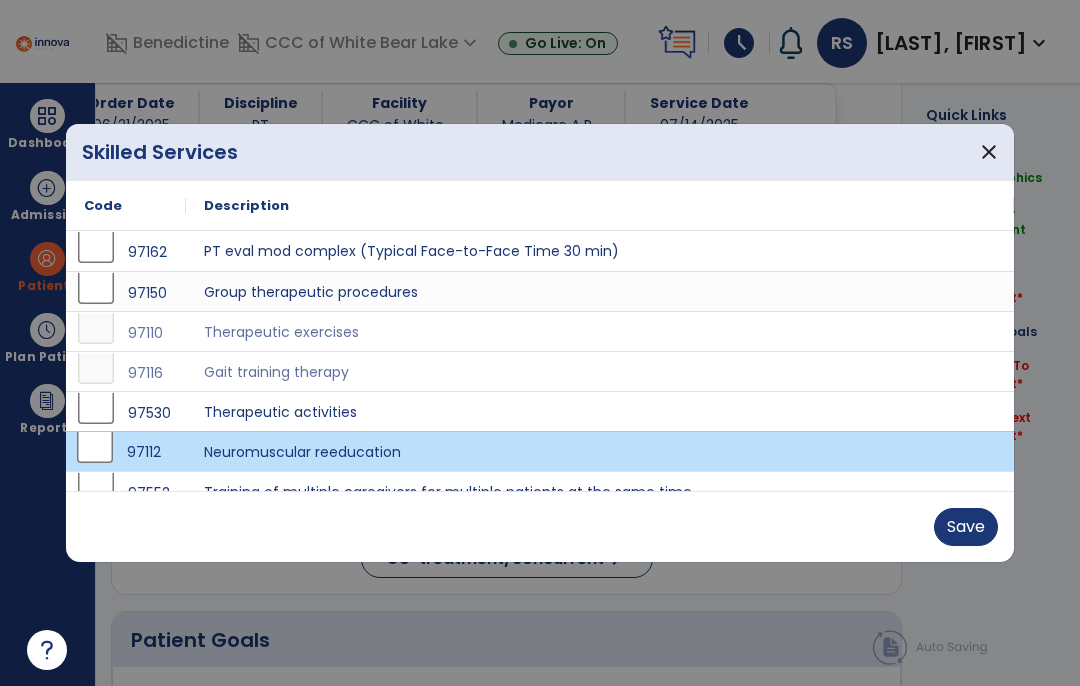 click on "Save" at bounding box center [966, 527] 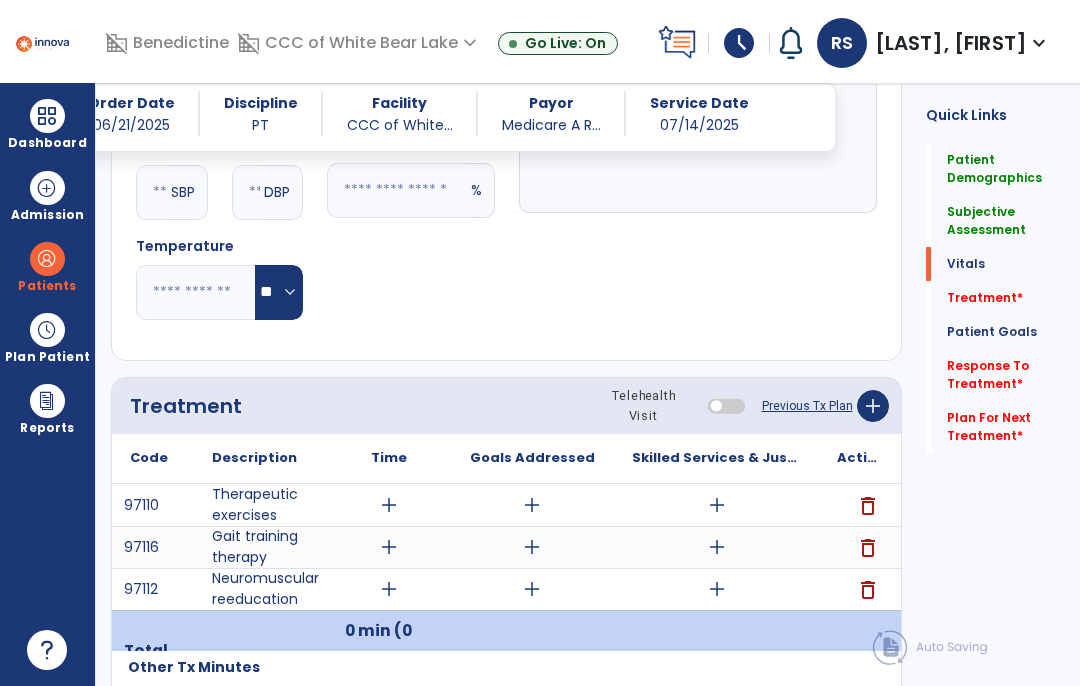 scroll, scrollTop: 1117, scrollLeft: 0, axis: vertical 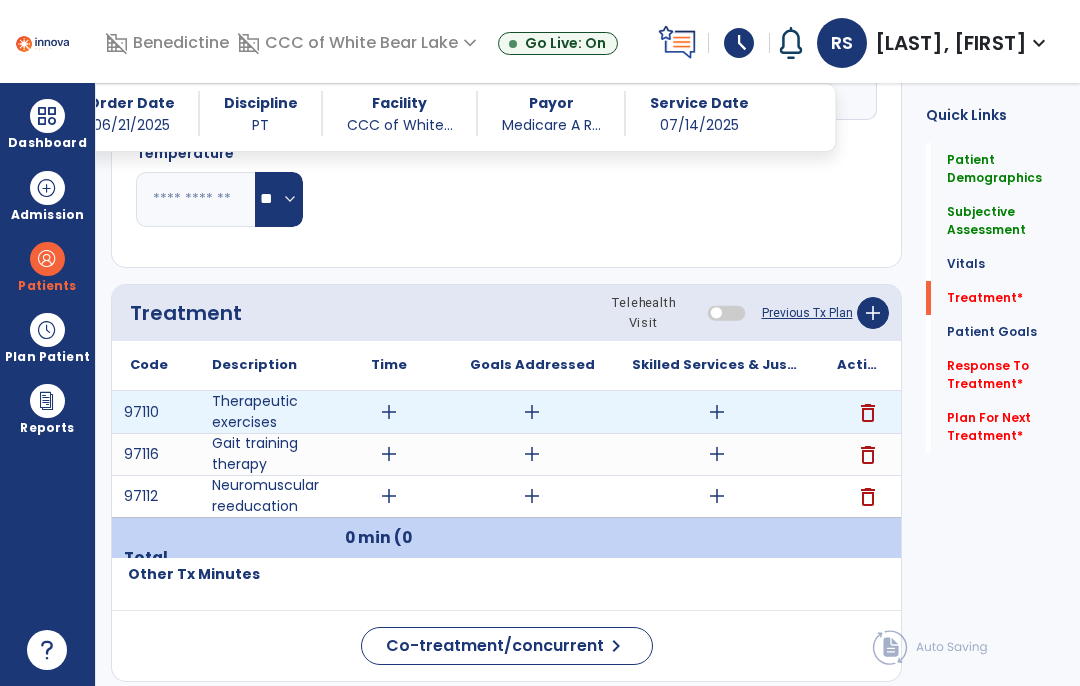 click on "add" at bounding box center [716, 412] 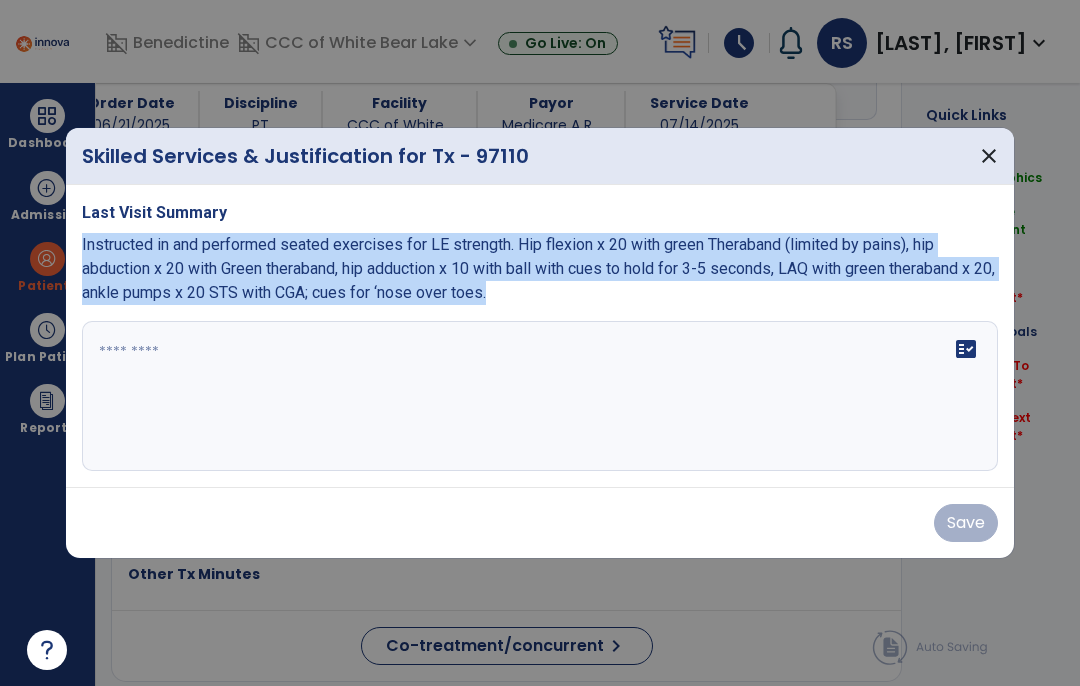 click at bounding box center (540, 396) 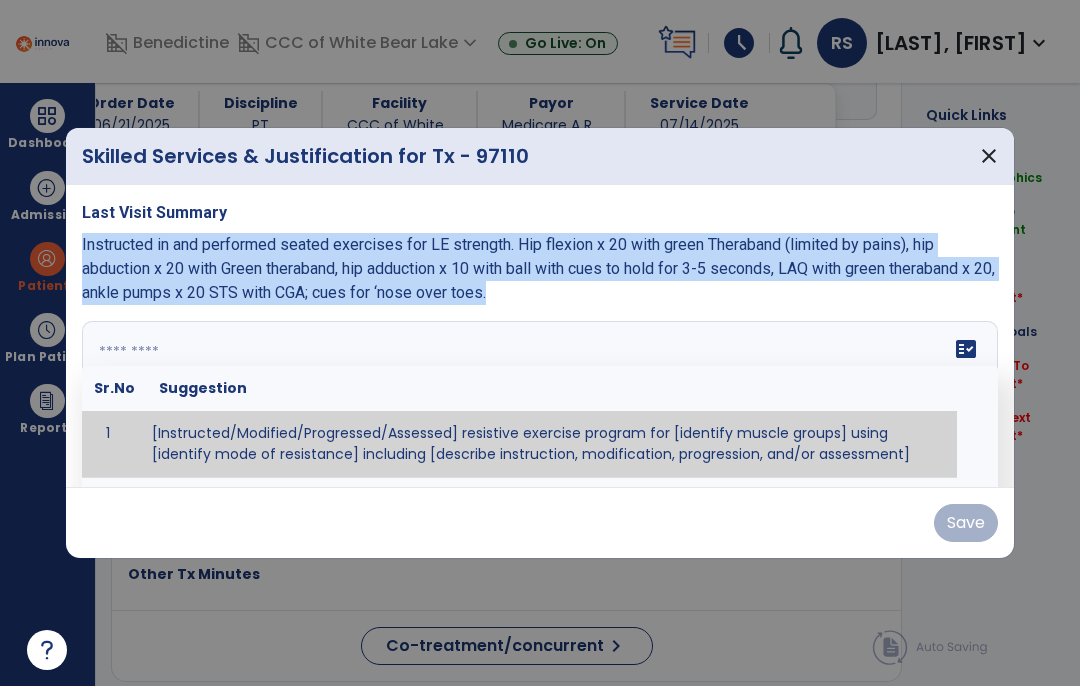 click at bounding box center [540, 396] 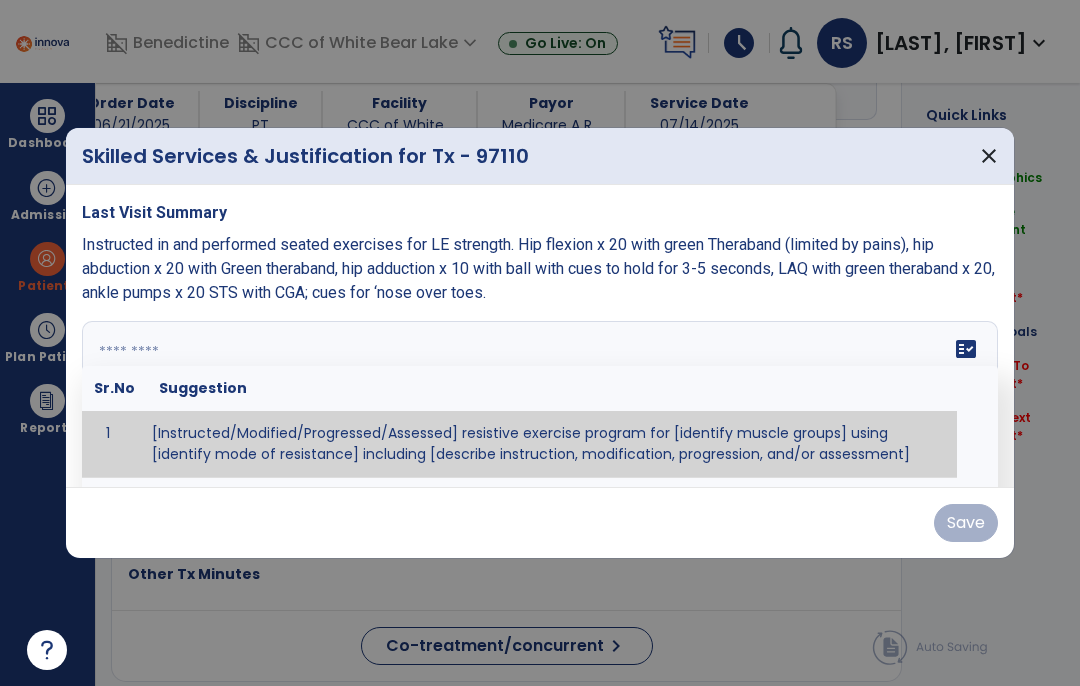 click at bounding box center [540, 396] 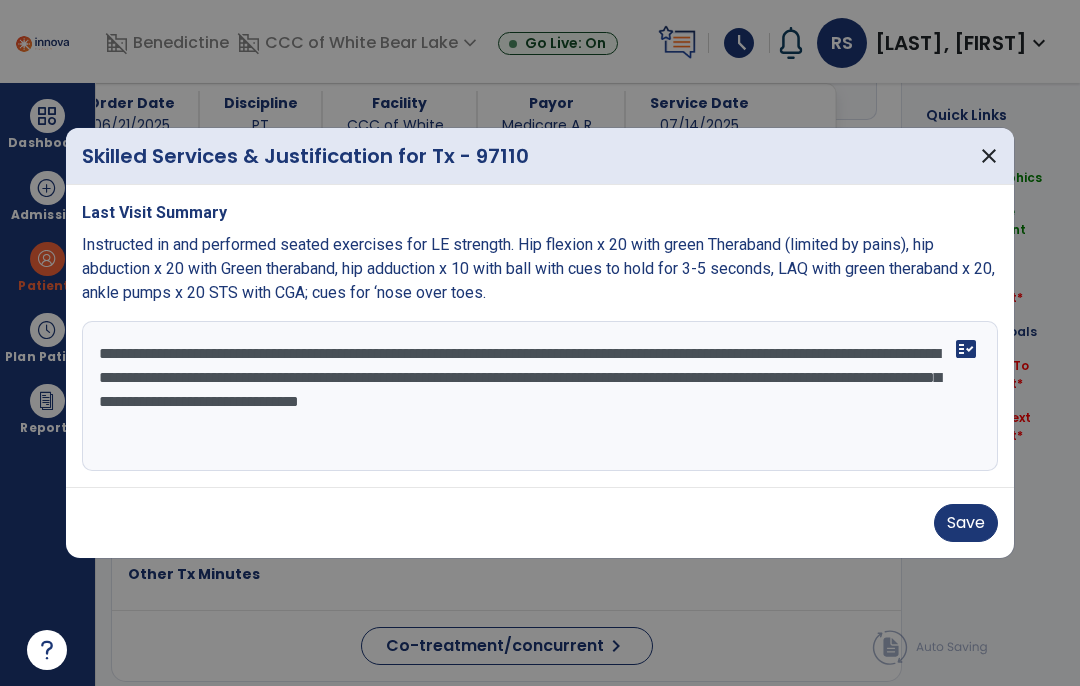 click on "**********" at bounding box center [540, 396] 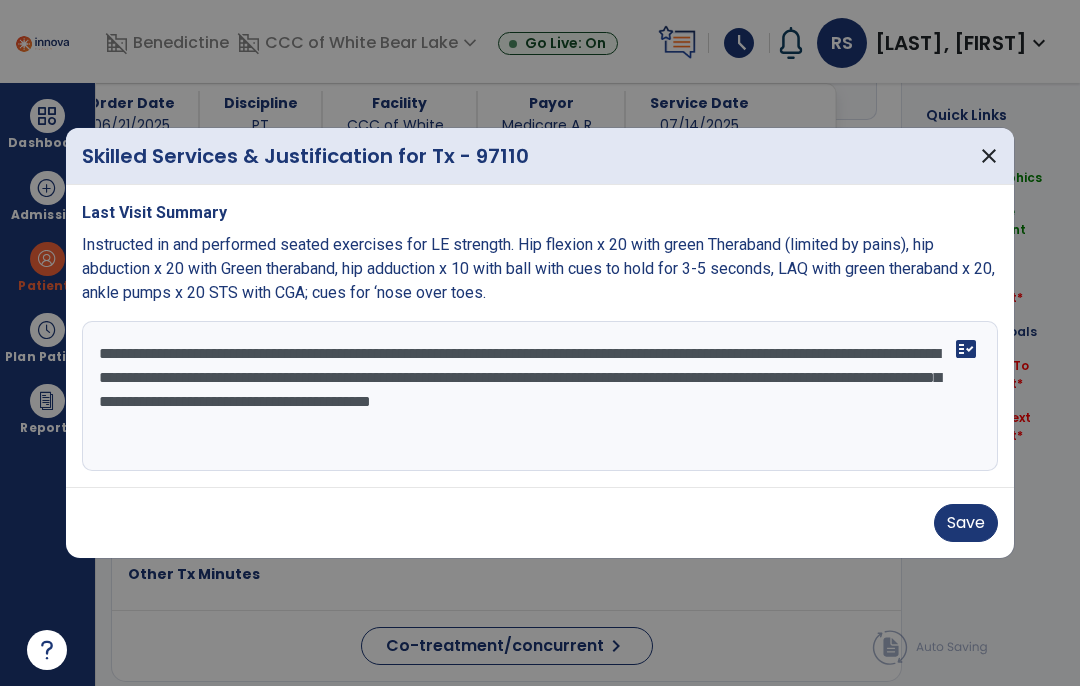 click on "**********" at bounding box center (540, 396) 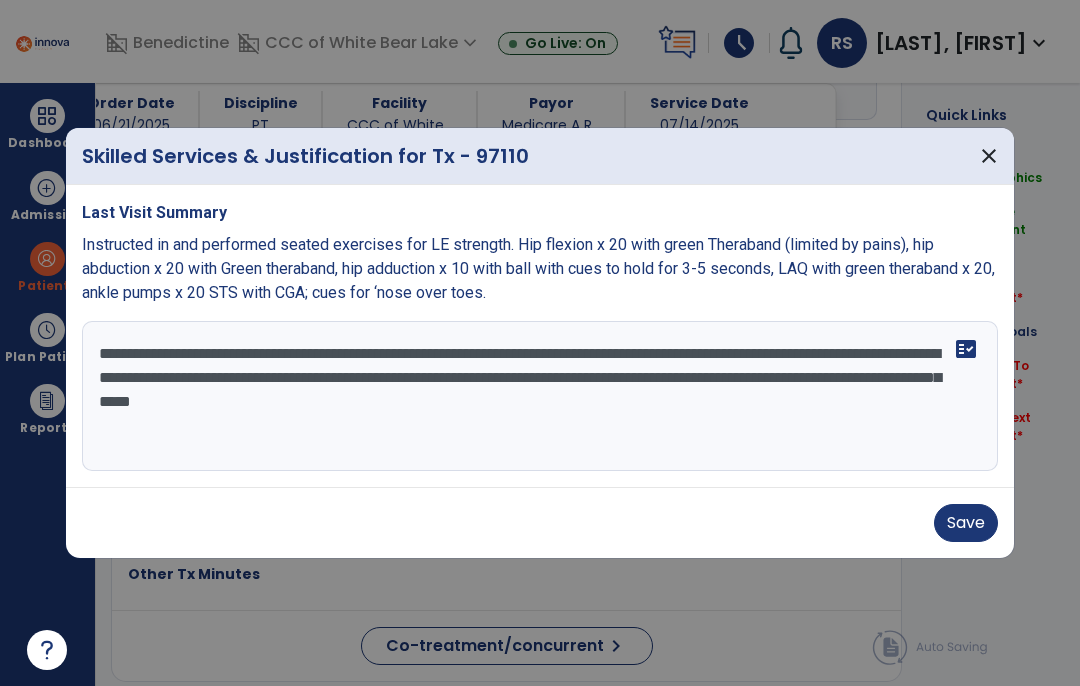 click on "**********" at bounding box center (540, 396) 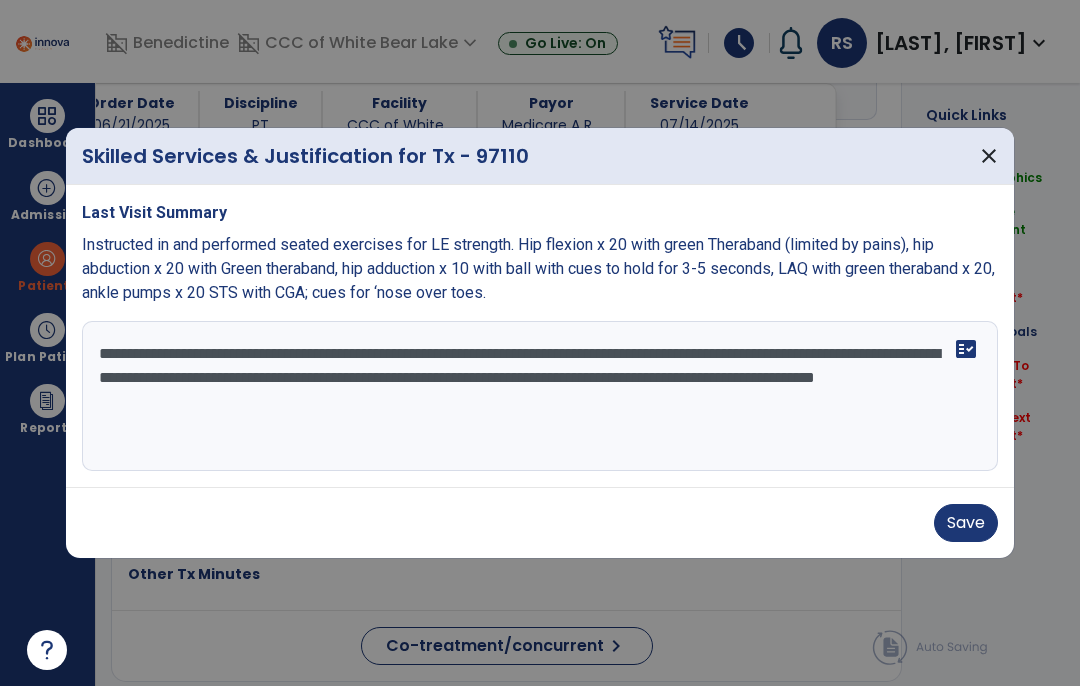 click on "**********" at bounding box center [540, 396] 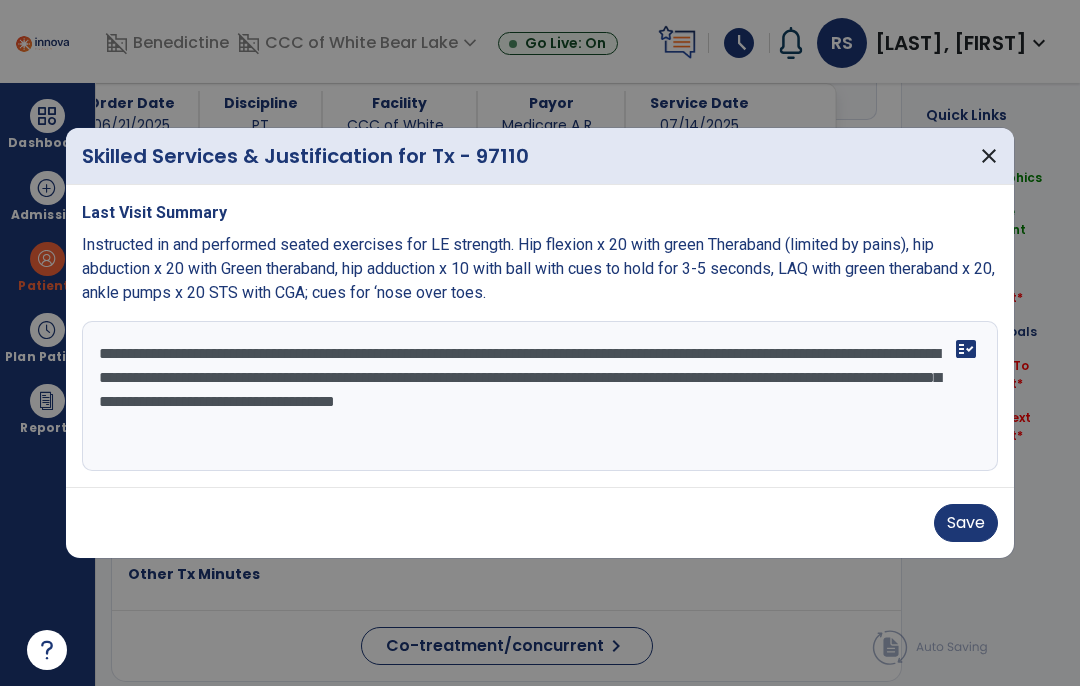 click on "**********" at bounding box center (540, 396) 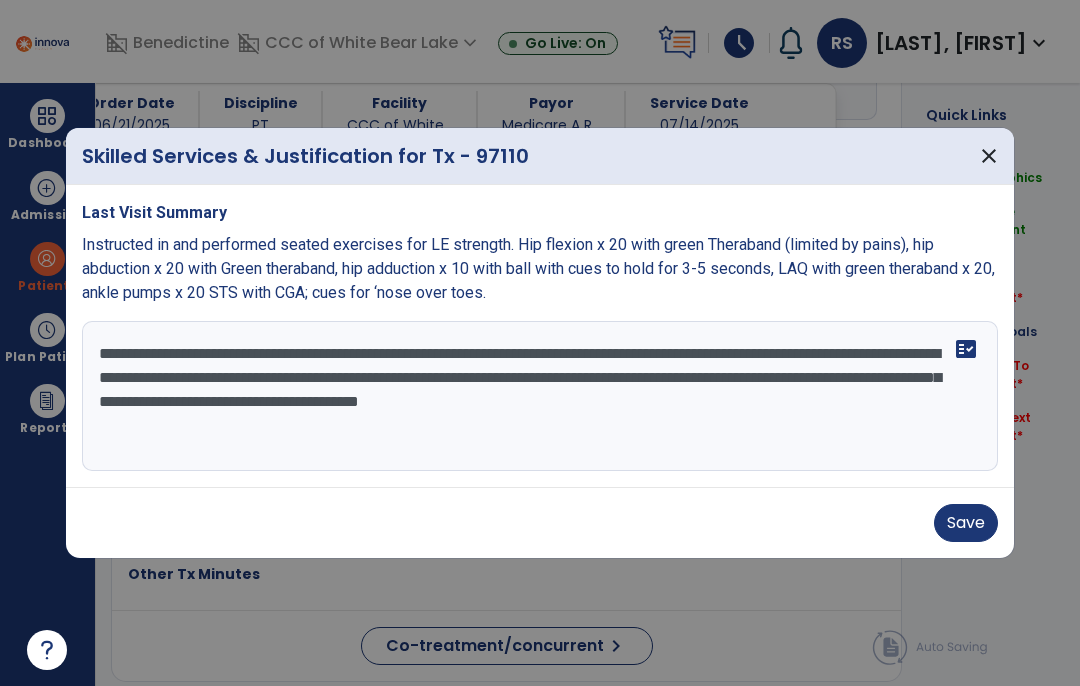 click on "**********" at bounding box center (540, 396) 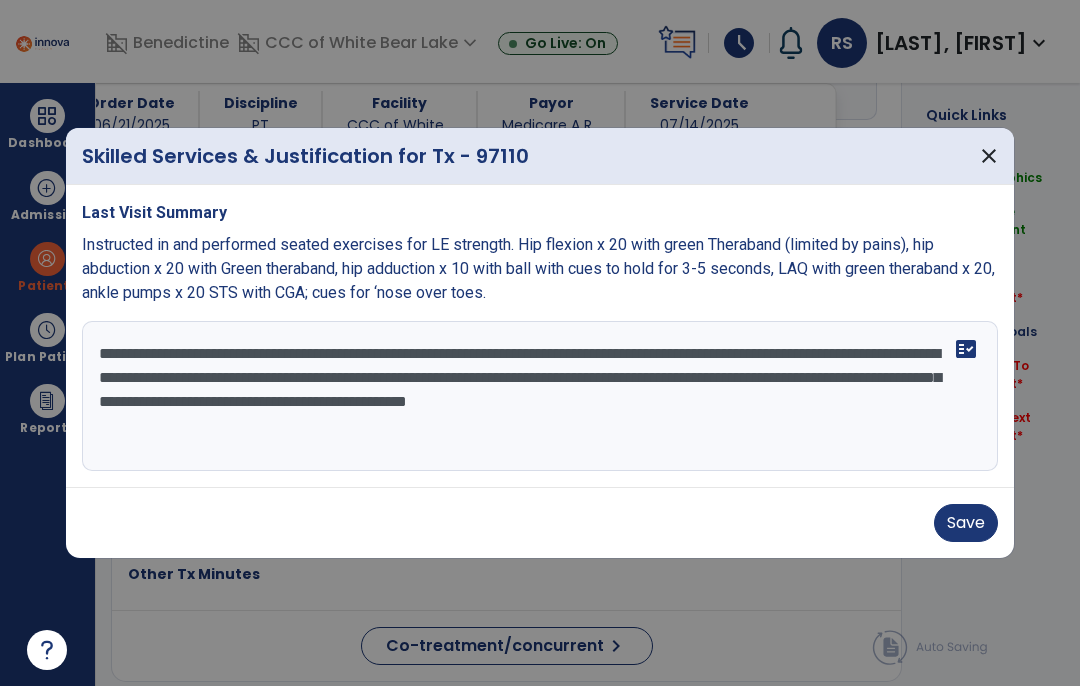 type on "**********" 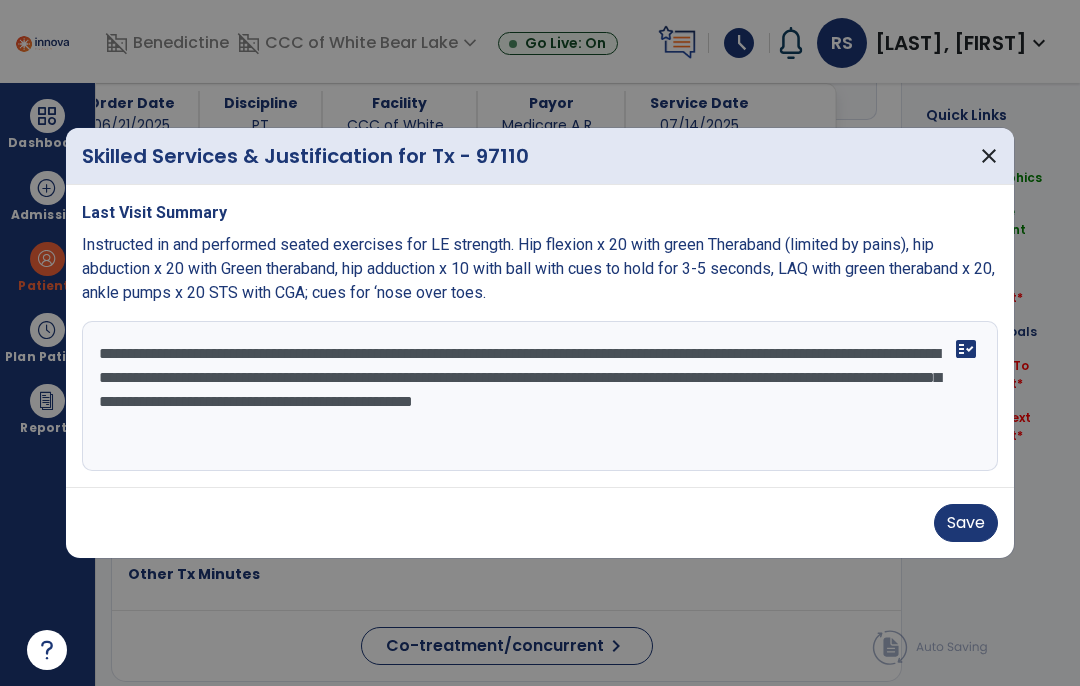click on "Save" at bounding box center [966, 523] 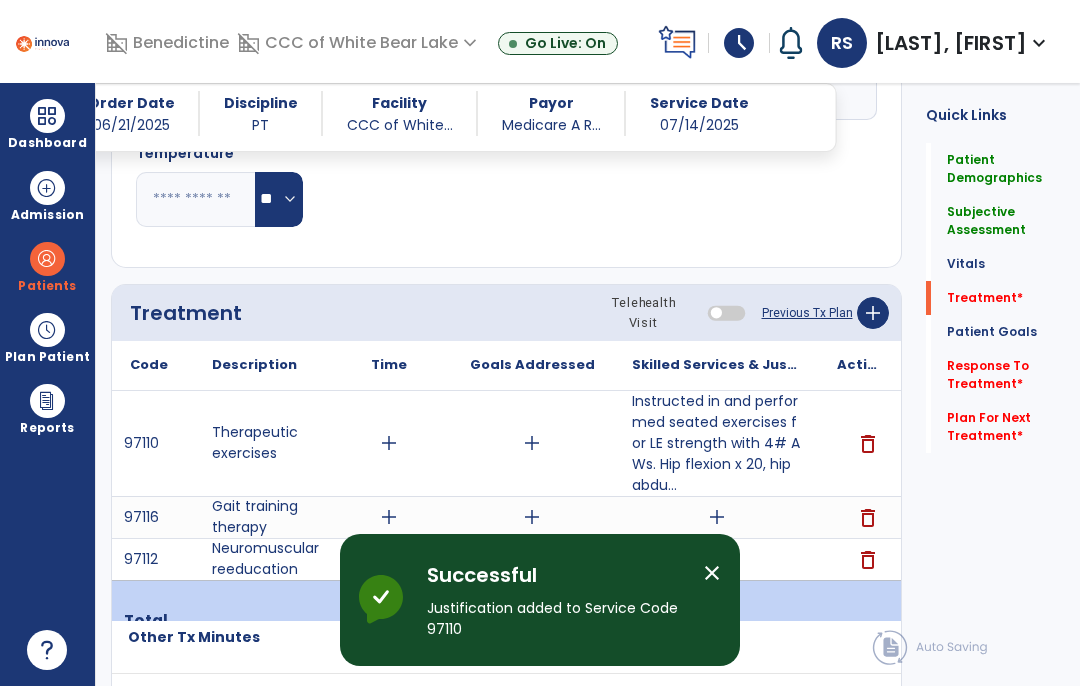 click on "add" at bounding box center [716, 517] 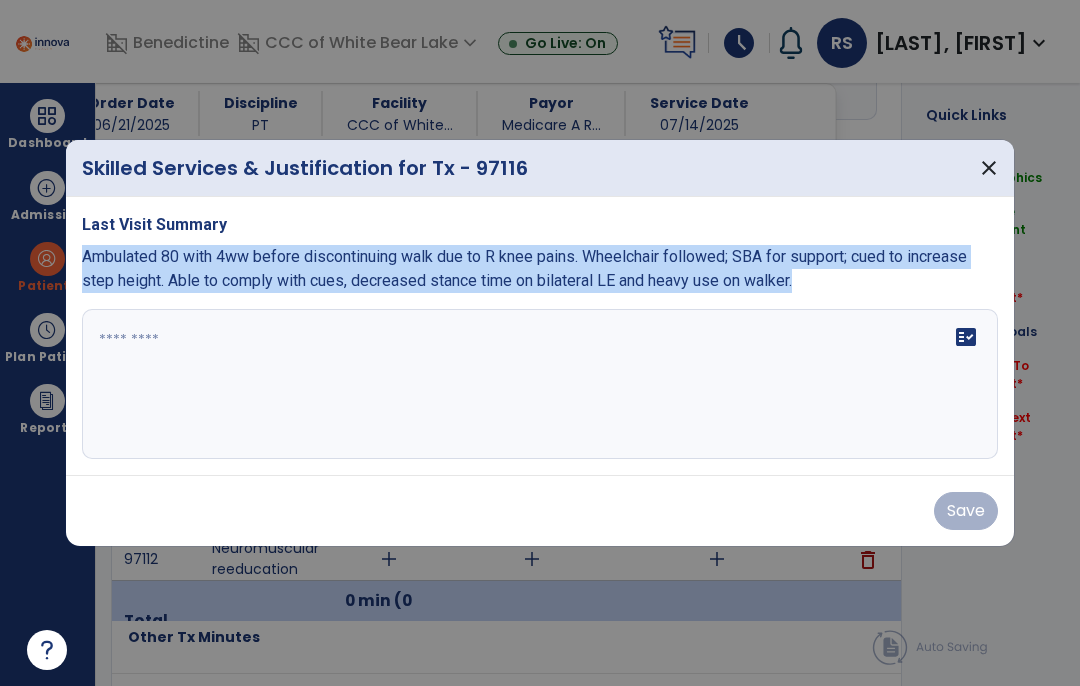click at bounding box center (540, 384) 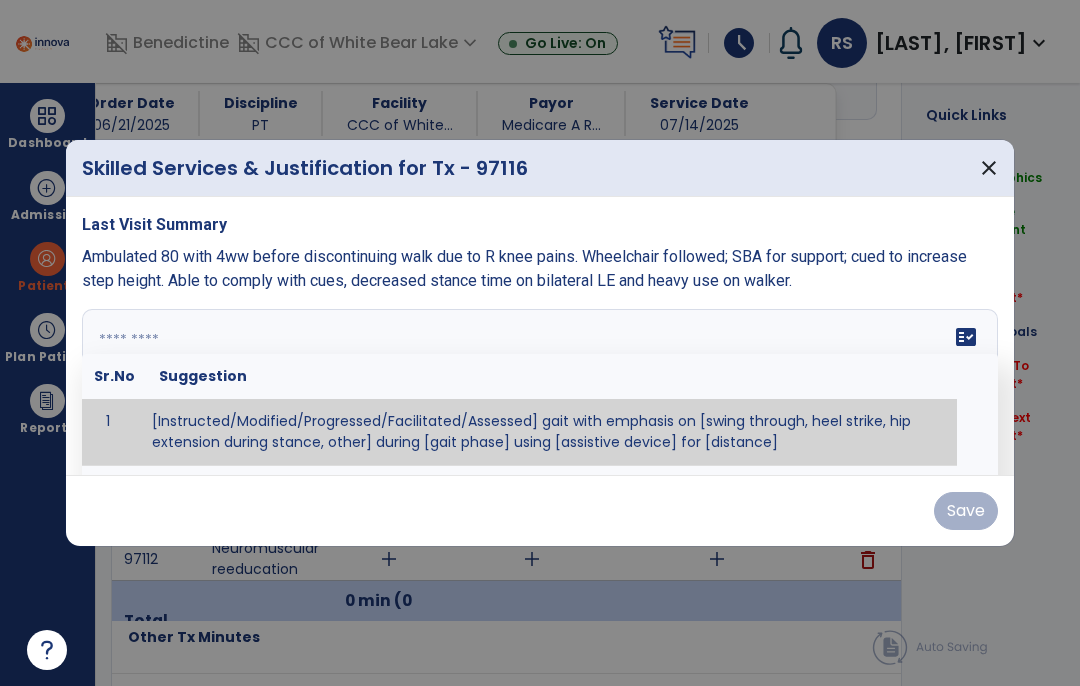 click at bounding box center [540, 384] 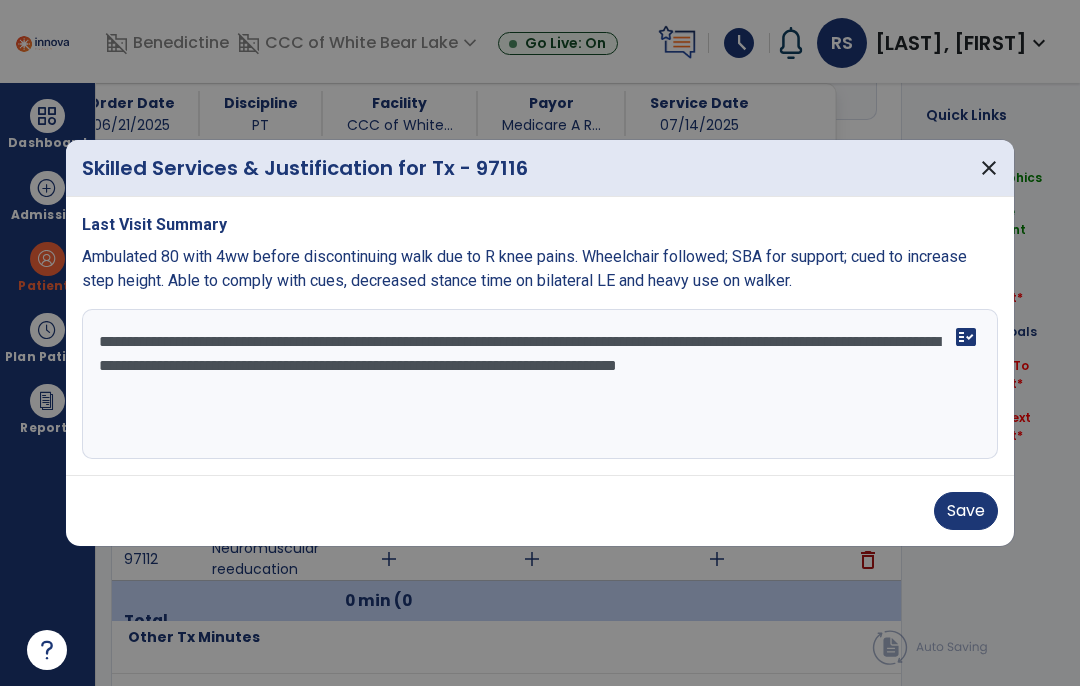 click on "**********" at bounding box center (540, 384) 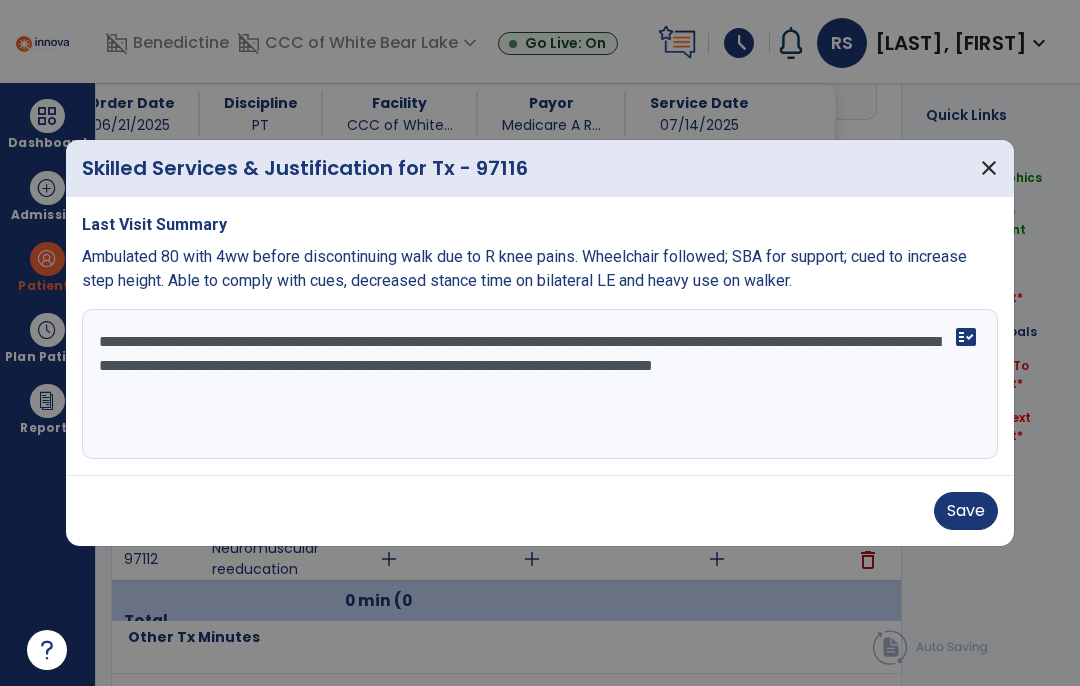 click on "**********" at bounding box center [540, 384] 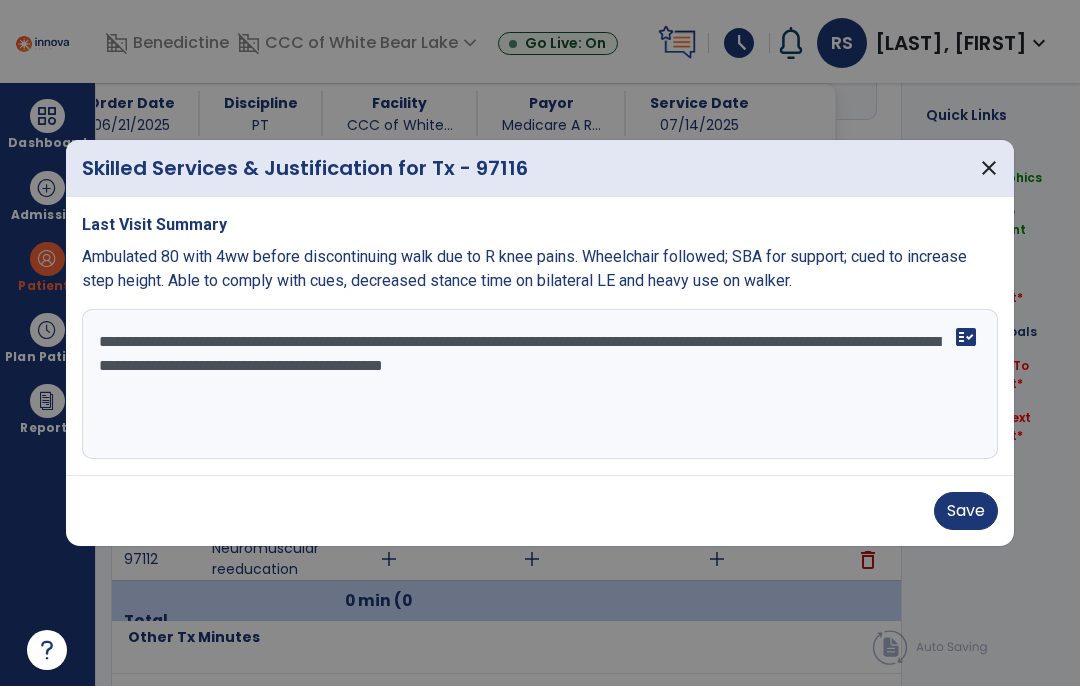 type on "**********" 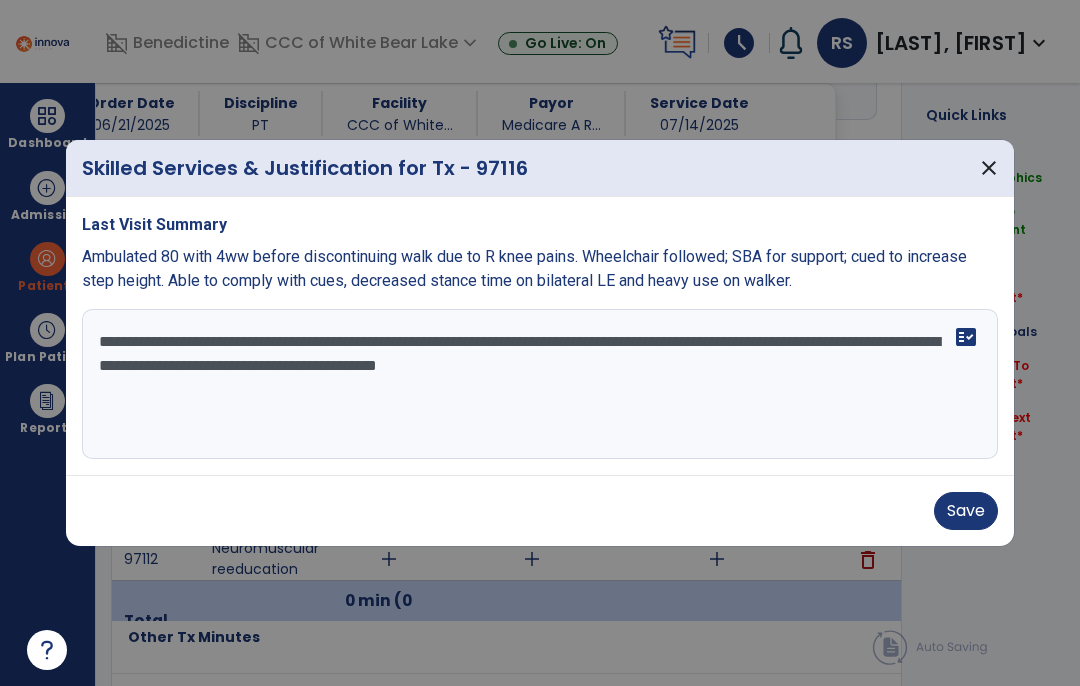 click on "Save" at bounding box center (966, 511) 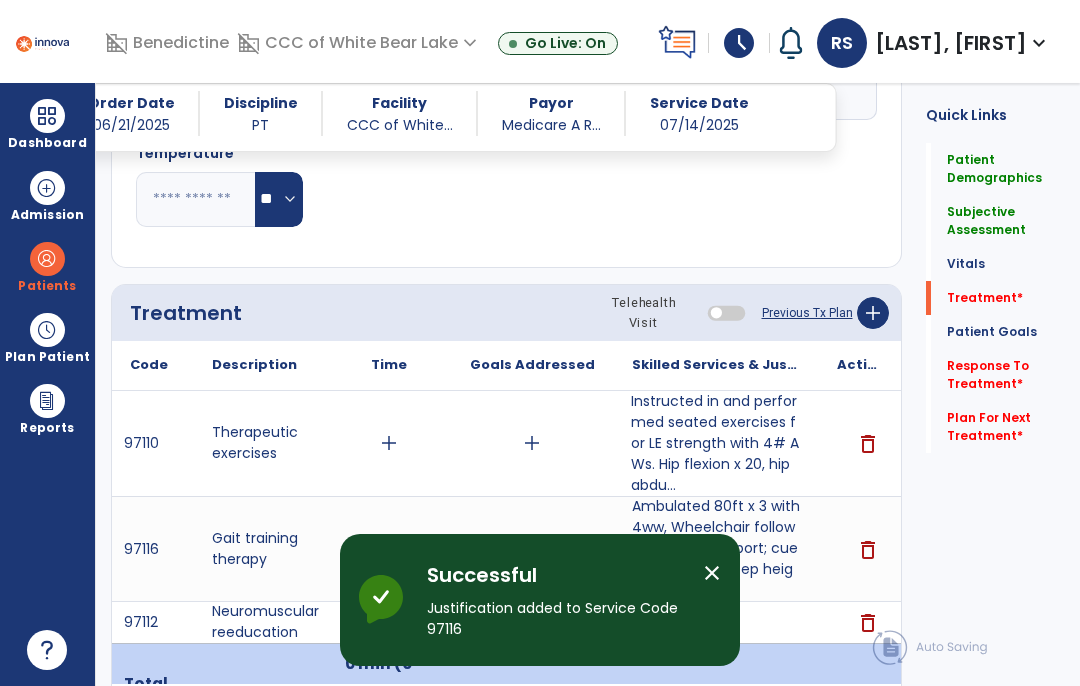 scroll, scrollTop: 1279, scrollLeft: 0, axis: vertical 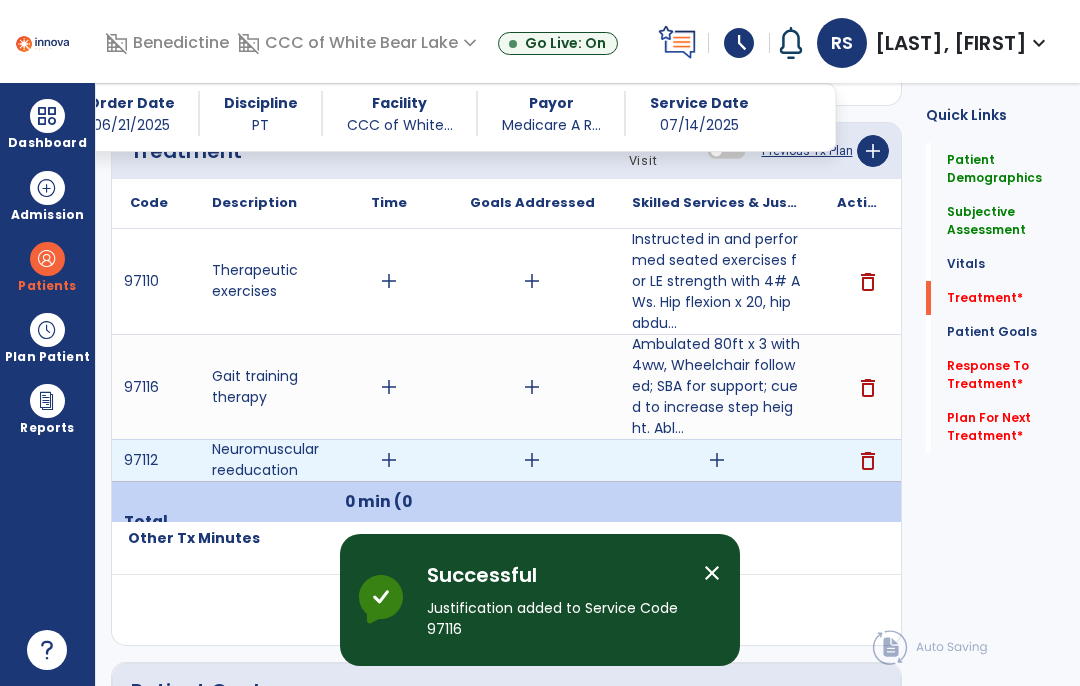 click on "add" at bounding box center [717, 460] 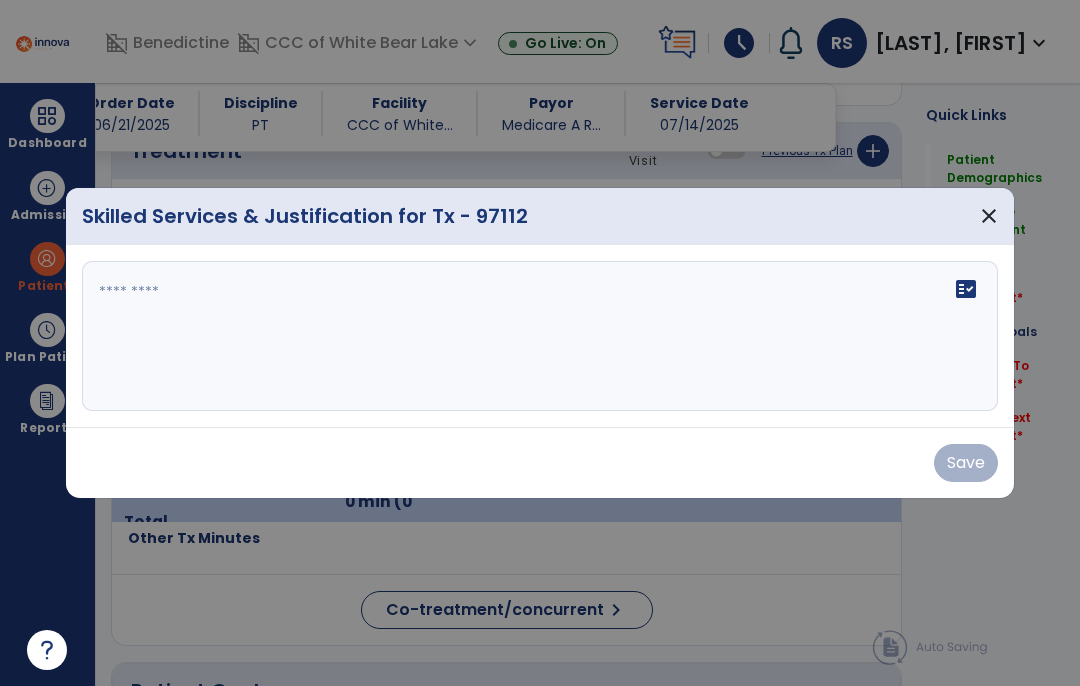 click on "fact_check" at bounding box center (540, 336) 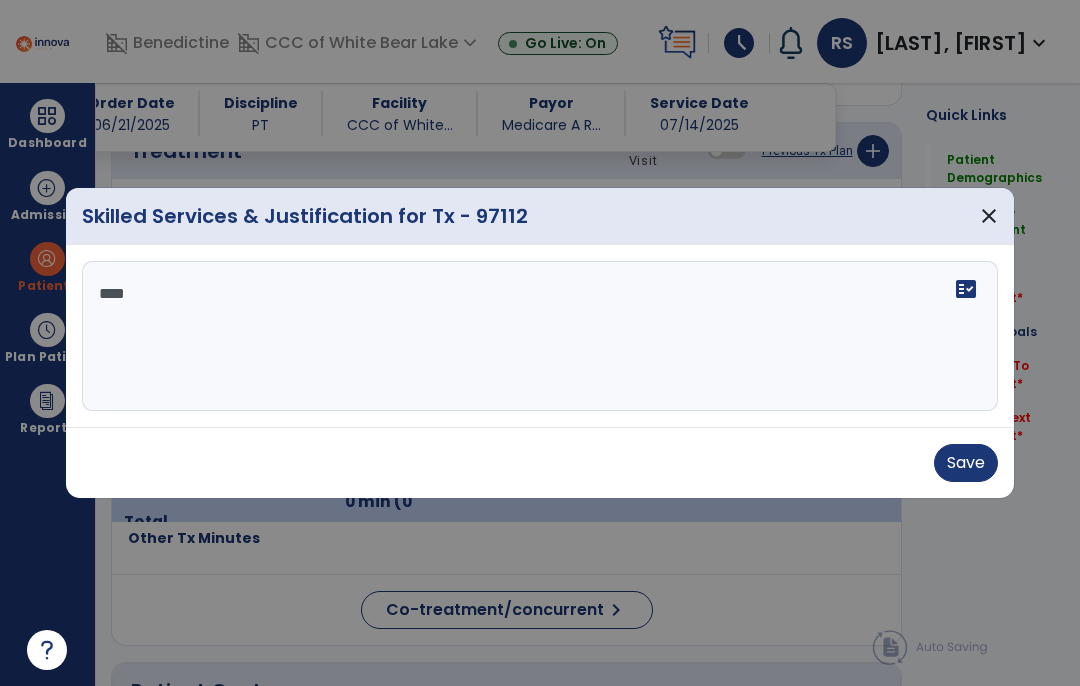 click on "****" at bounding box center [540, 336] 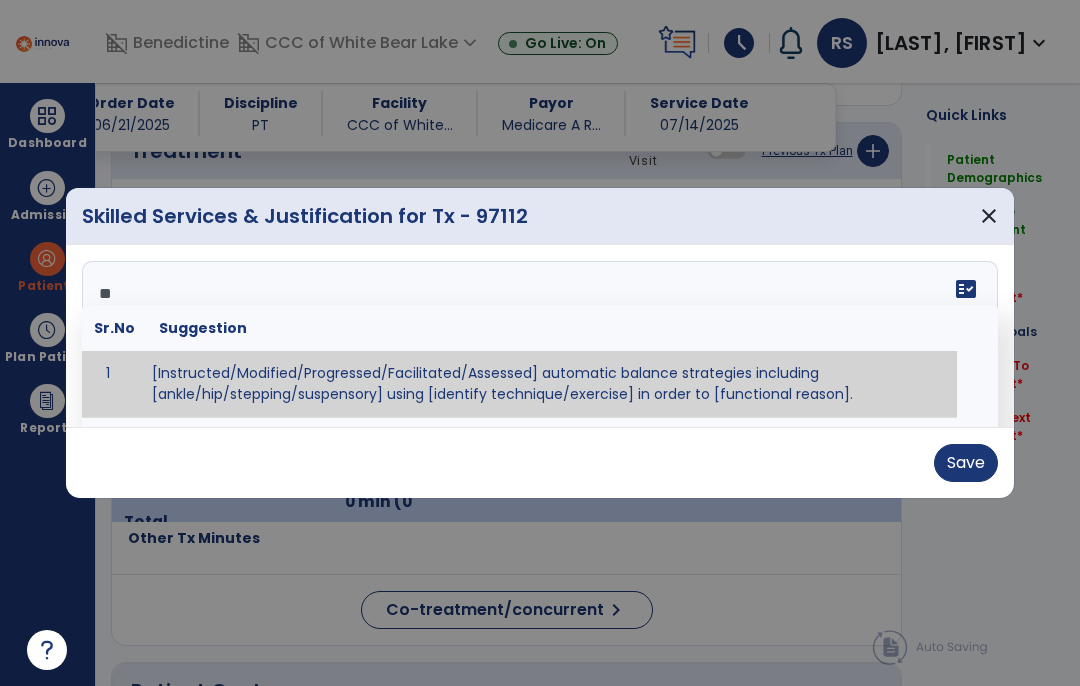 type on "*" 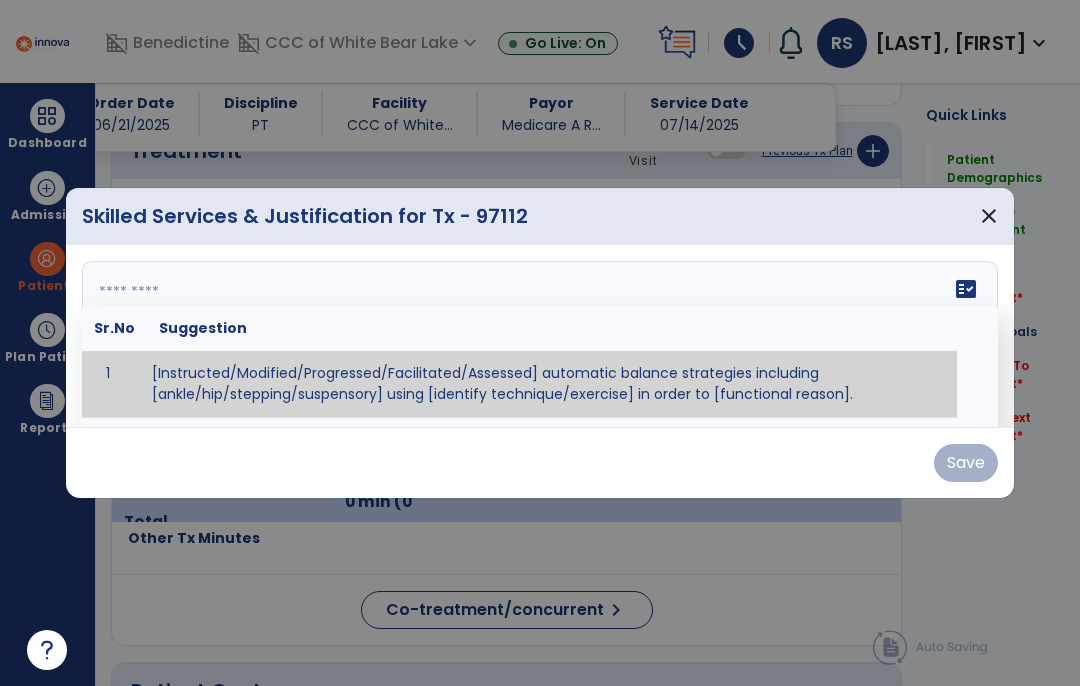 click at bounding box center (540, 336) 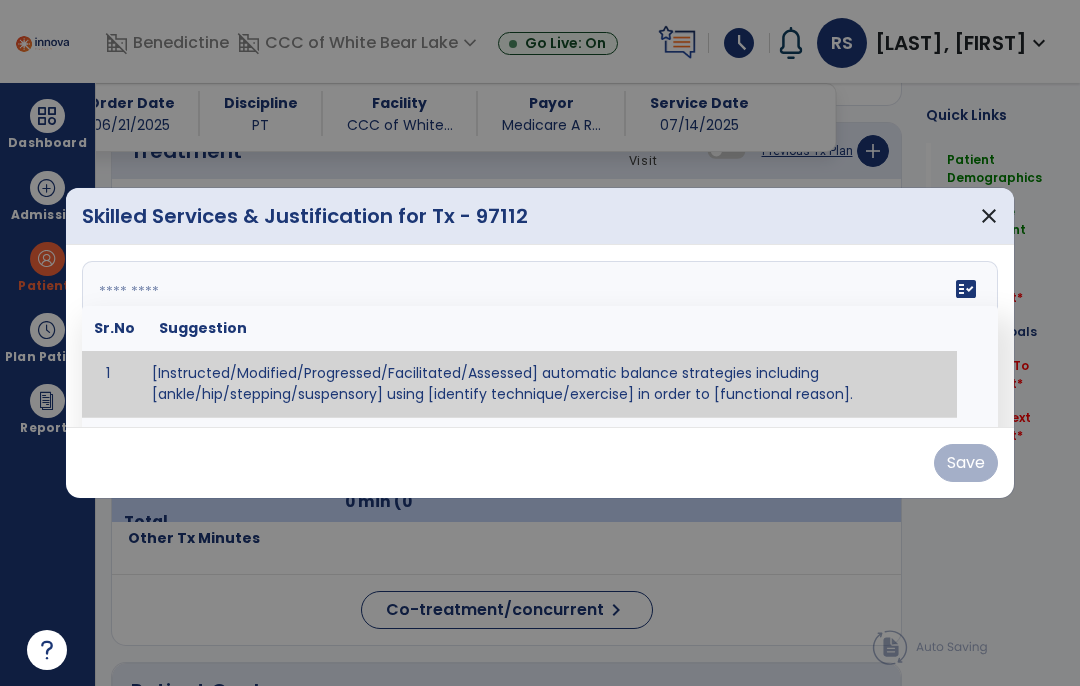 paste on "**********" 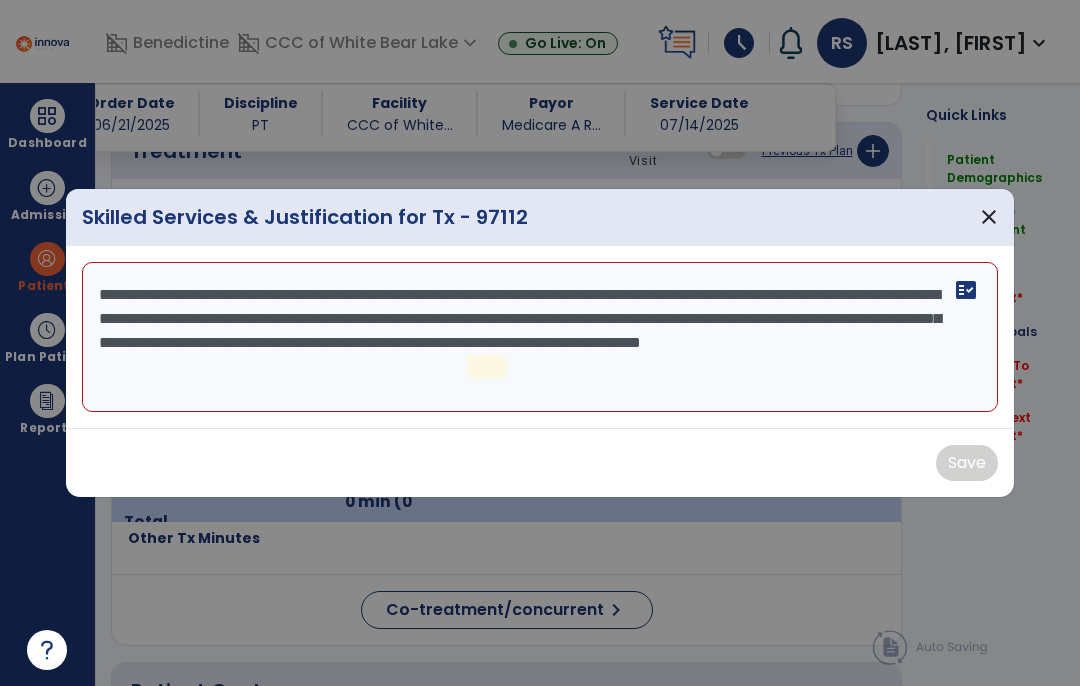 click on "**********" at bounding box center (540, 337) 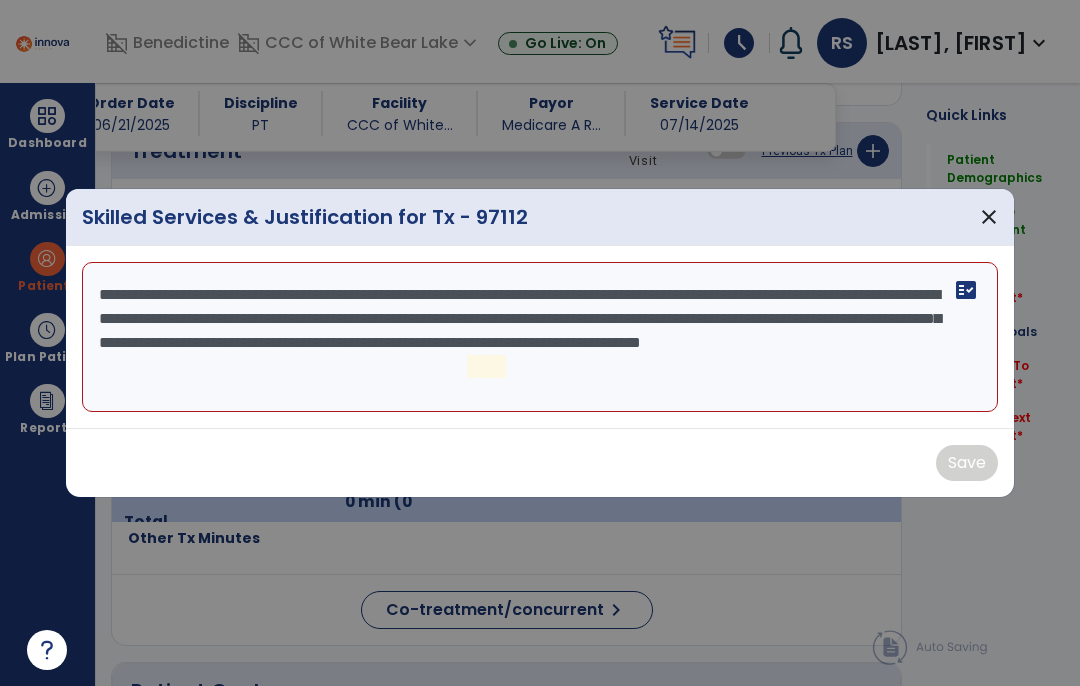 click on "**********" at bounding box center [540, 337] 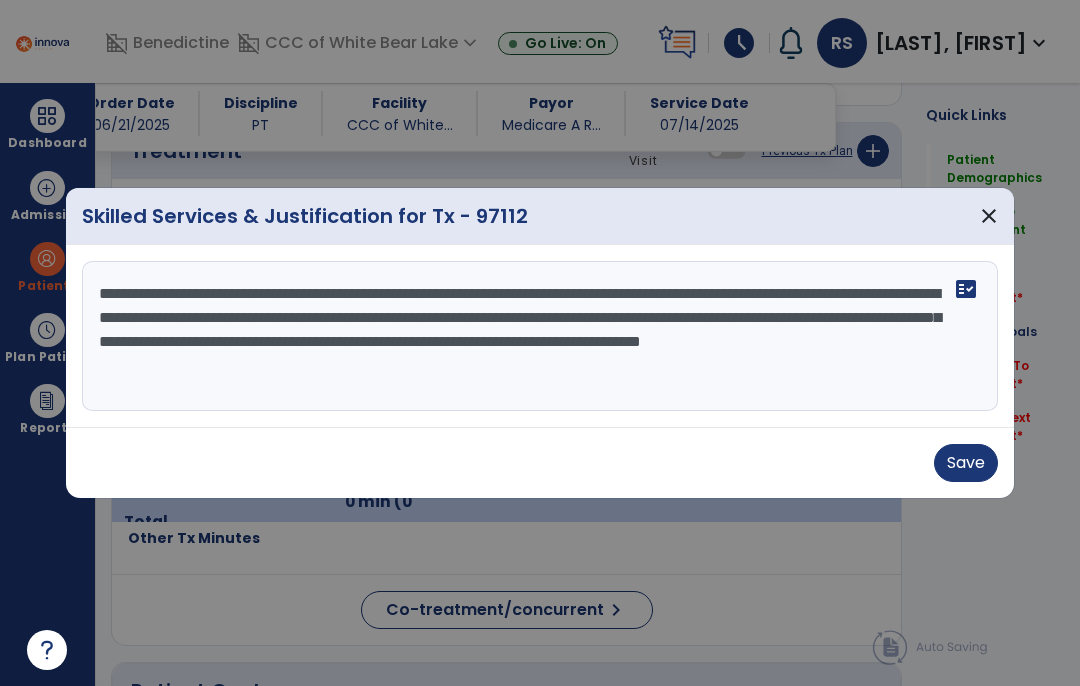 click on "**********" at bounding box center [540, 336] 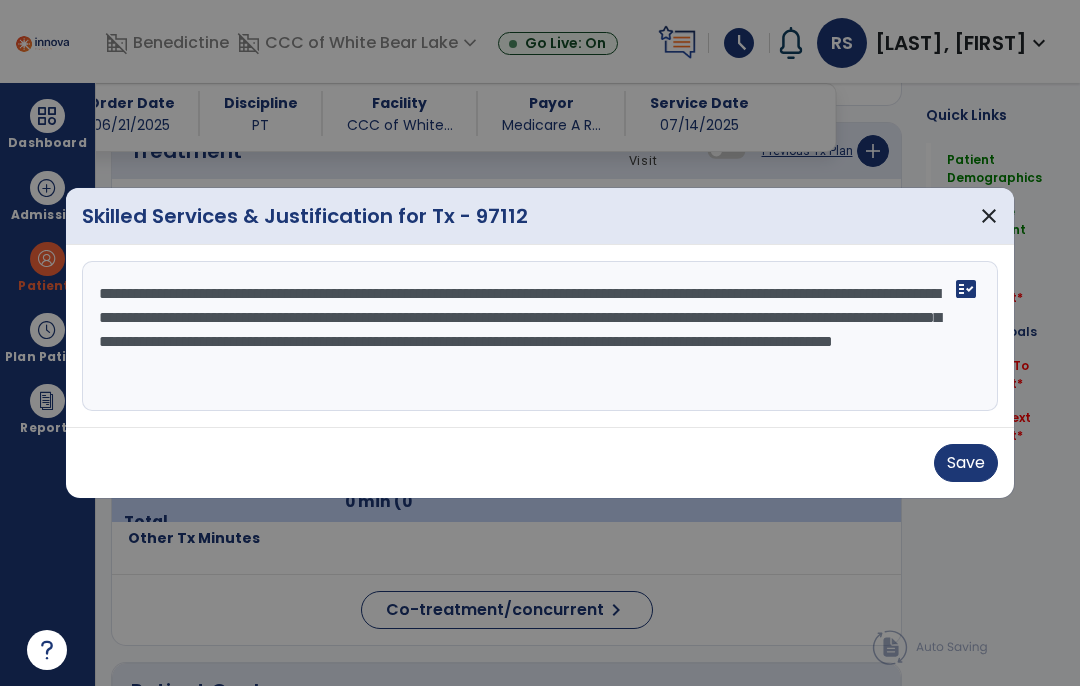 click on "**********" at bounding box center (540, 336) 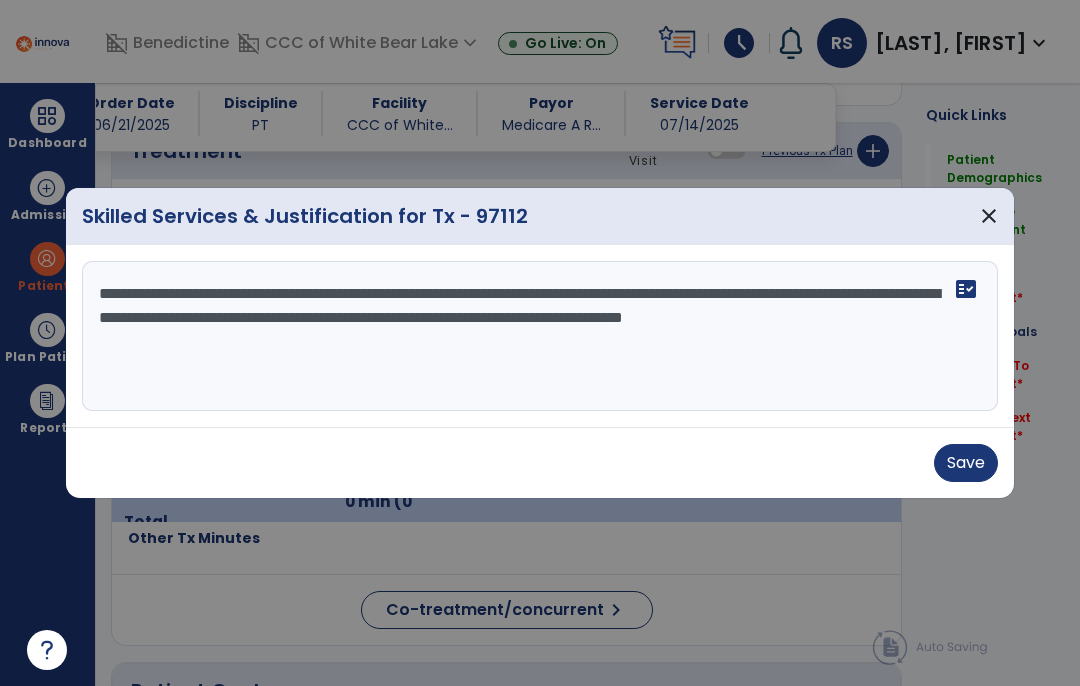 click on "**********" at bounding box center [540, 336] 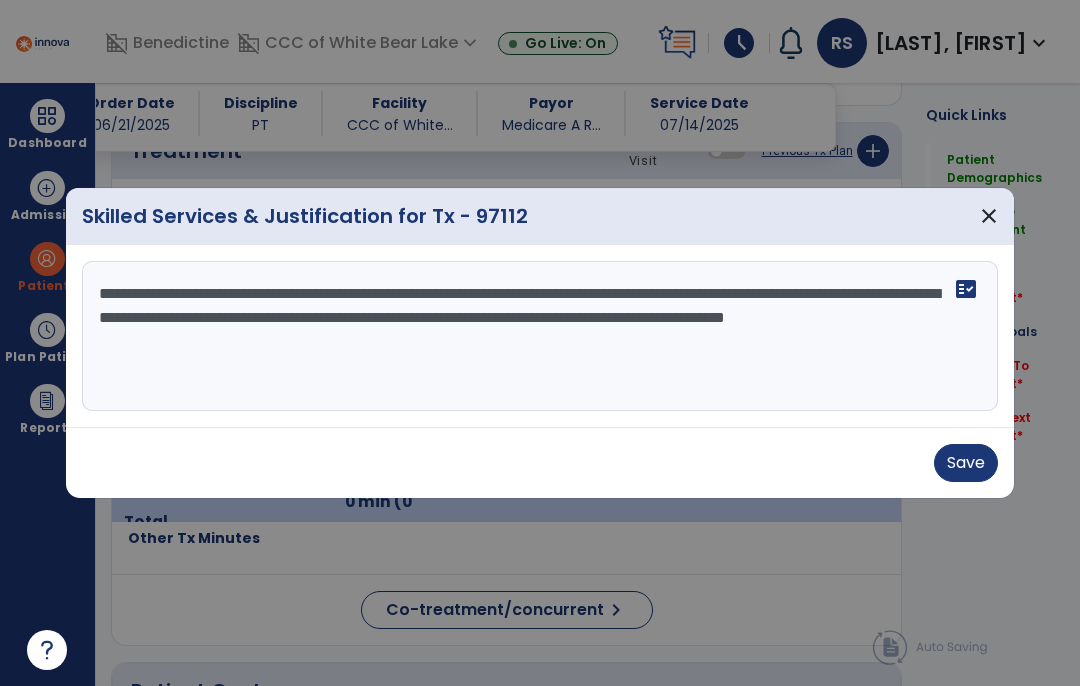 click on "**********" at bounding box center (540, 336) 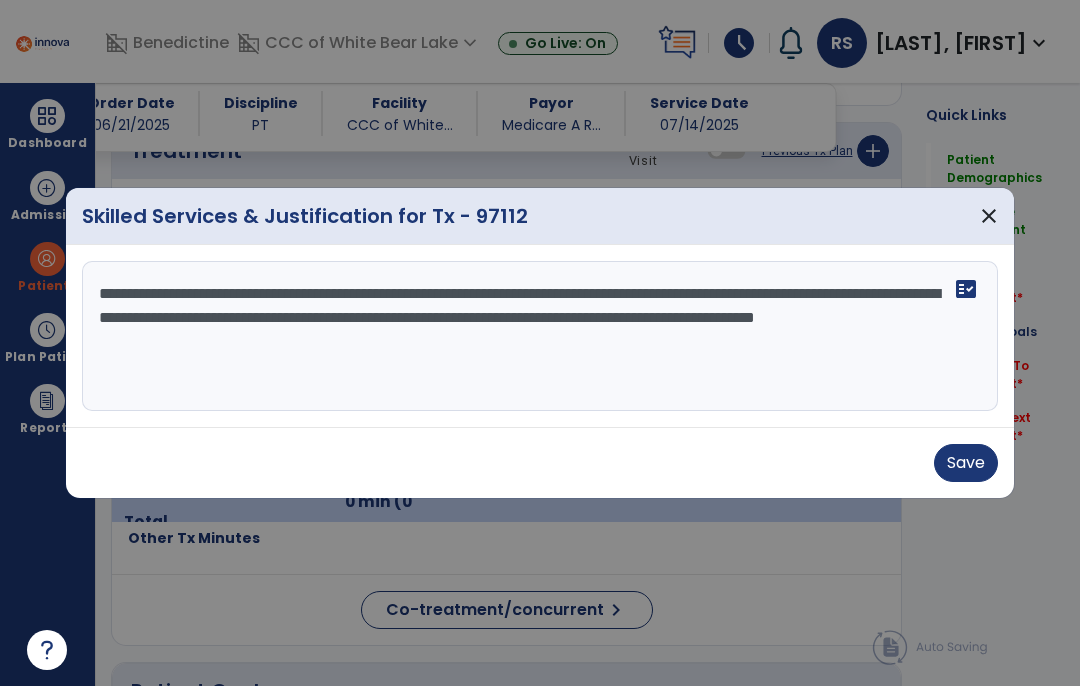 click on "**********" at bounding box center [540, 336] 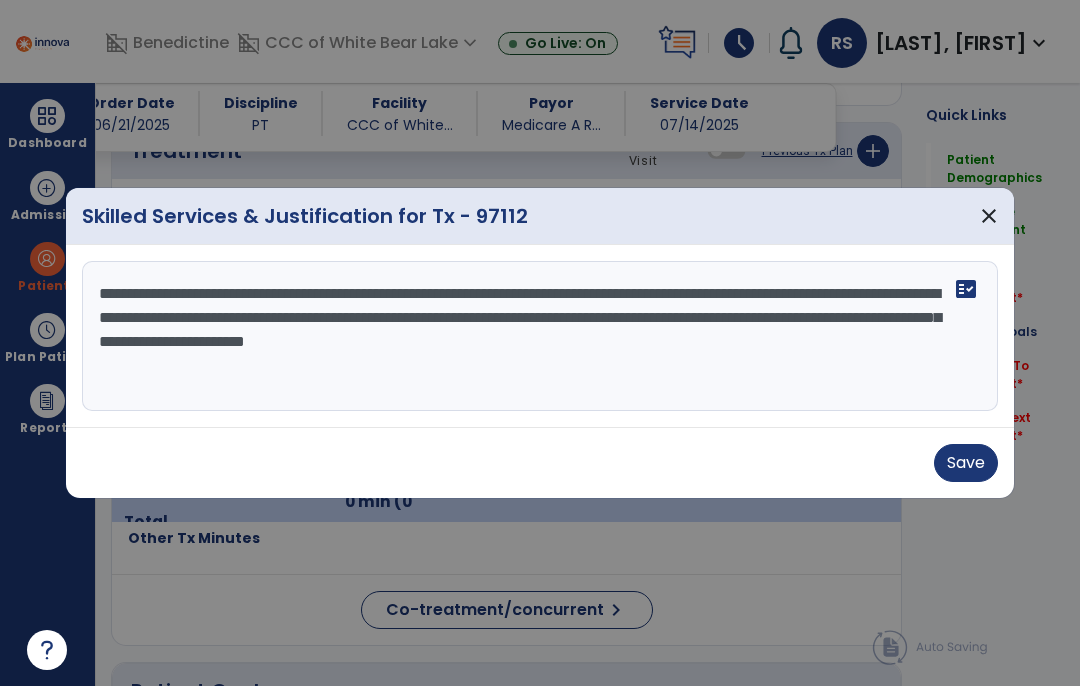 type on "**********" 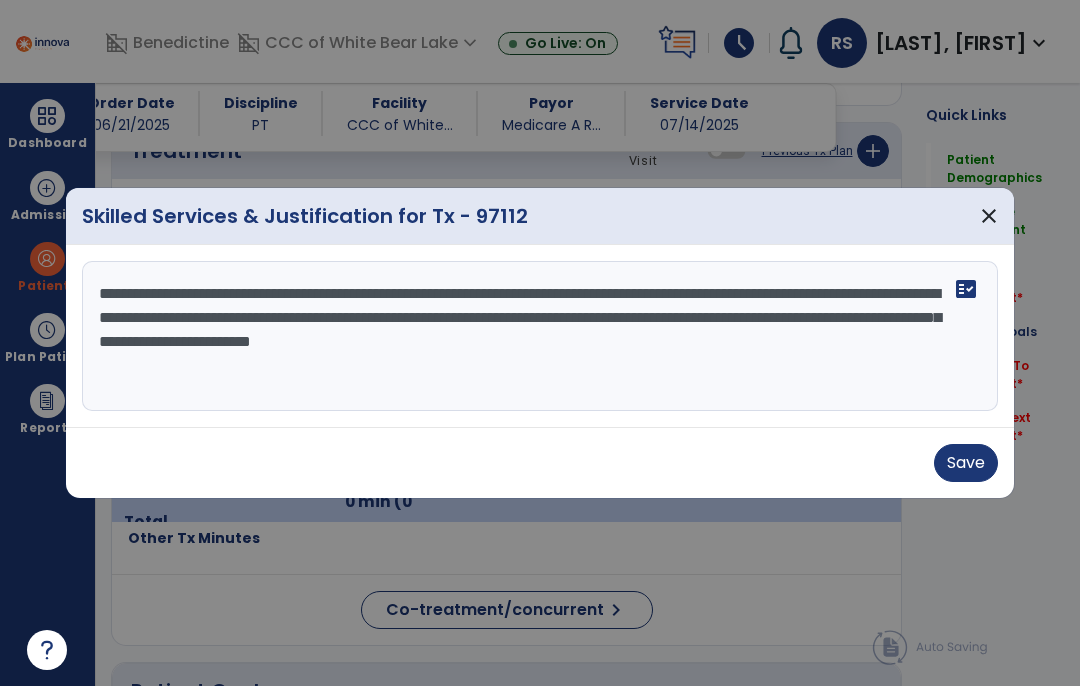 click on "Save" at bounding box center (966, 463) 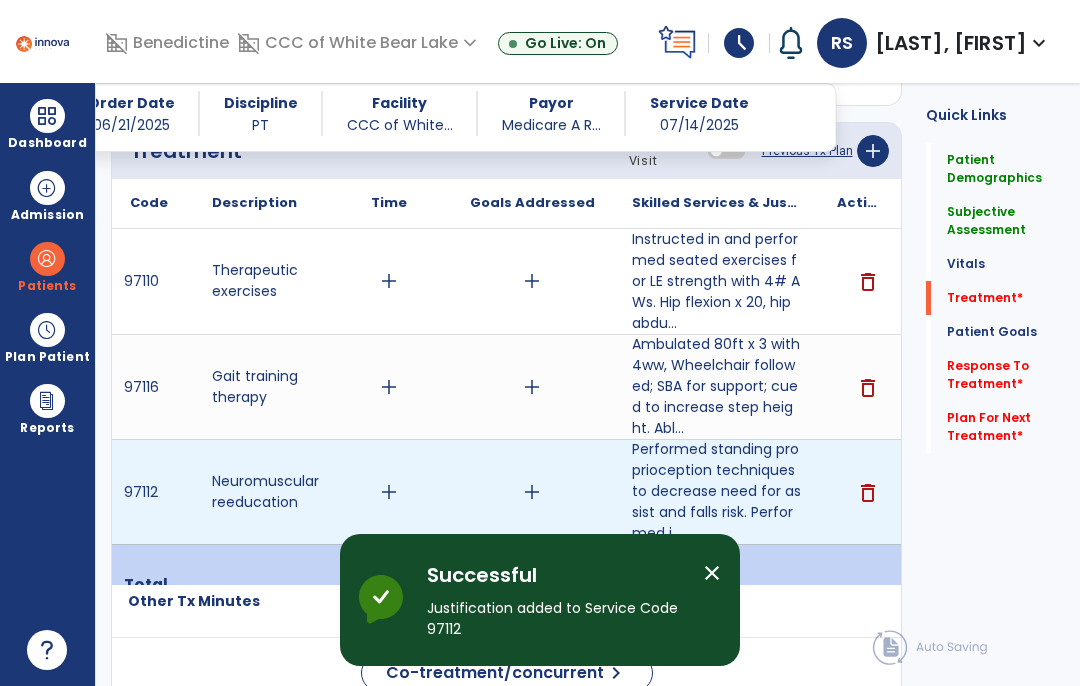 click on "add" at bounding box center [389, 492] 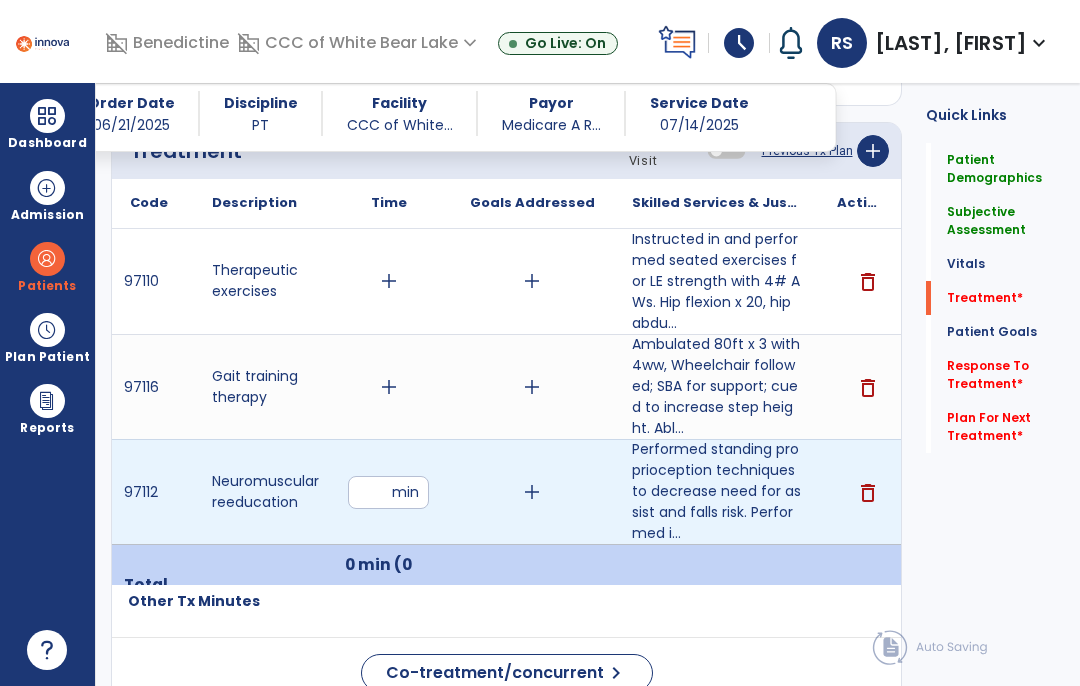 type on "**" 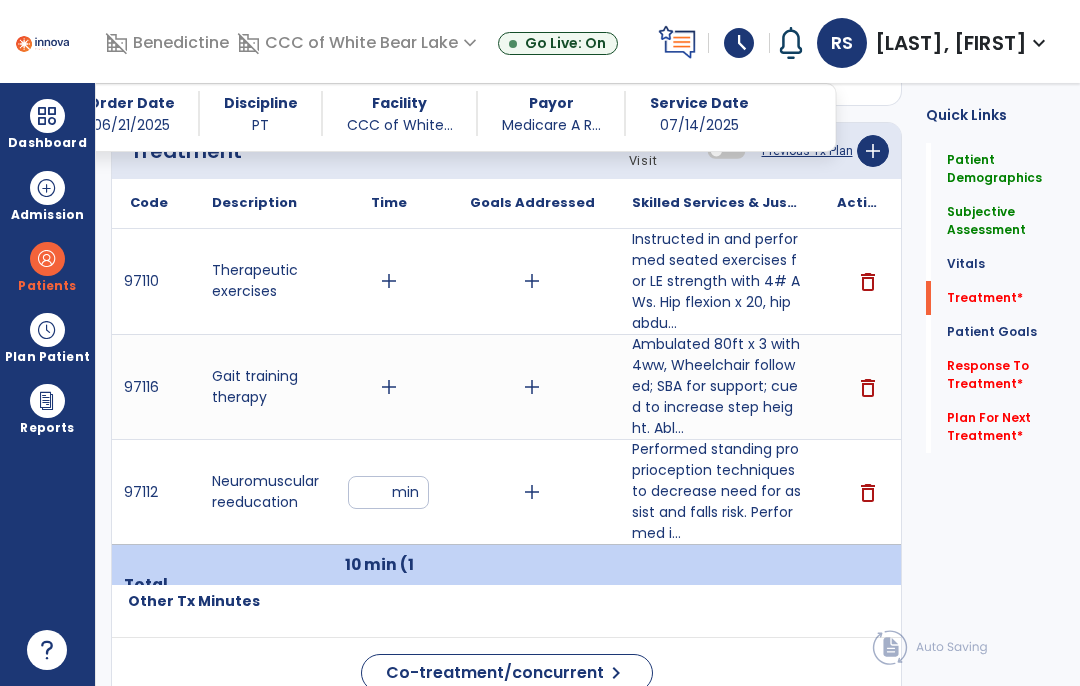 click on "add" at bounding box center (389, 387) 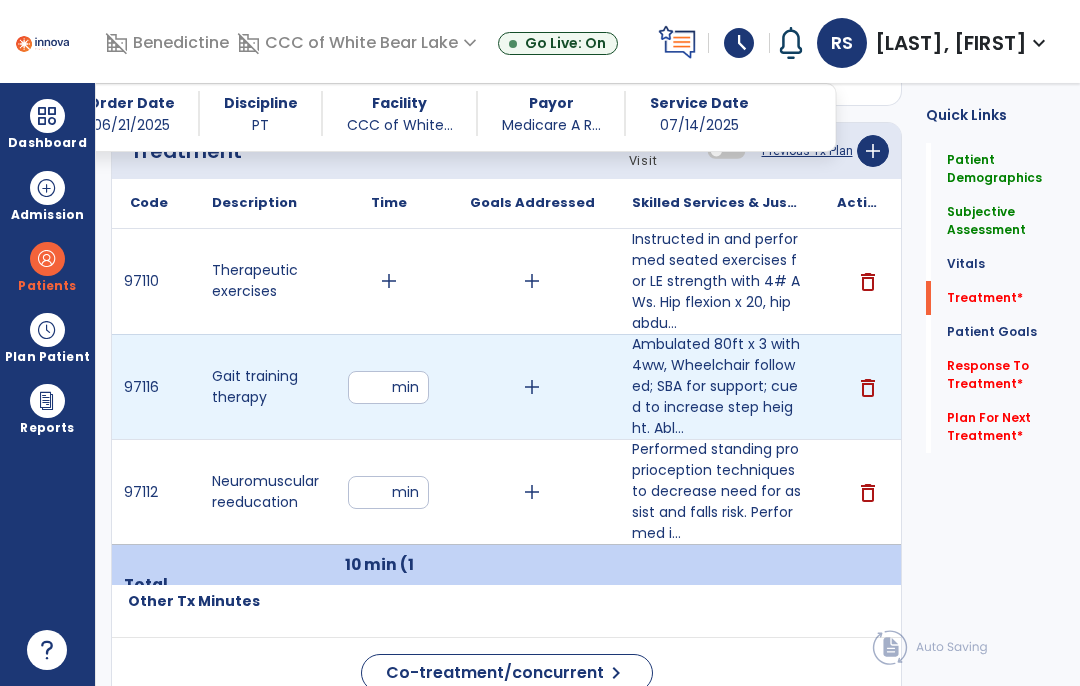 type on "**" 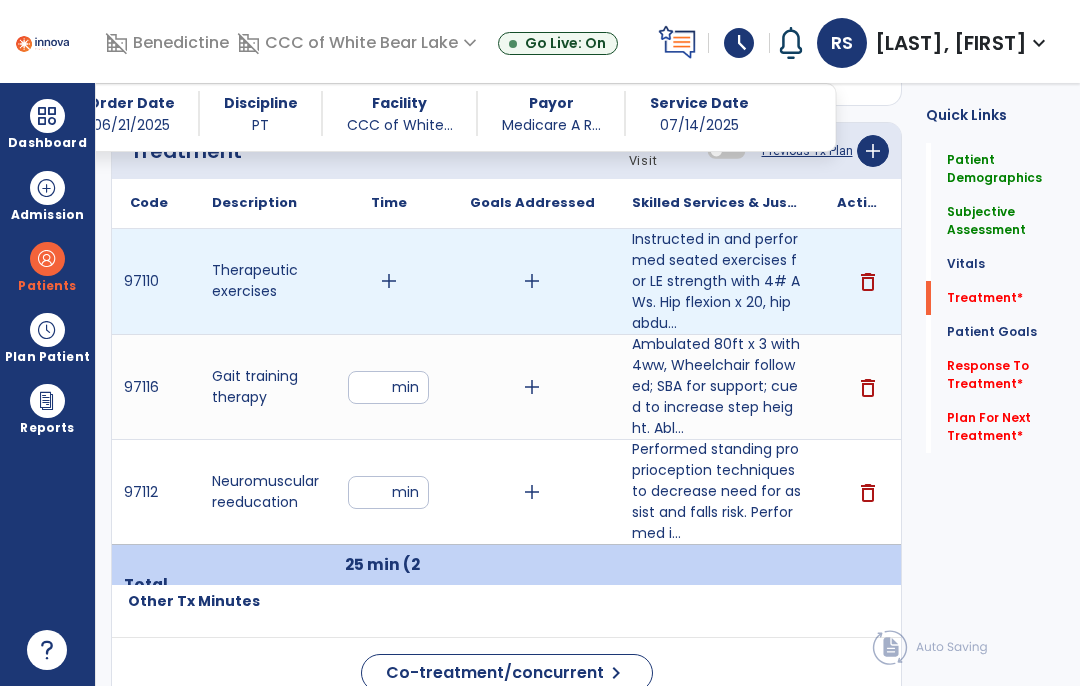 click on "add" at bounding box center (389, 281) 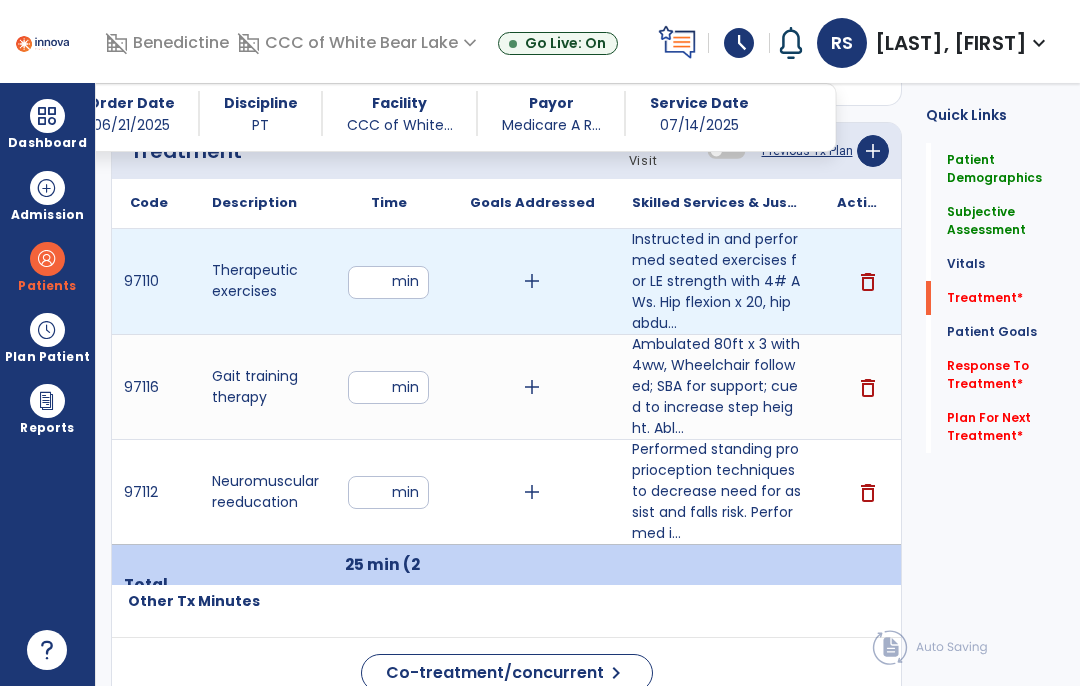 type on "**" 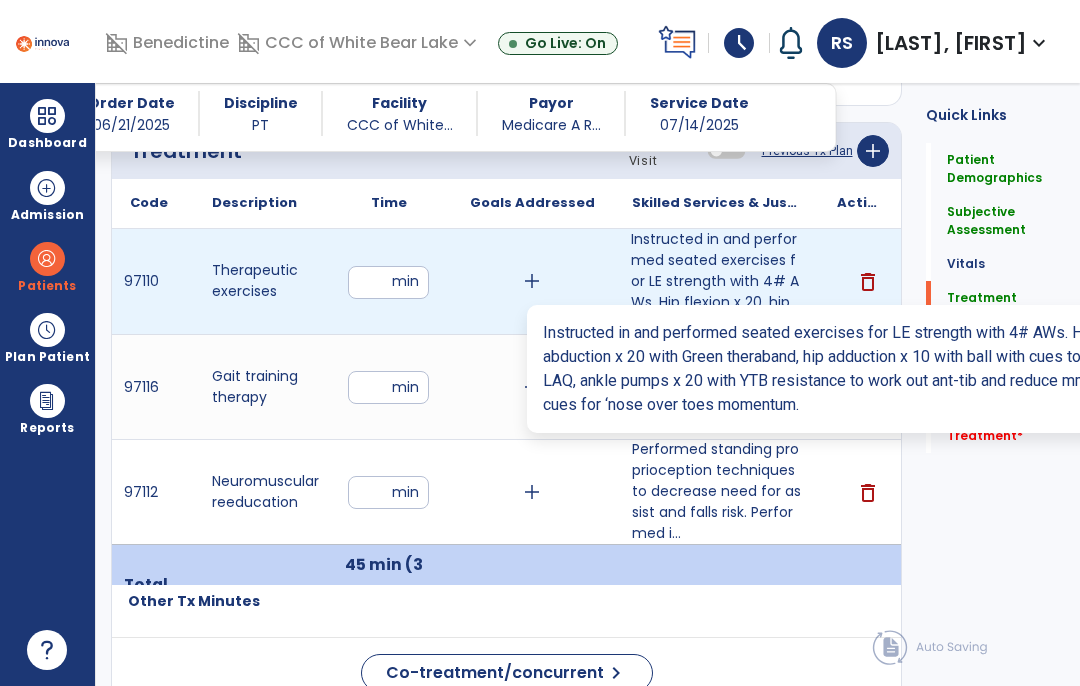 click on "Instructed in and performed seated exercises for LE strength with 4# AWs. Hip flexion x 20, hip abdu..." at bounding box center [716, 281] 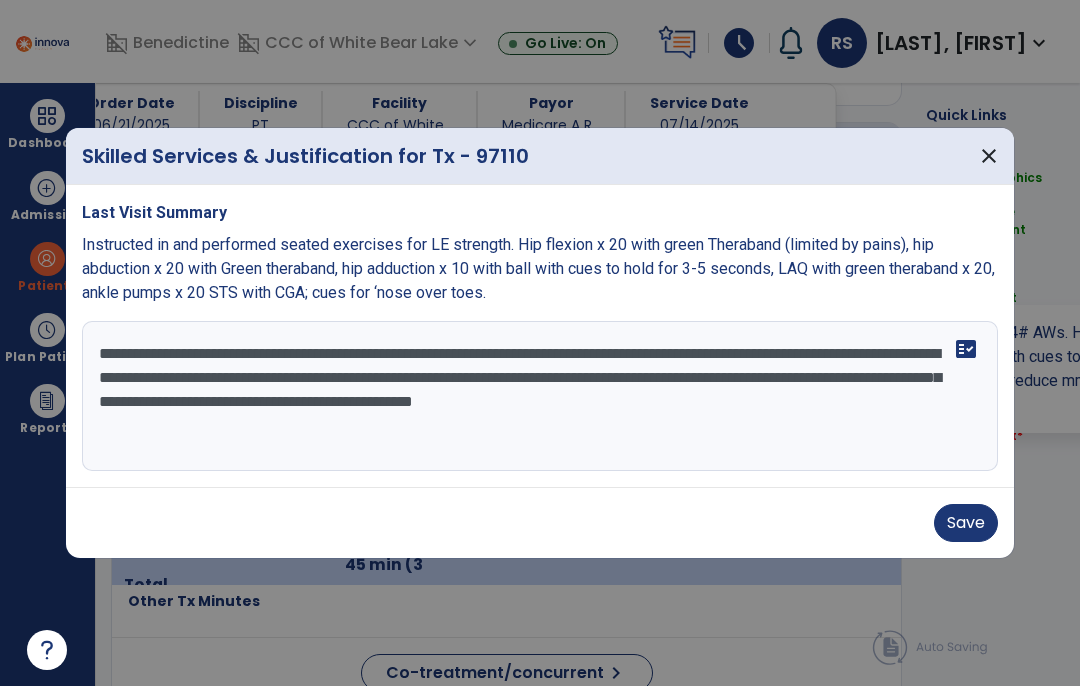 click on "**********" at bounding box center (540, 396) 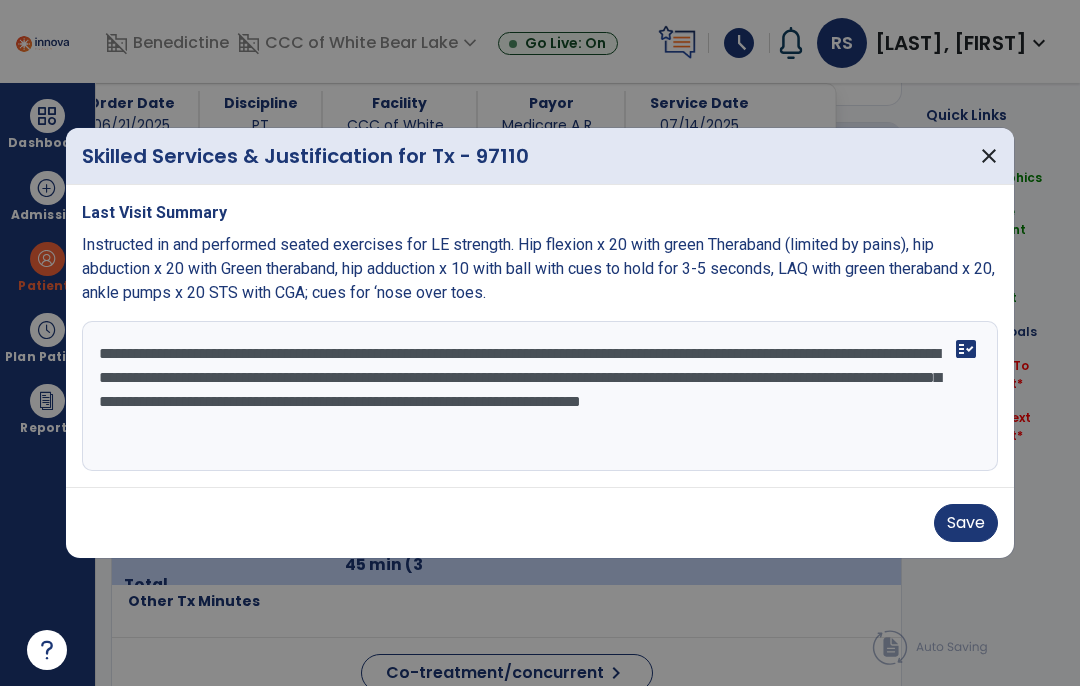 type on "**********" 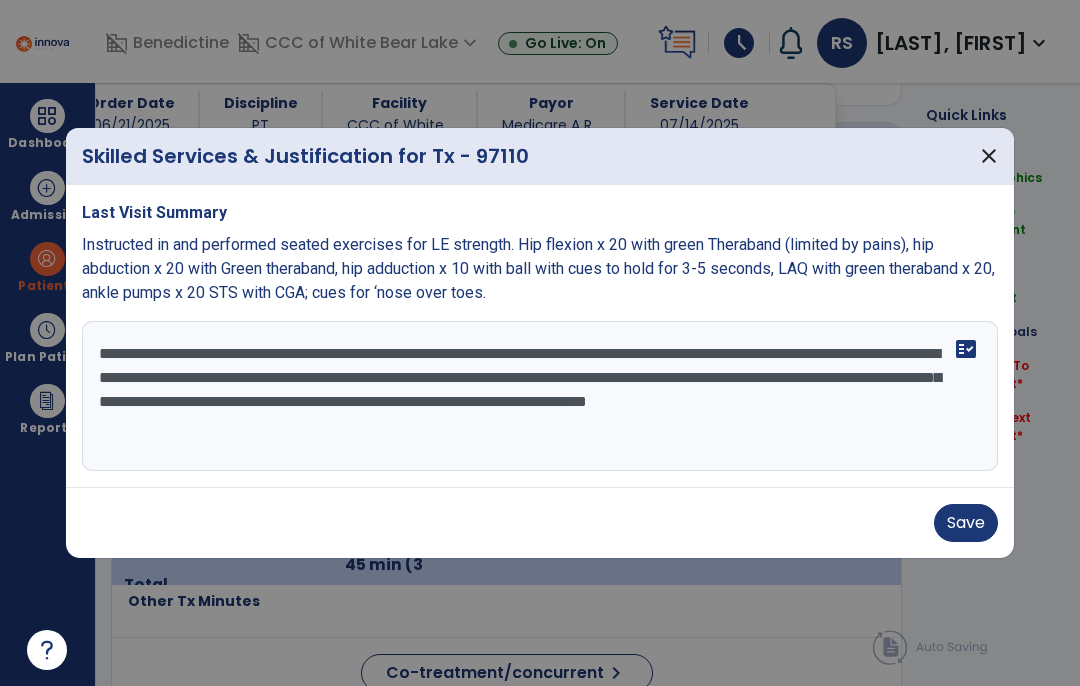 click on "Save" at bounding box center (966, 523) 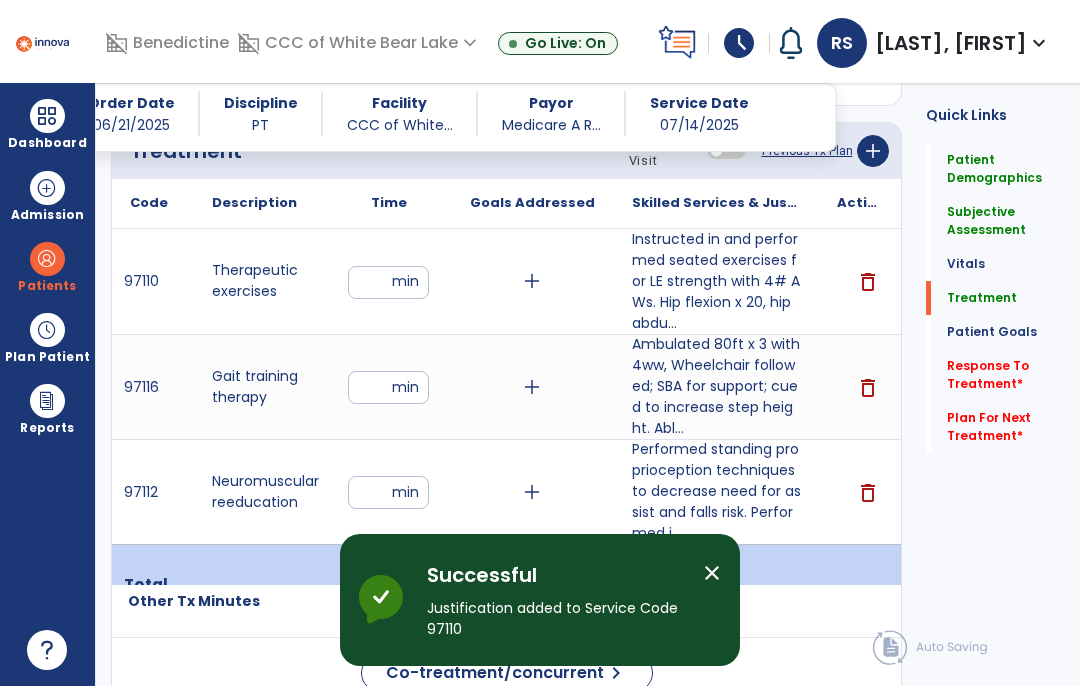 click on "**" at bounding box center (388, 282) 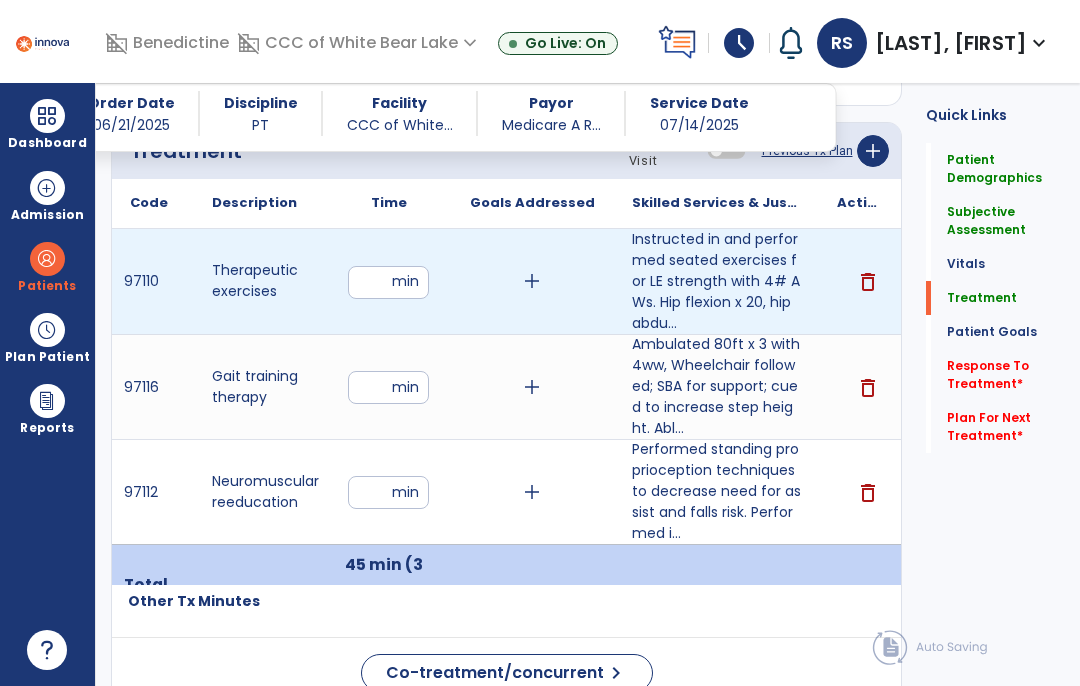 type on "*" 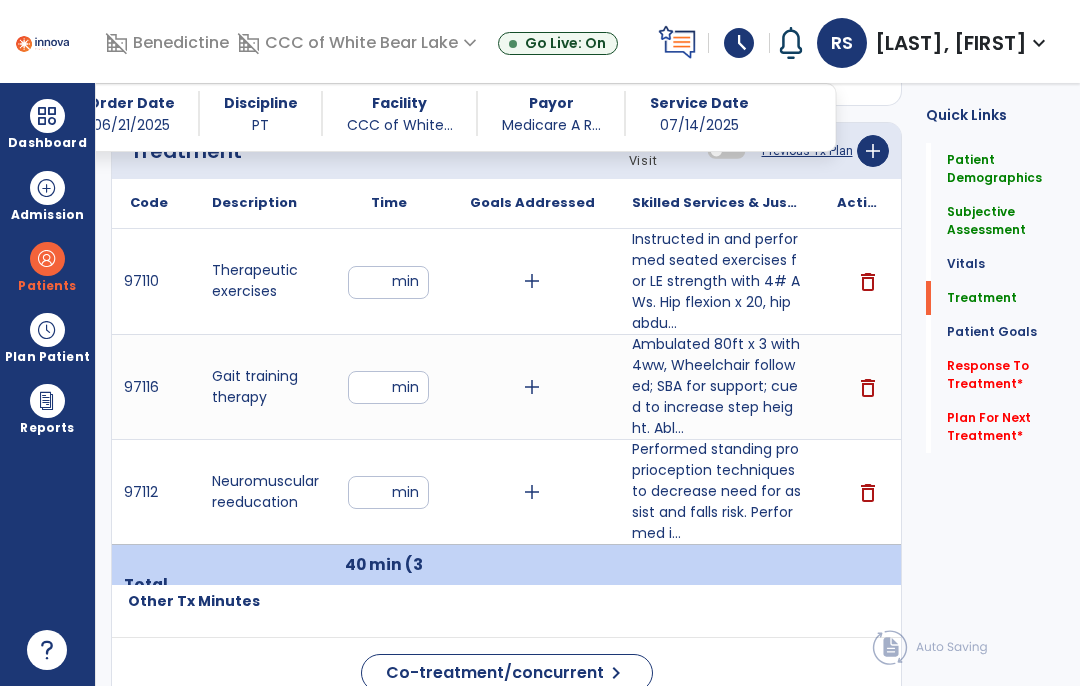 click on "**" at bounding box center [388, 387] 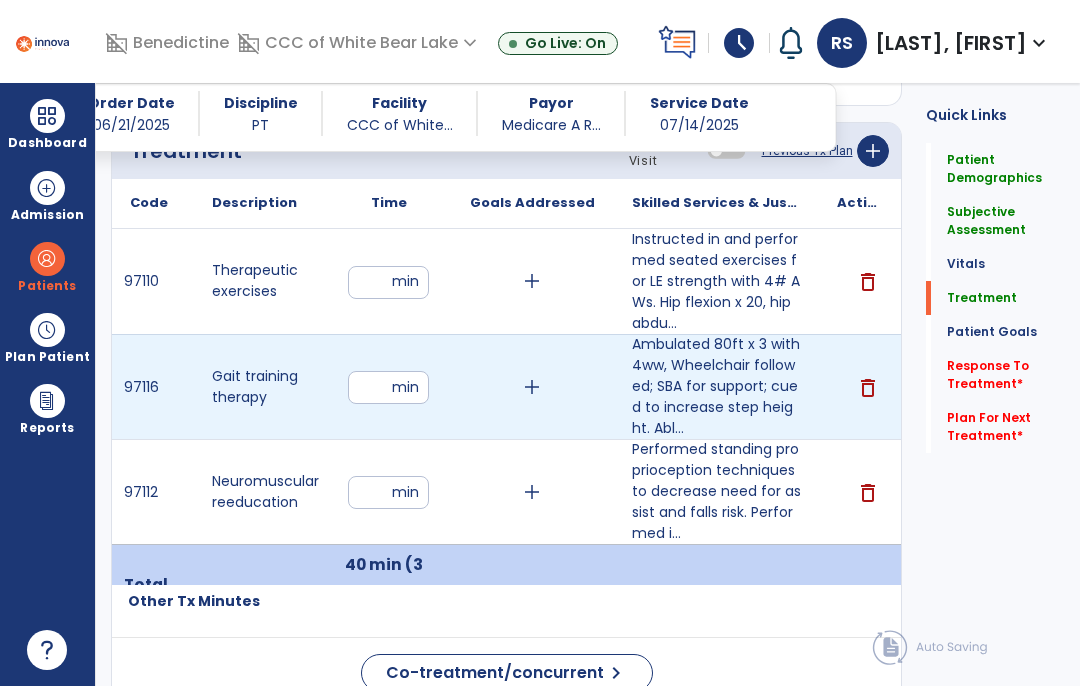 type on "*" 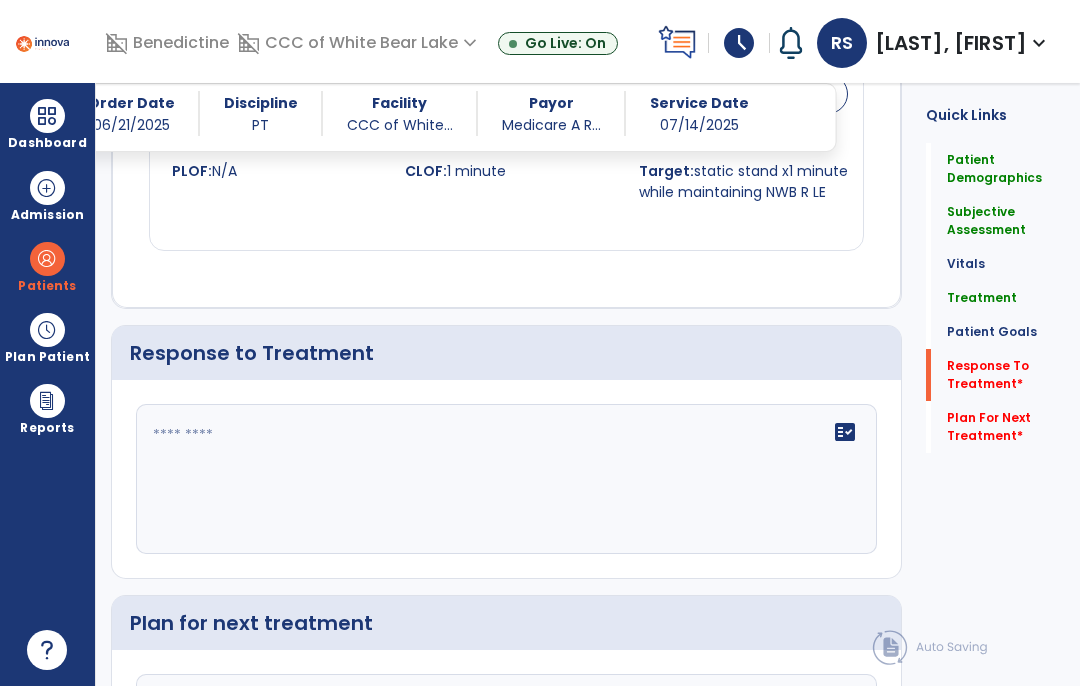 scroll, scrollTop: 2711, scrollLeft: 0, axis: vertical 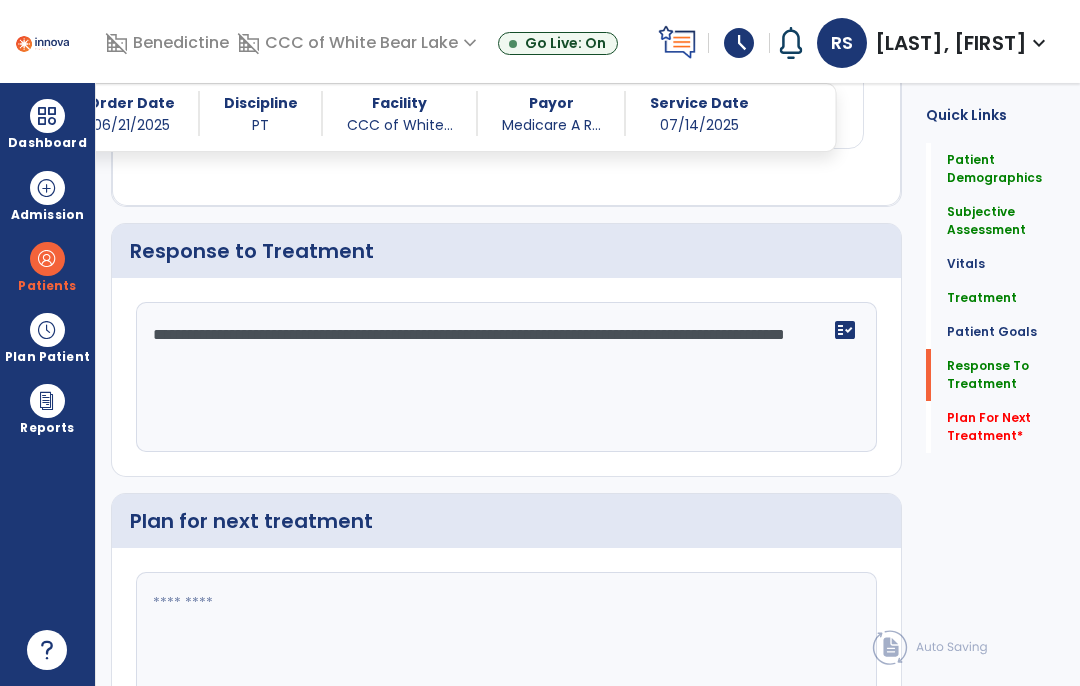 type on "**********" 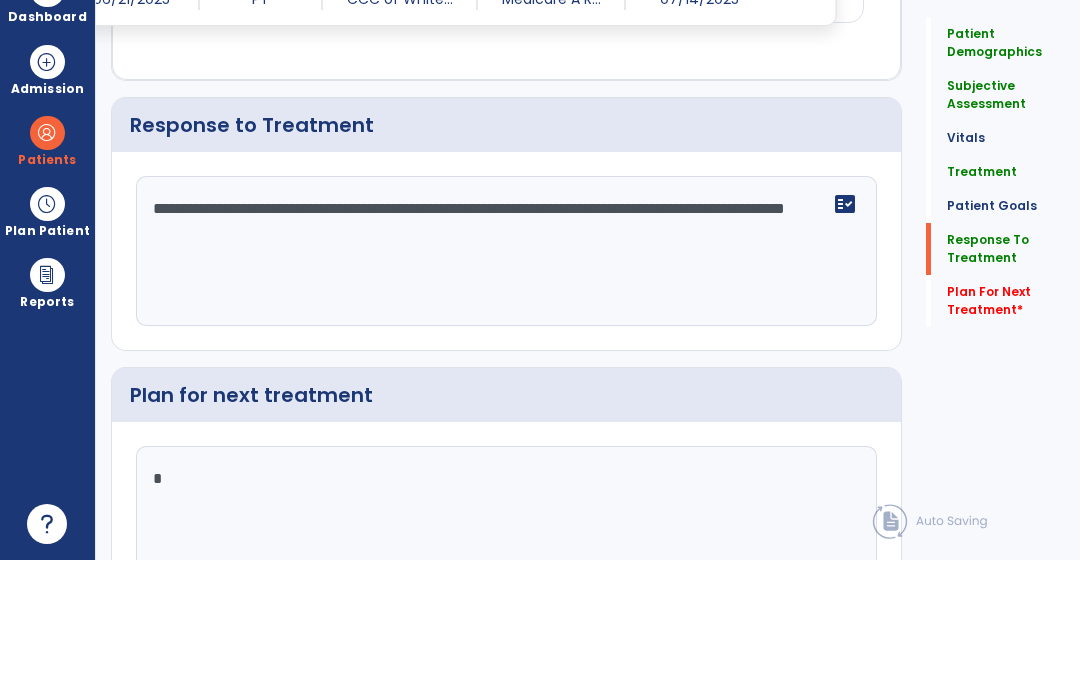 scroll, scrollTop: 82, scrollLeft: 0, axis: vertical 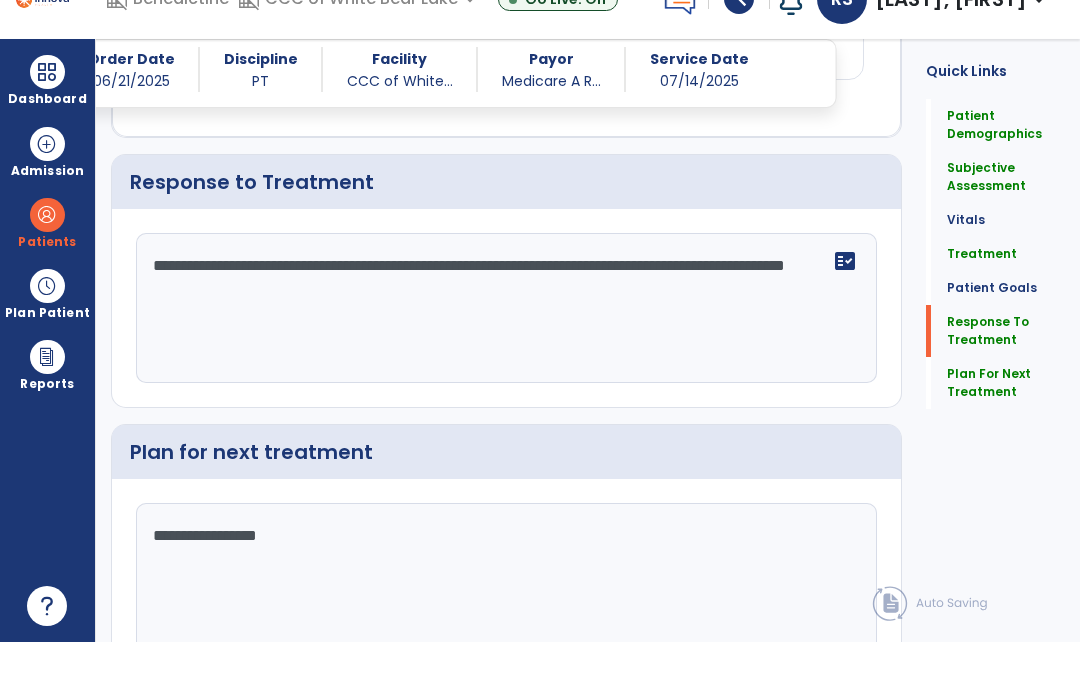 type on "**********" 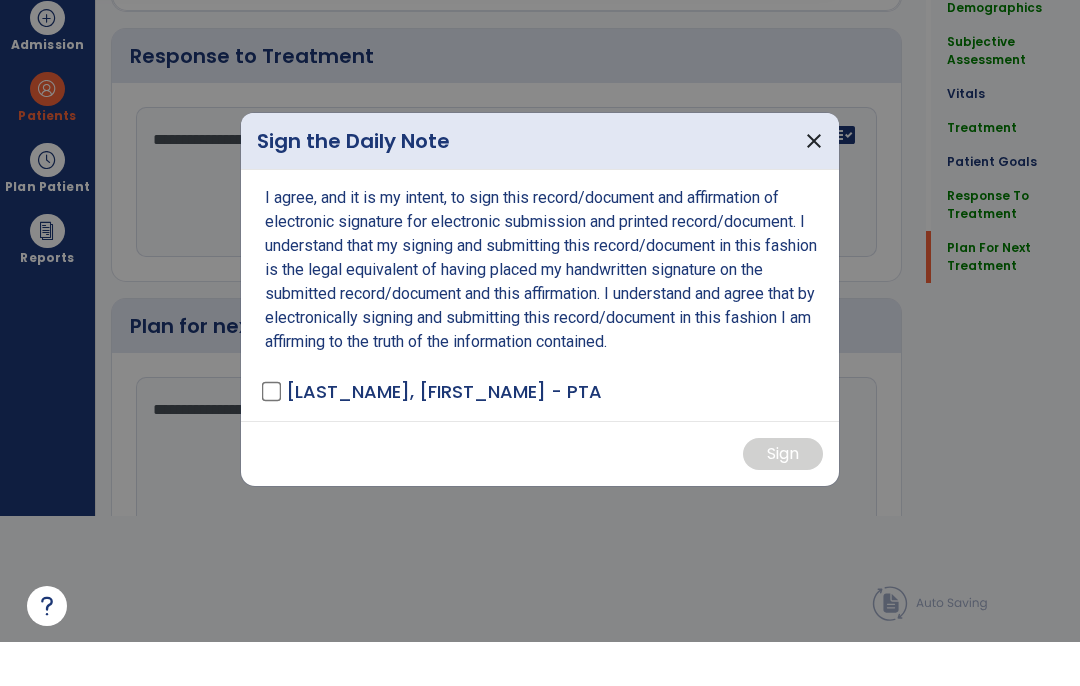 scroll, scrollTop: 0, scrollLeft: 0, axis: both 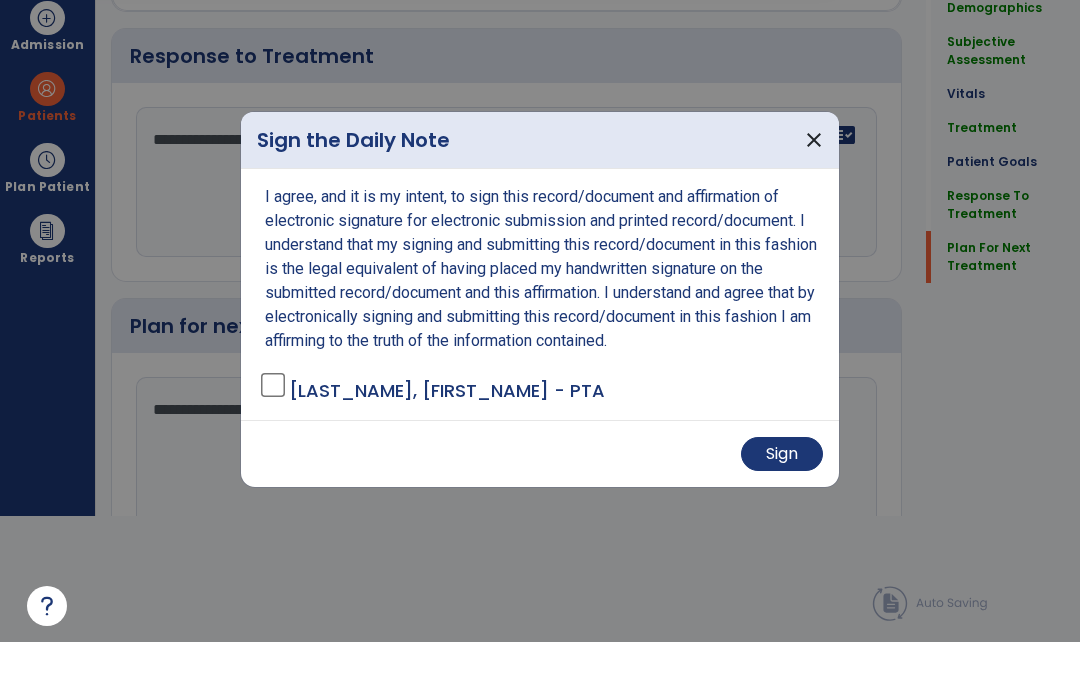 click on "Sign" at bounding box center (782, 498) 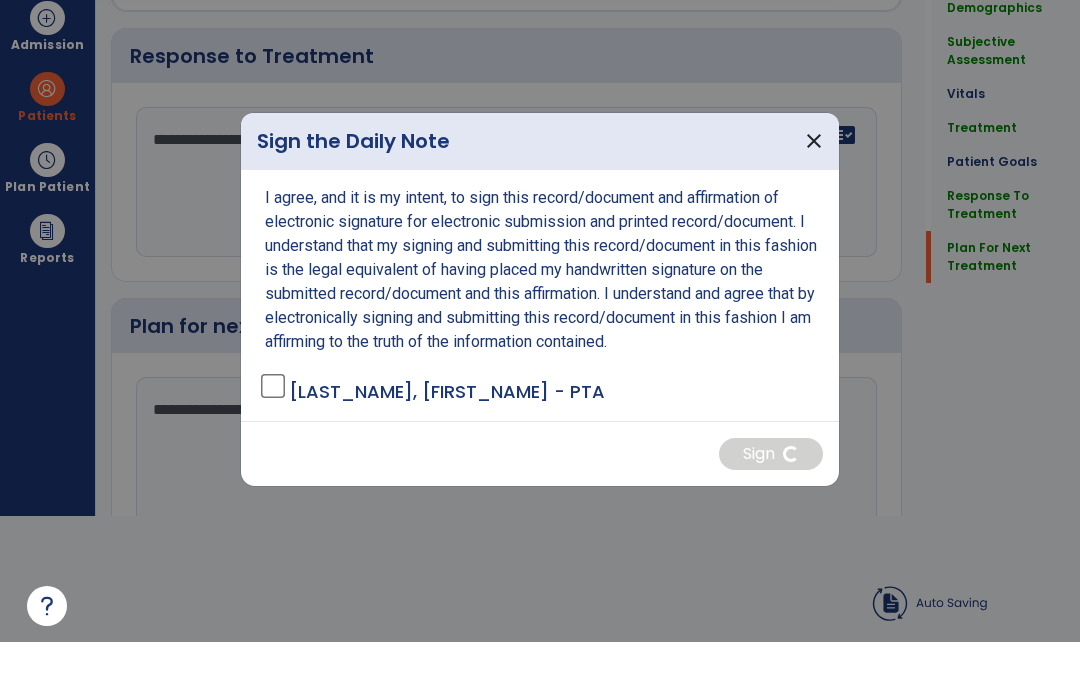 scroll, scrollTop: 82, scrollLeft: 0, axis: vertical 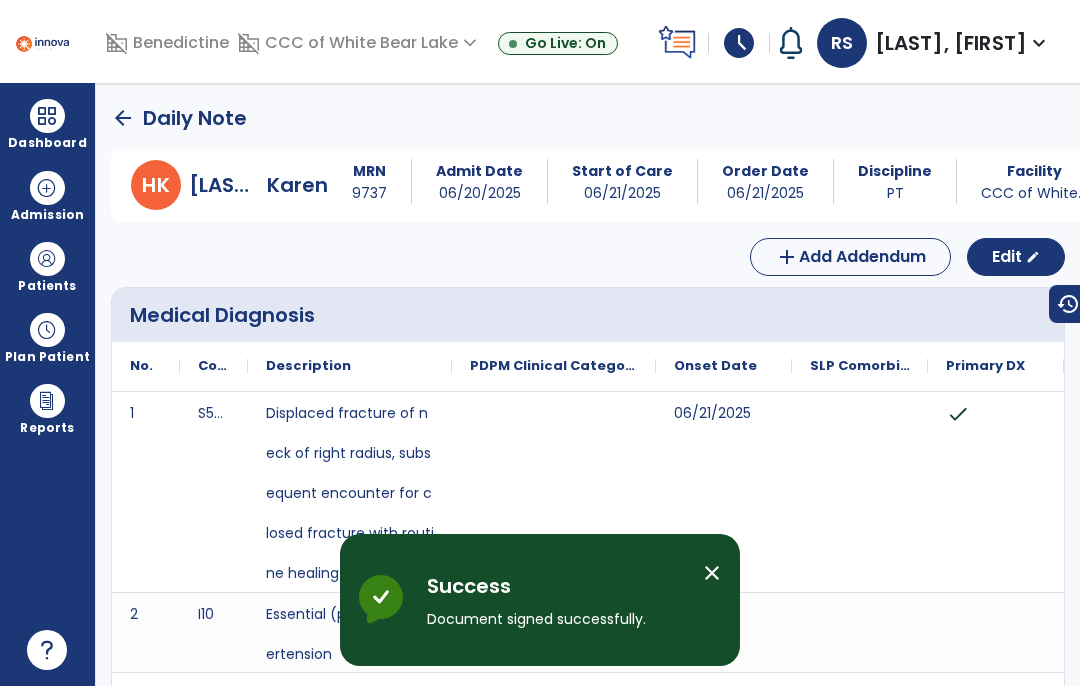 click on "arrow_back" 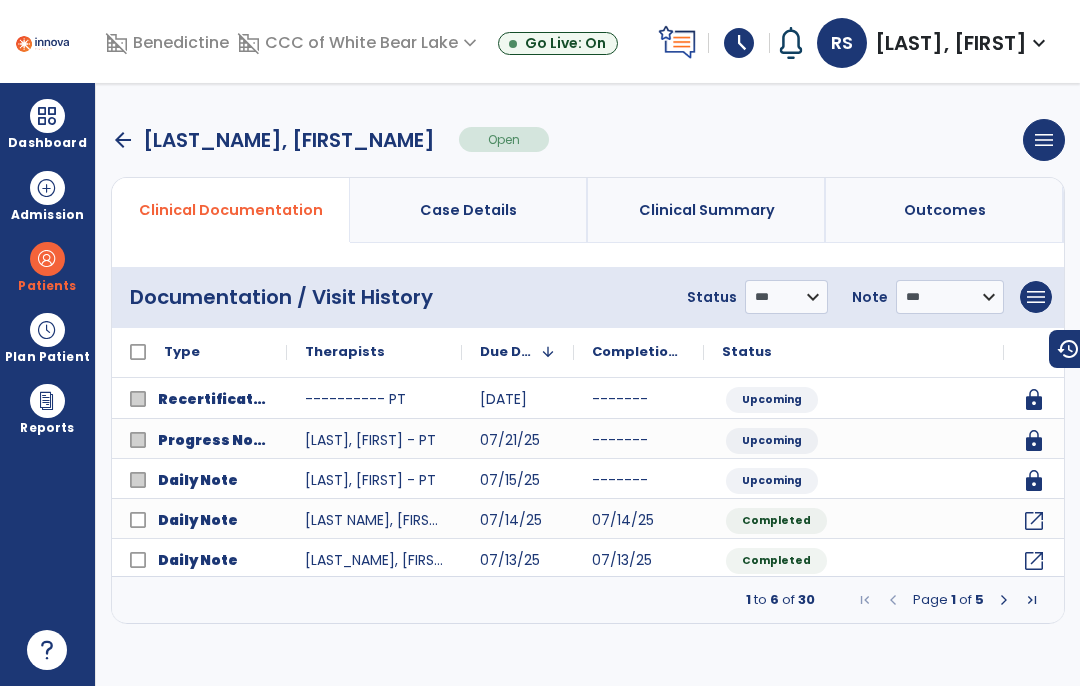 click at bounding box center [47, 116] 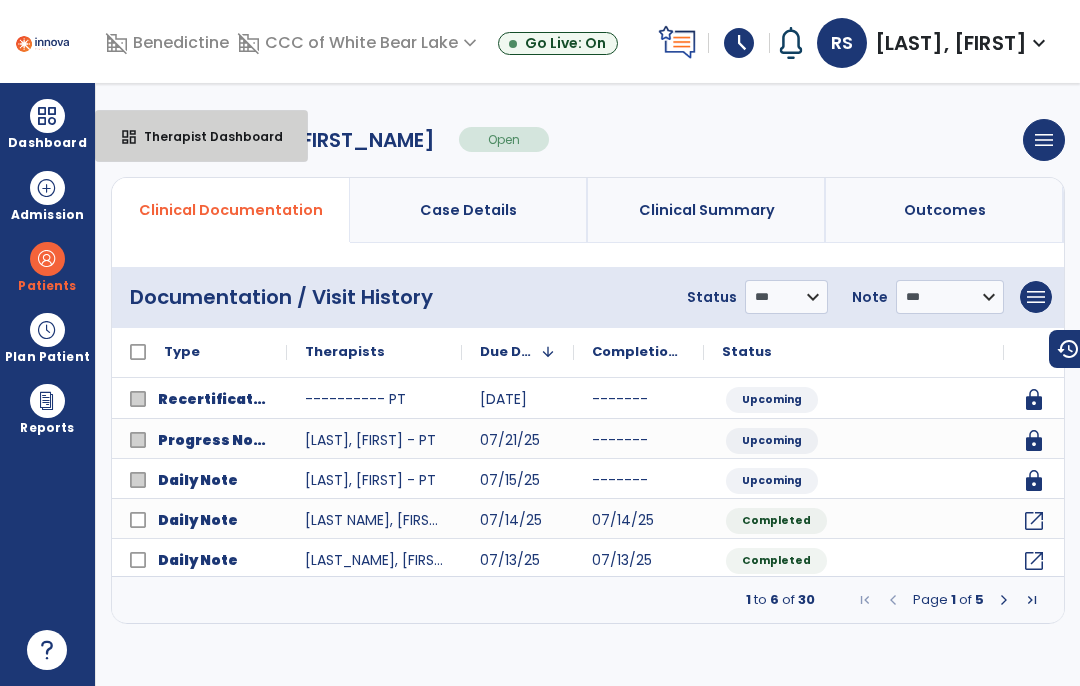 click on "Therapist Dashboard" at bounding box center (205, 136) 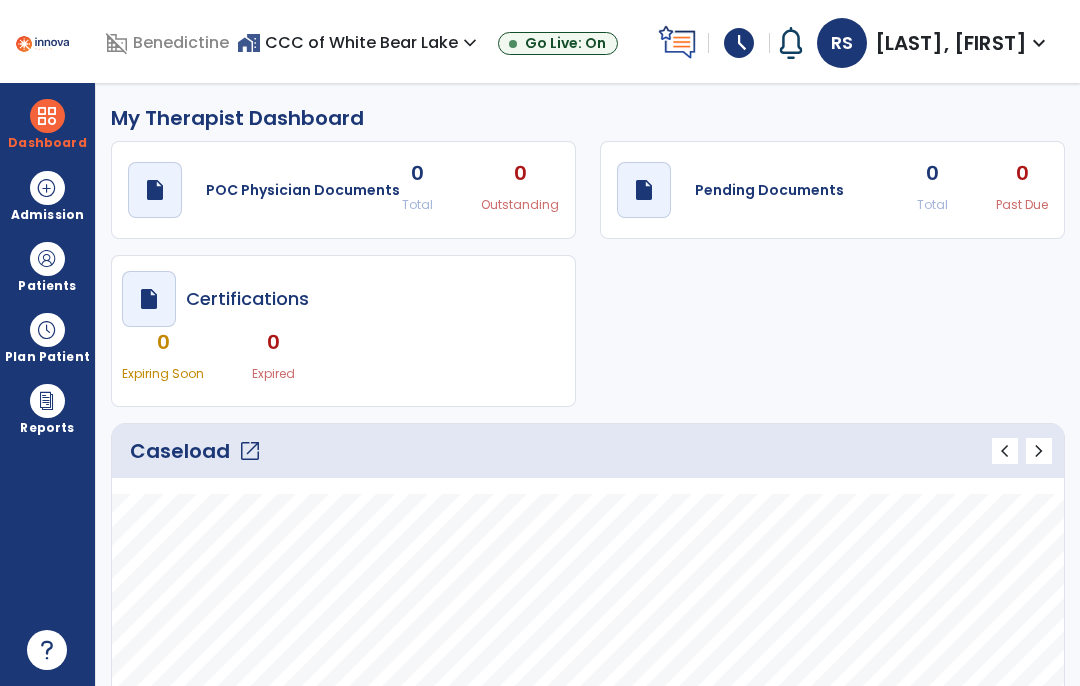 click on "open_in_new" 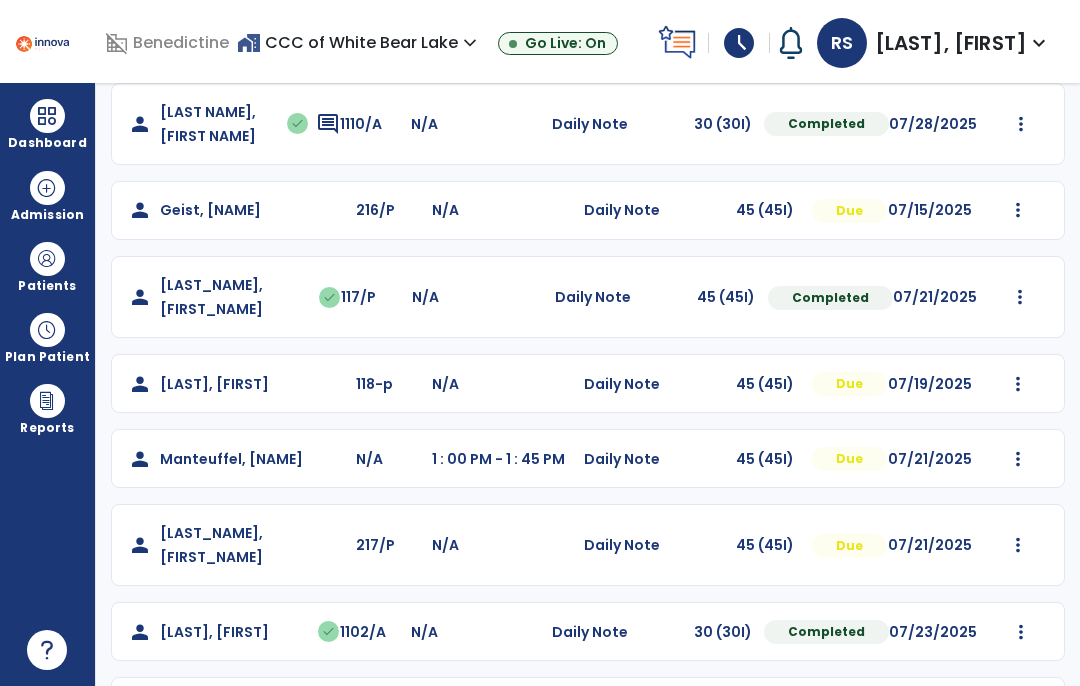 scroll, scrollTop: 372, scrollLeft: 0, axis: vertical 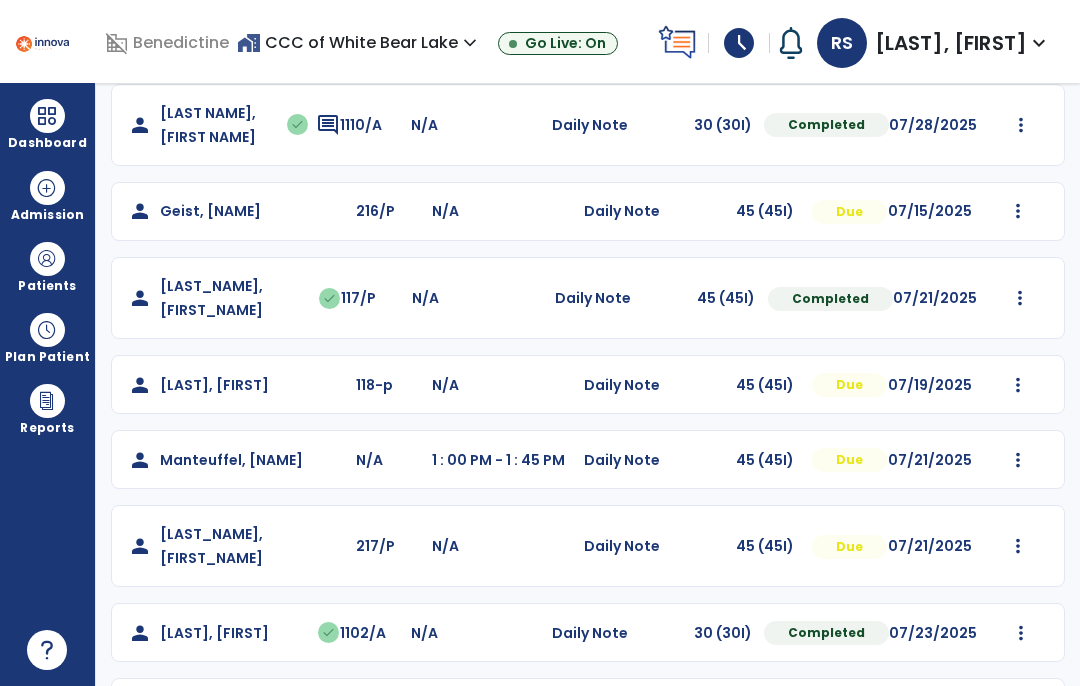 click at bounding box center [1018, -48] 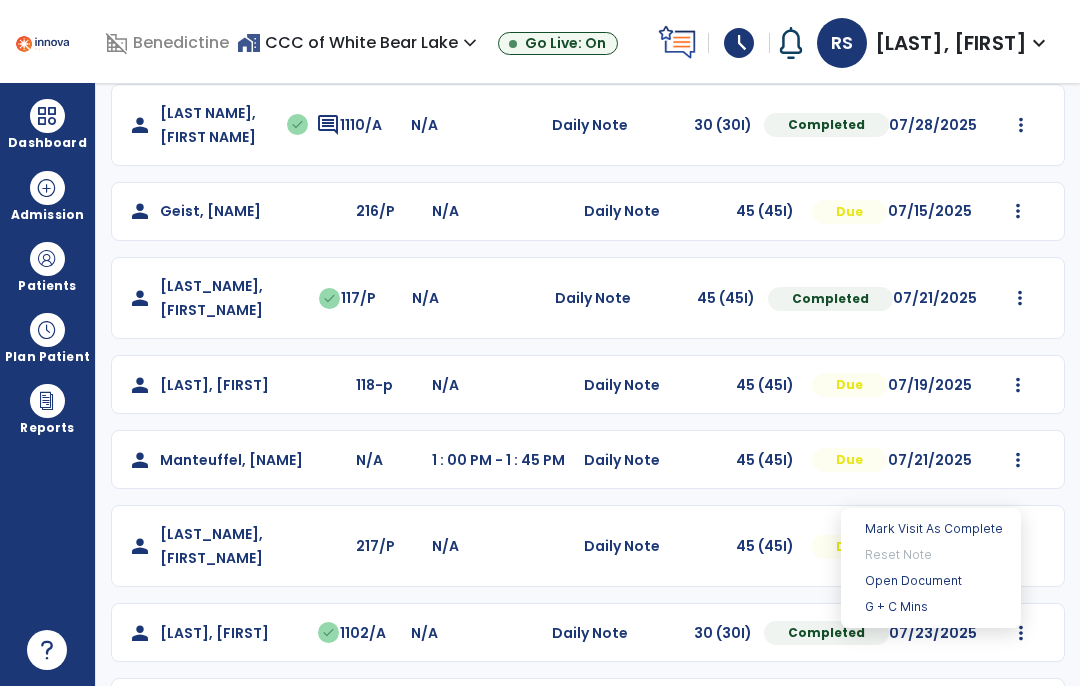 click on "Open Document" at bounding box center [931, 581] 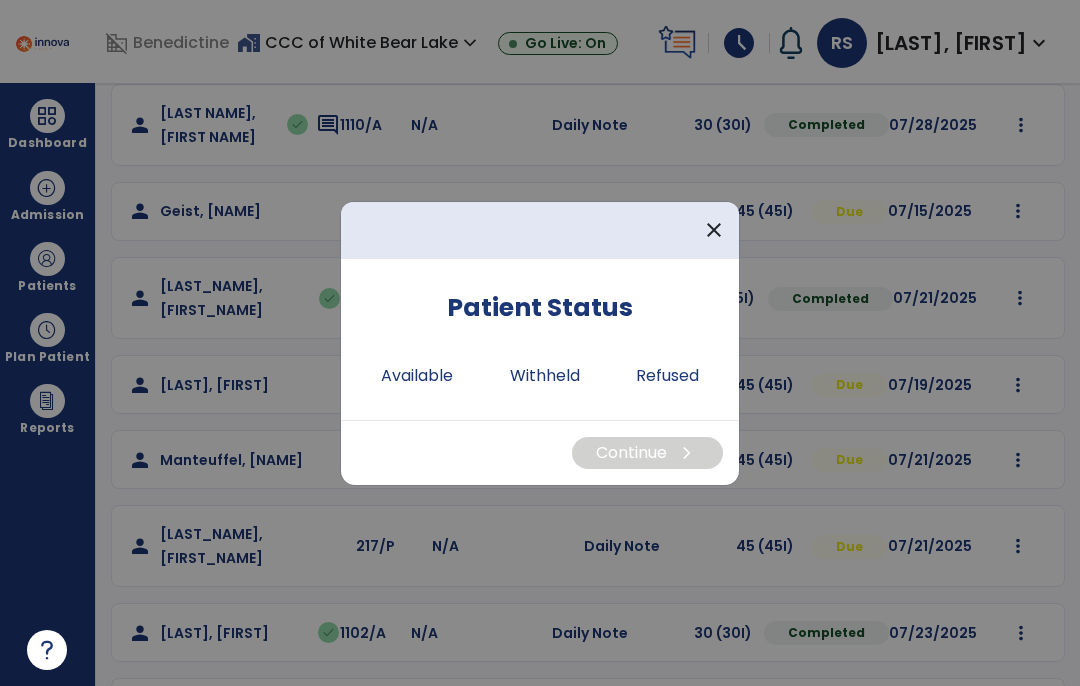 click on "Available" at bounding box center [417, 376] 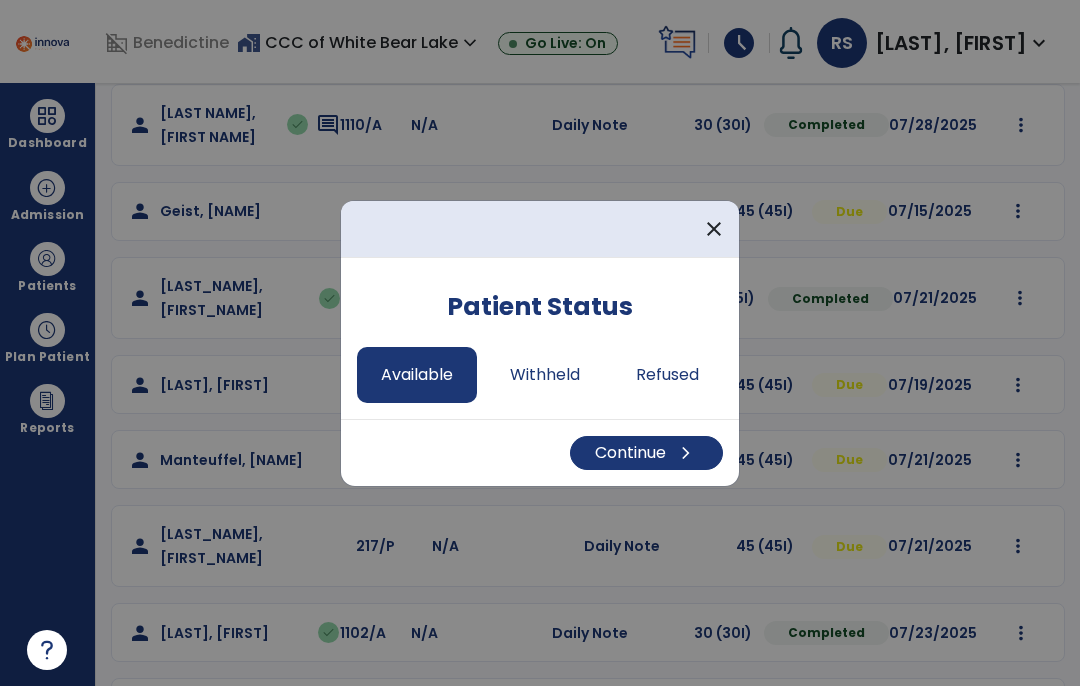 click on "Continue   chevron_right" at bounding box center (646, 453) 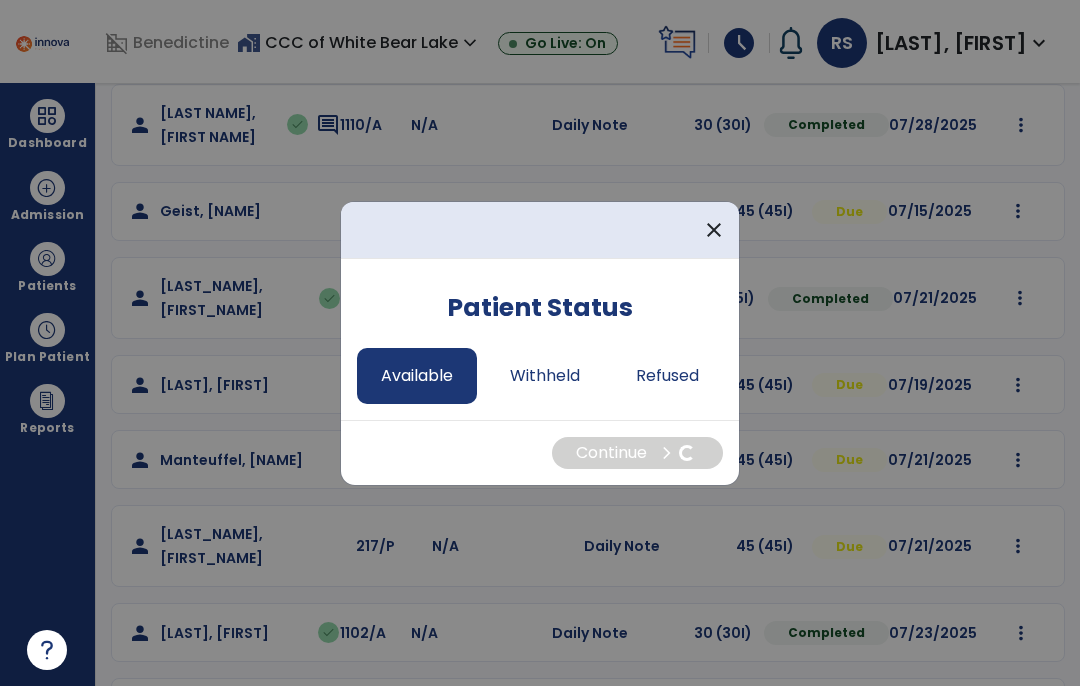 select on "*" 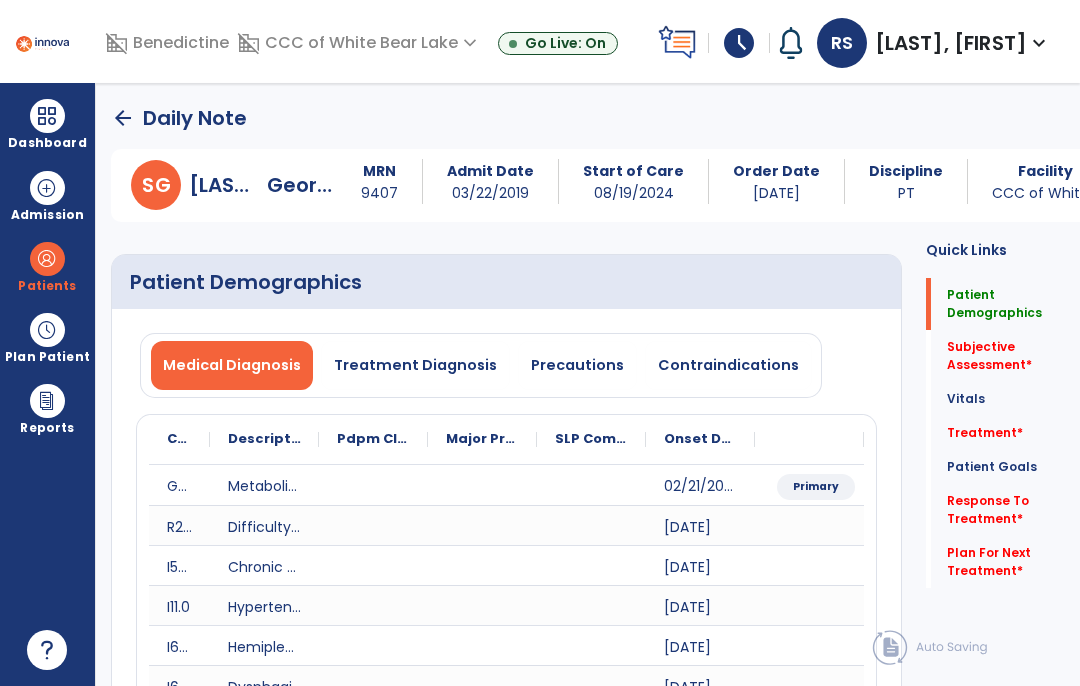 scroll, scrollTop: 0, scrollLeft: 0, axis: both 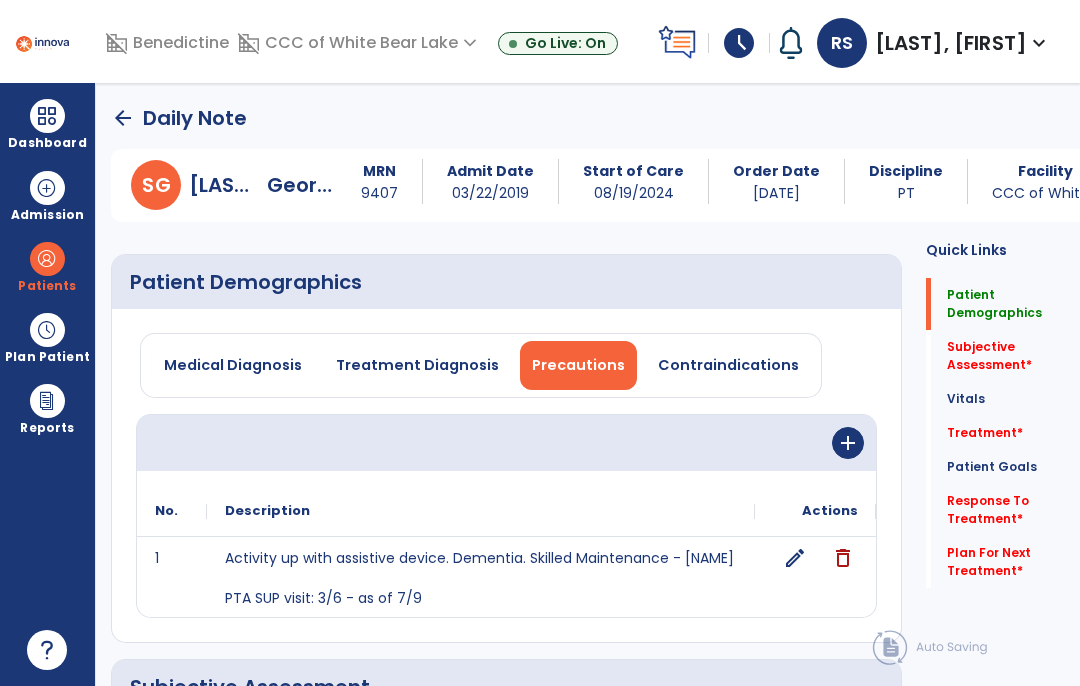 click on "edit" 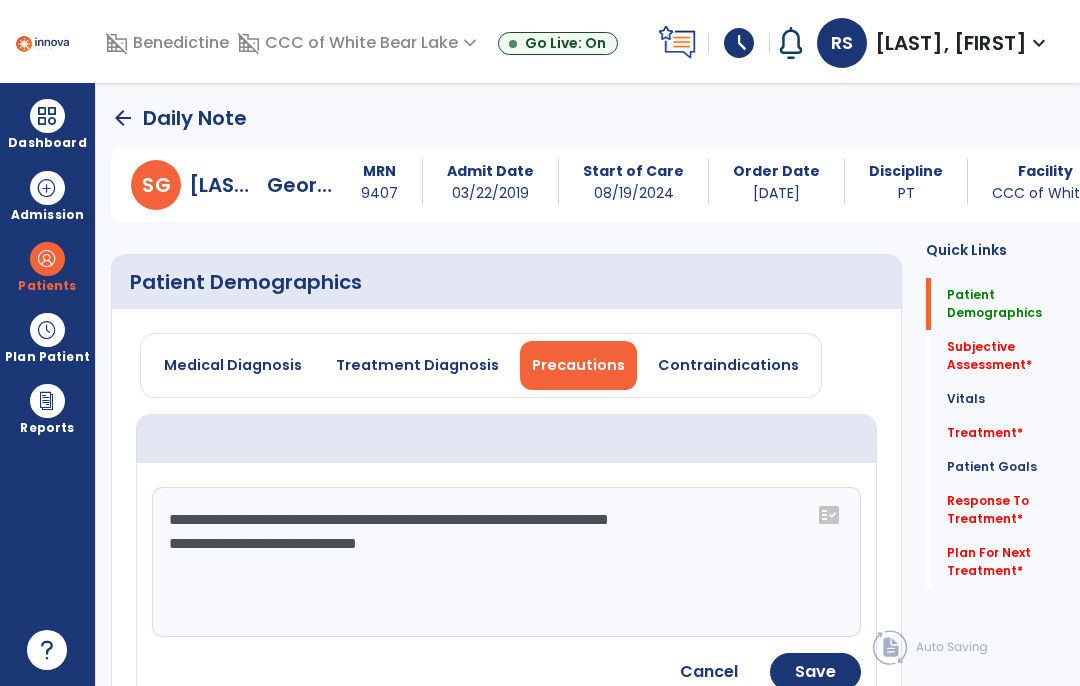 click on "**********" 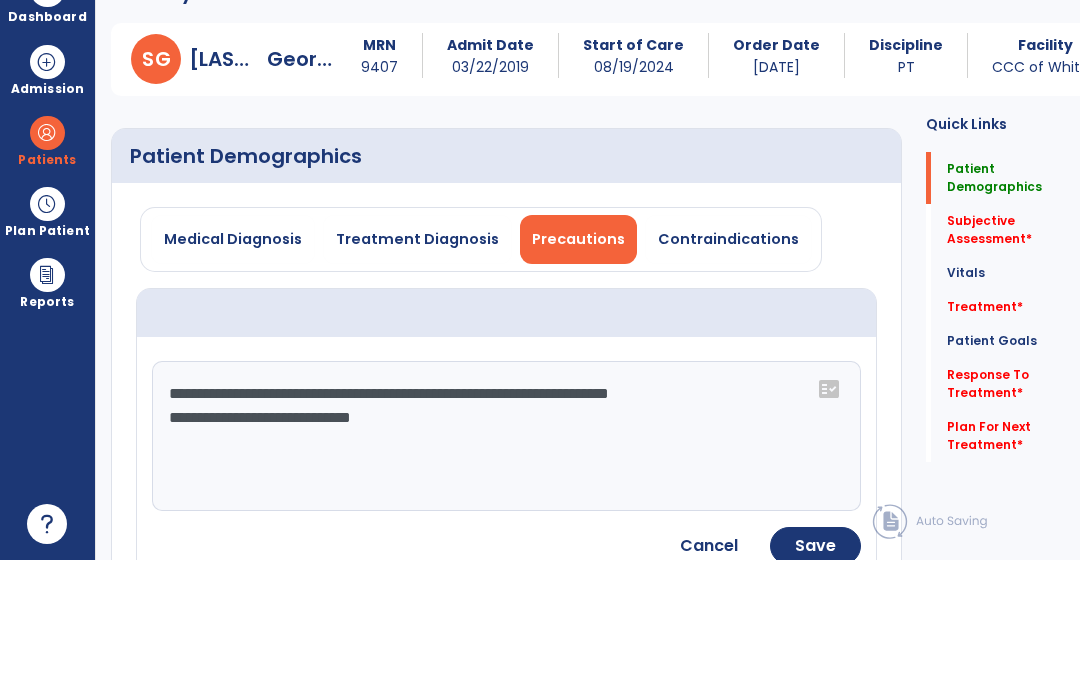 scroll, scrollTop: 82, scrollLeft: 0, axis: vertical 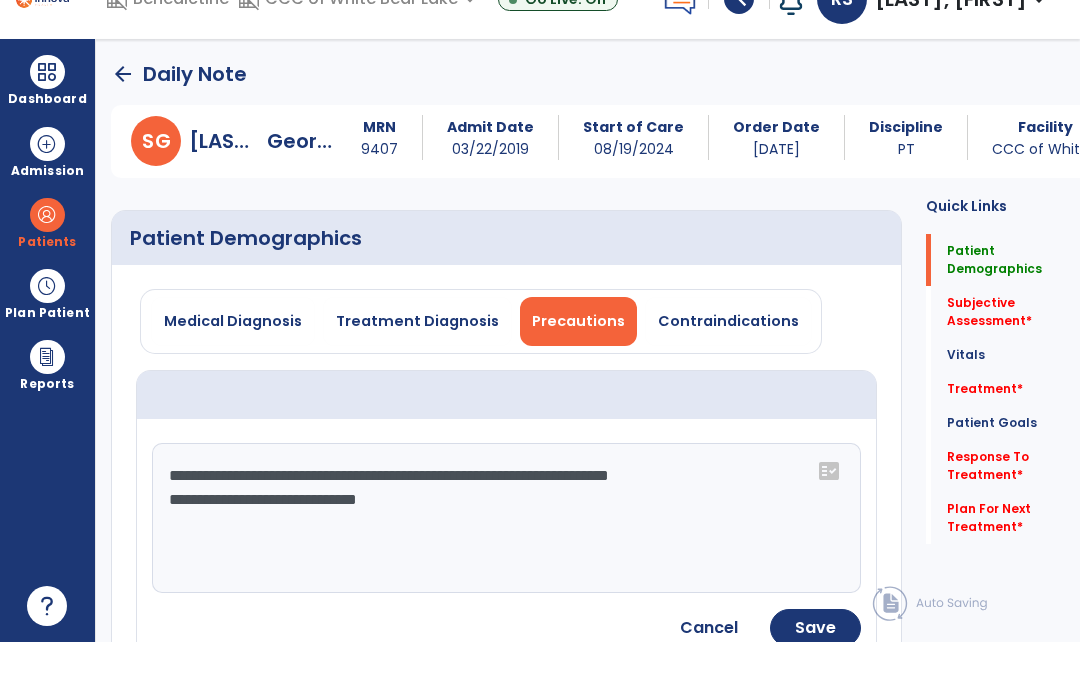 click on "**********" 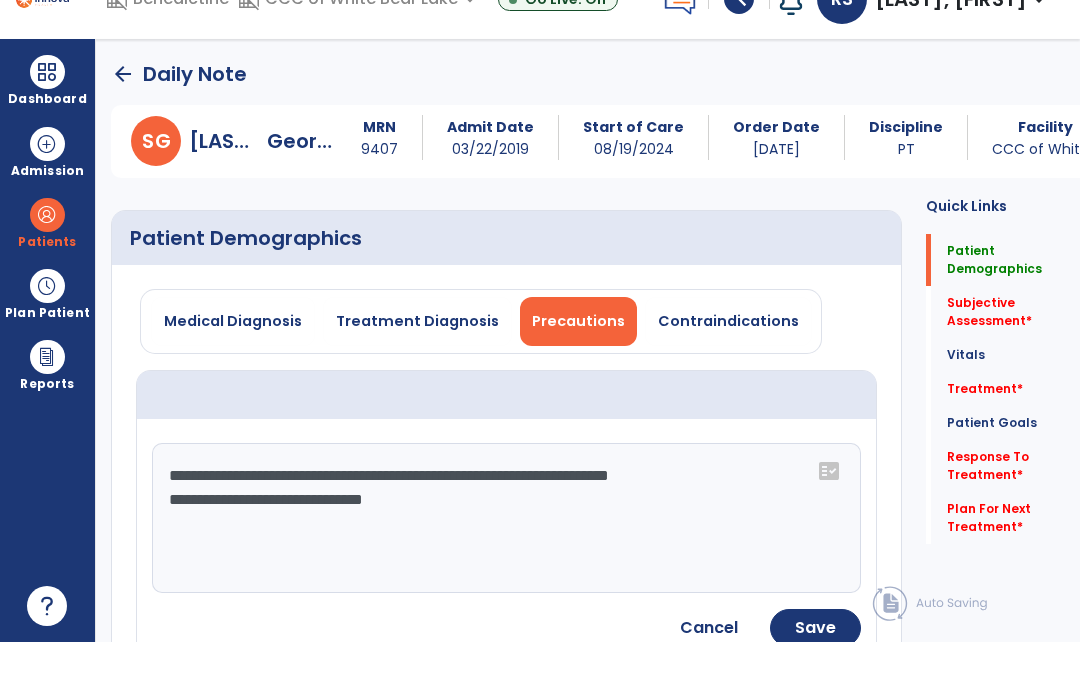 click on "Save" 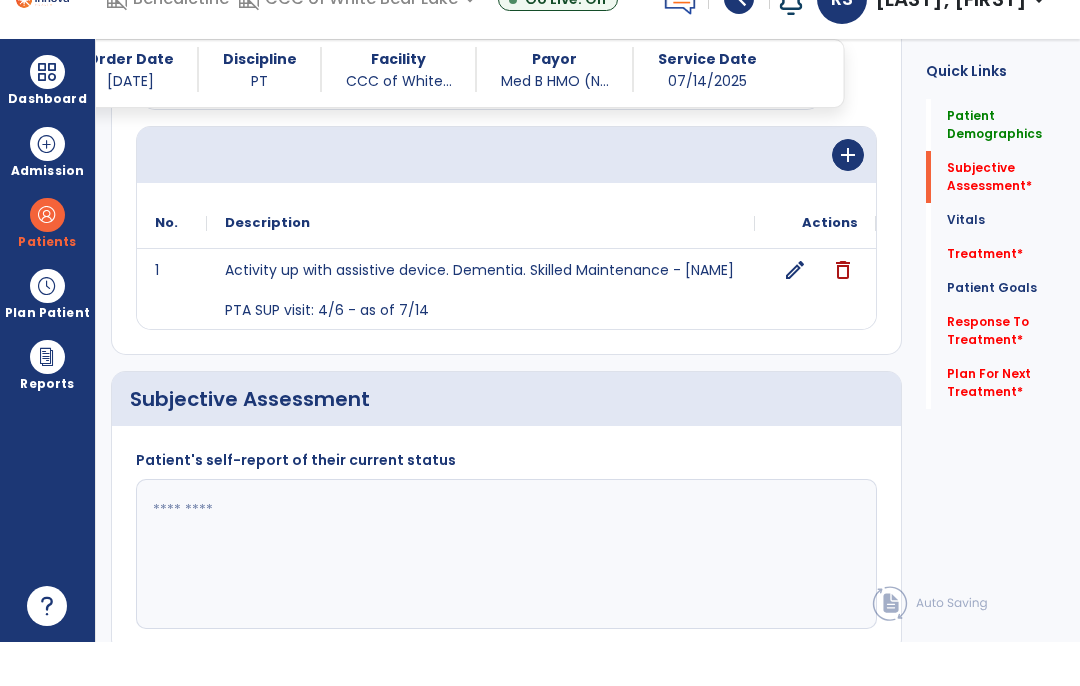 scroll, scrollTop: 225, scrollLeft: 0, axis: vertical 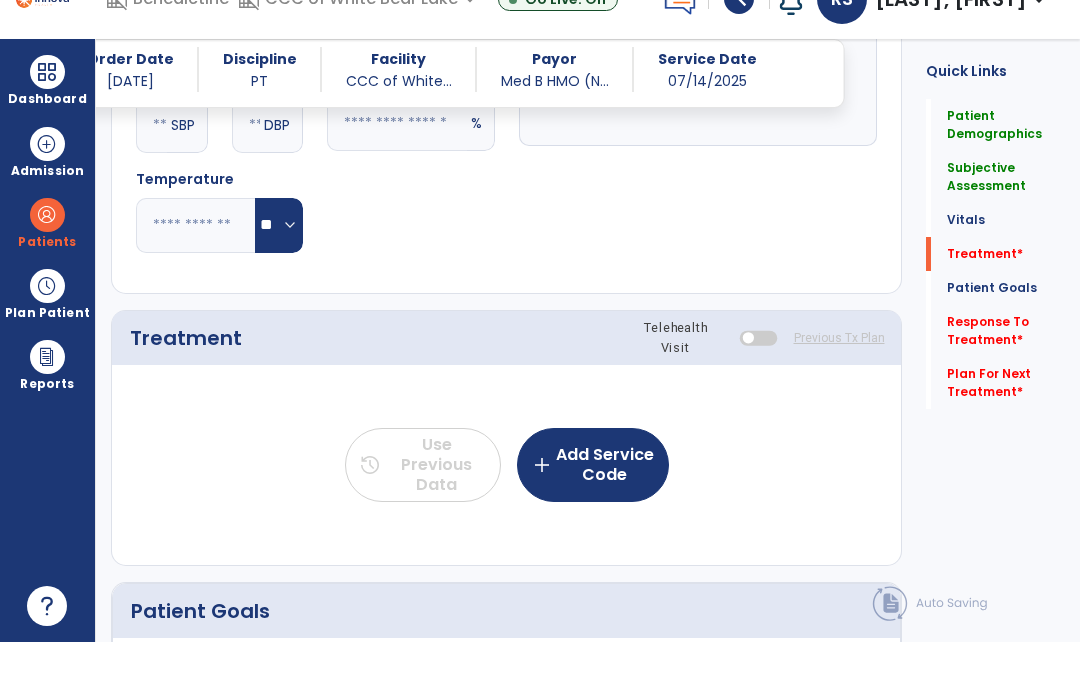 type on "**********" 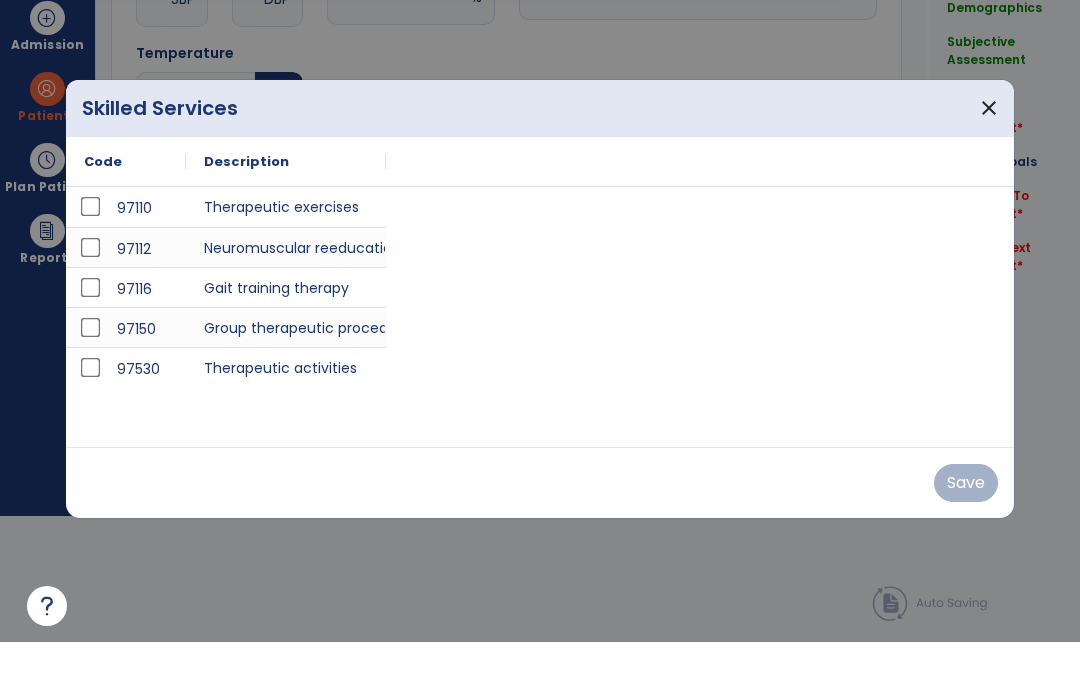 scroll, scrollTop: 0, scrollLeft: 0, axis: both 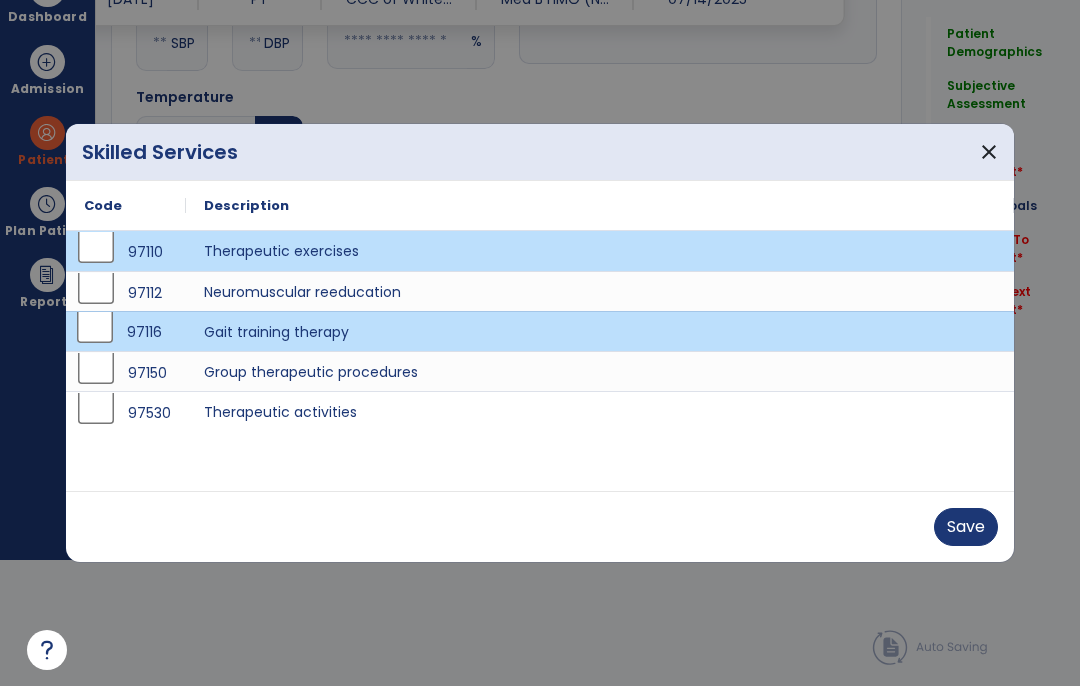 click on "Save" at bounding box center [966, 527] 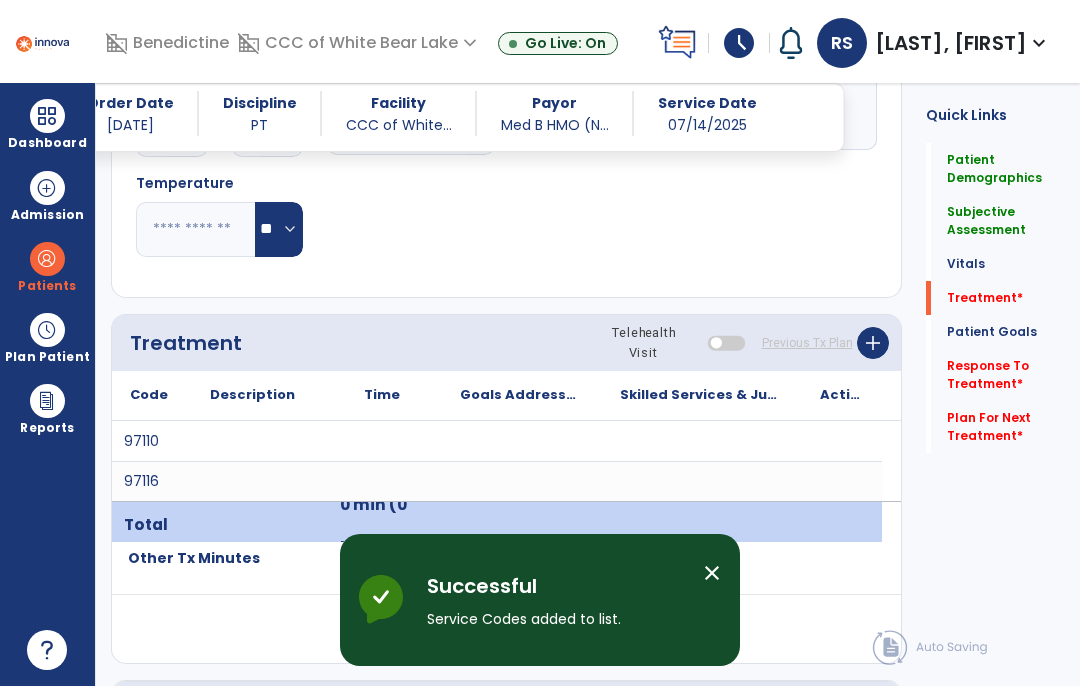 scroll, scrollTop: 82, scrollLeft: 0, axis: vertical 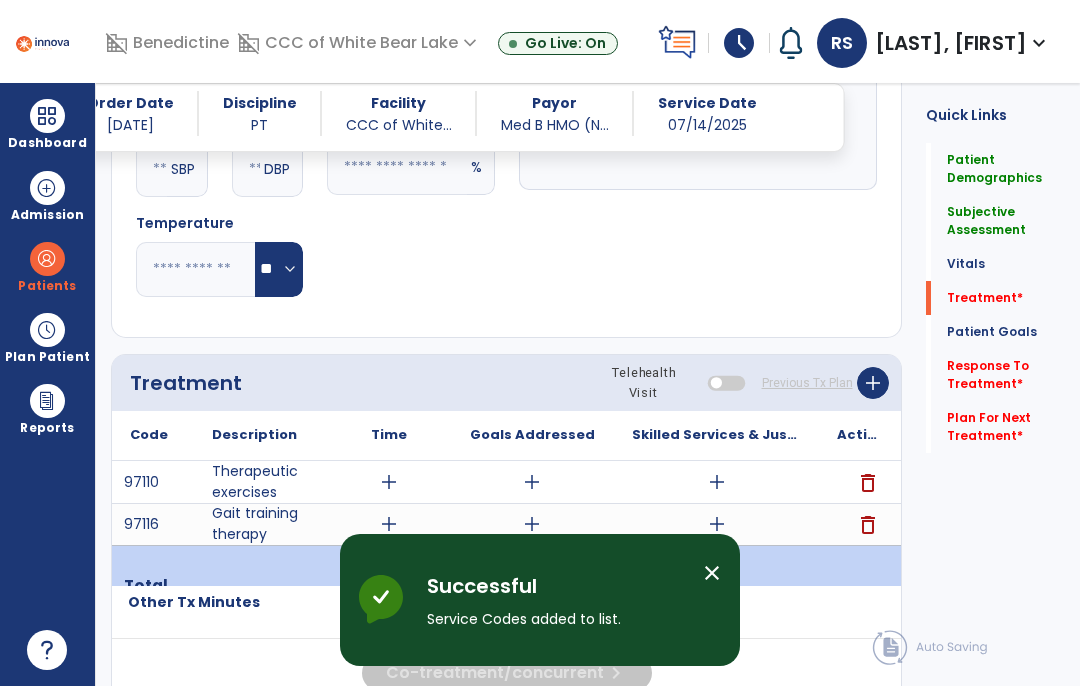 click on "add" at bounding box center [717, 482] 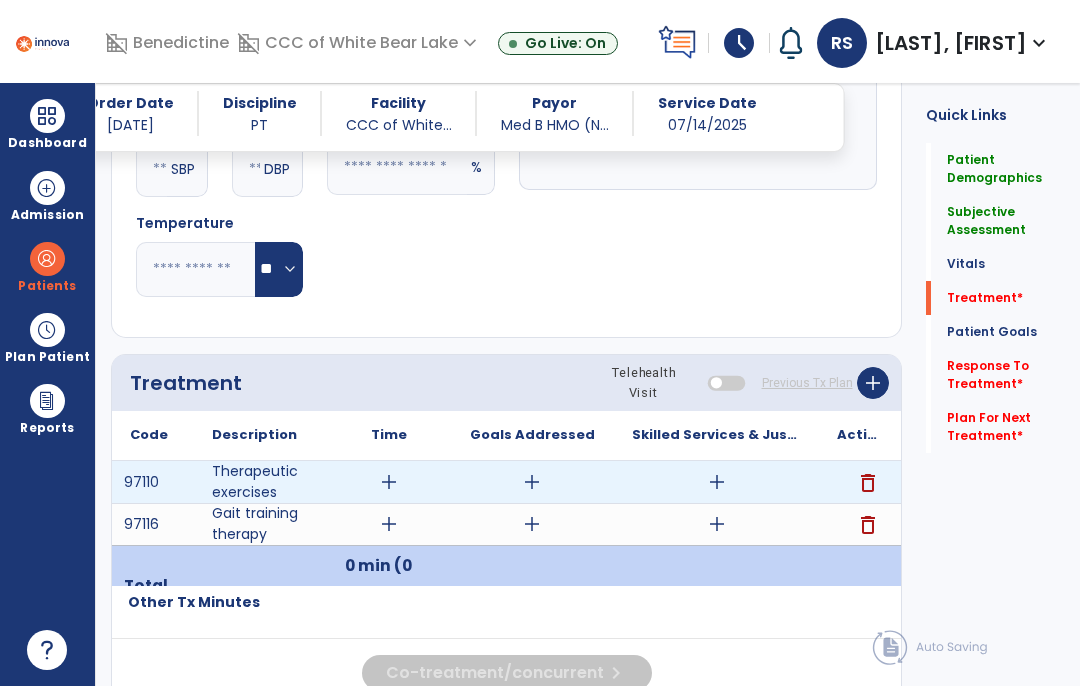 scroll, scrollTop: 0, scrollLeft: 0, axis: both 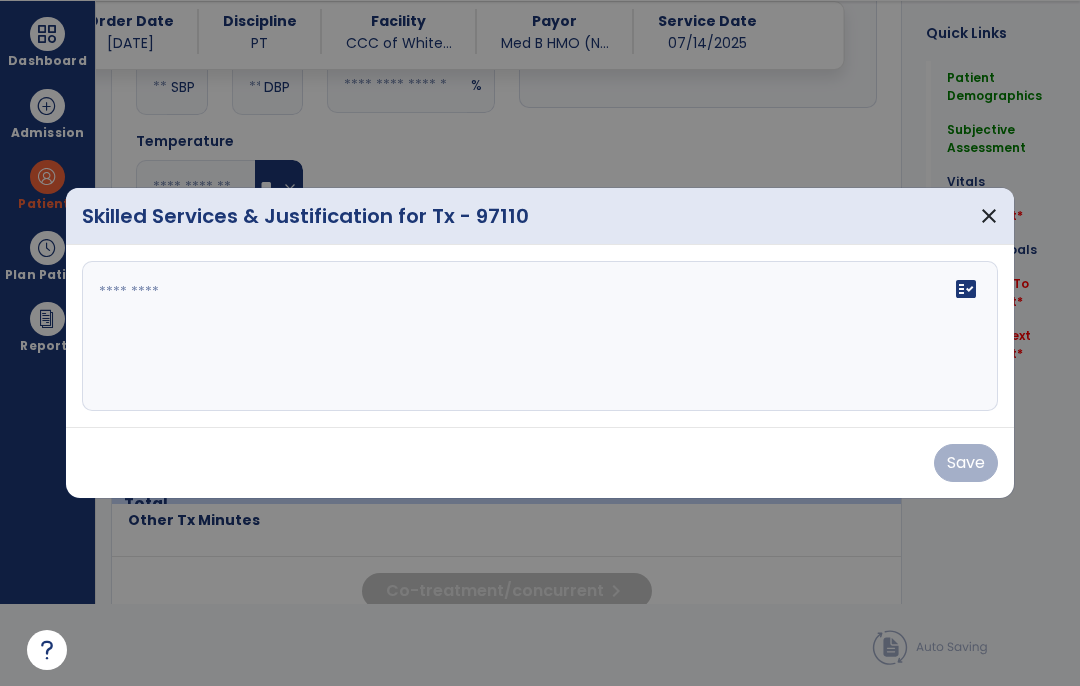 click on "fact_check" at bounding box center [540, 336] 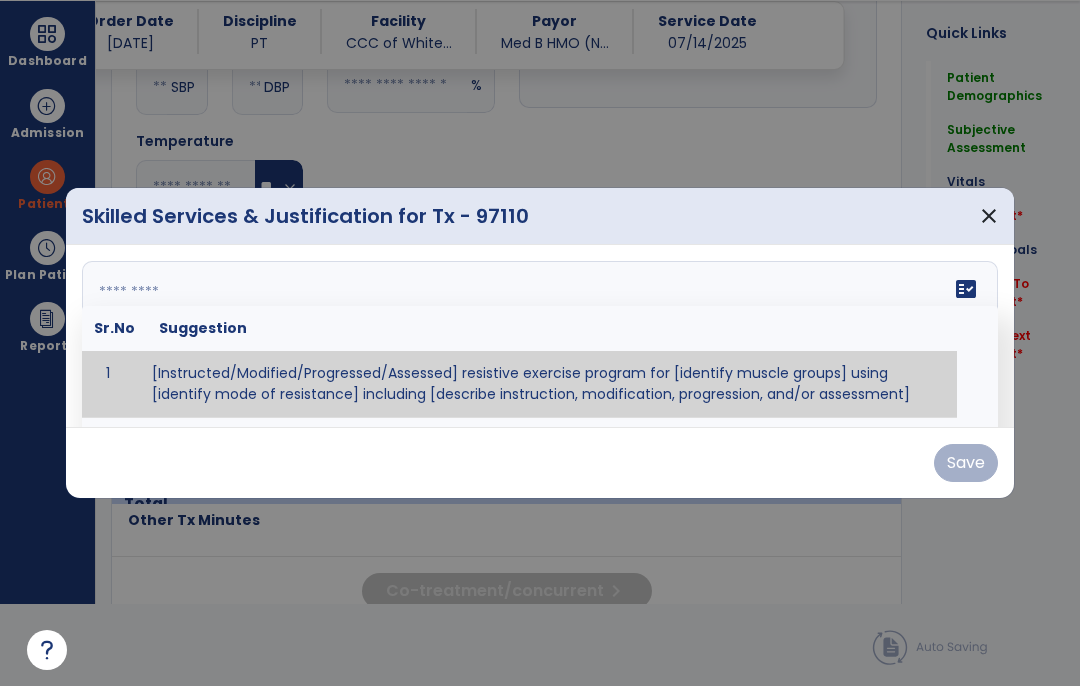 click at bounding box center (540, 336) 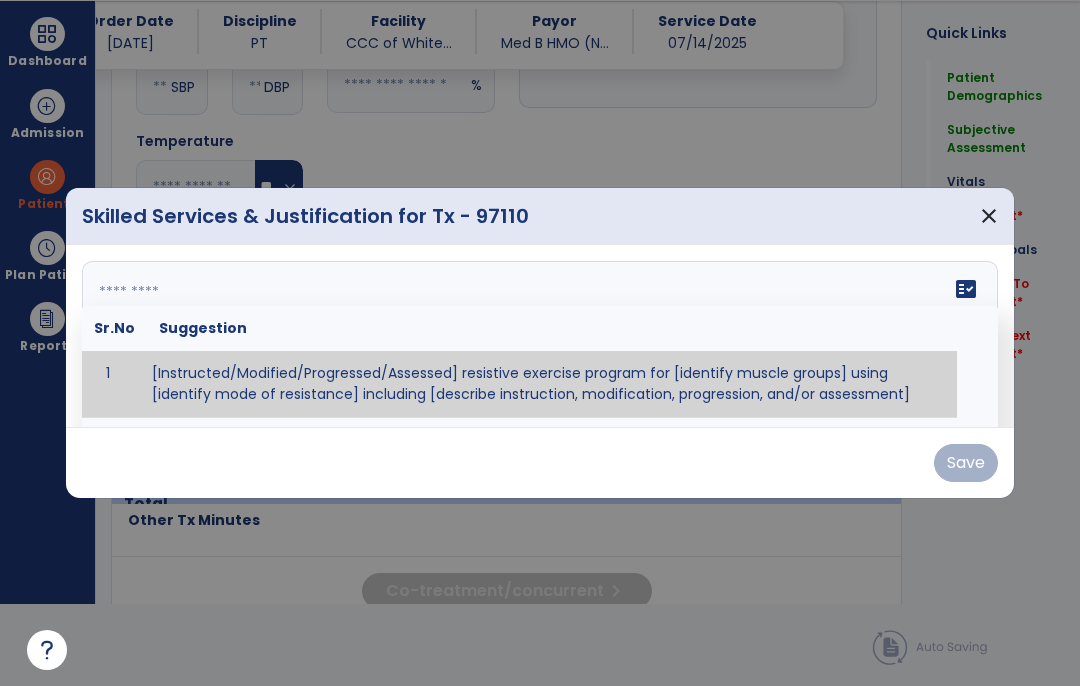 paste on "**********" 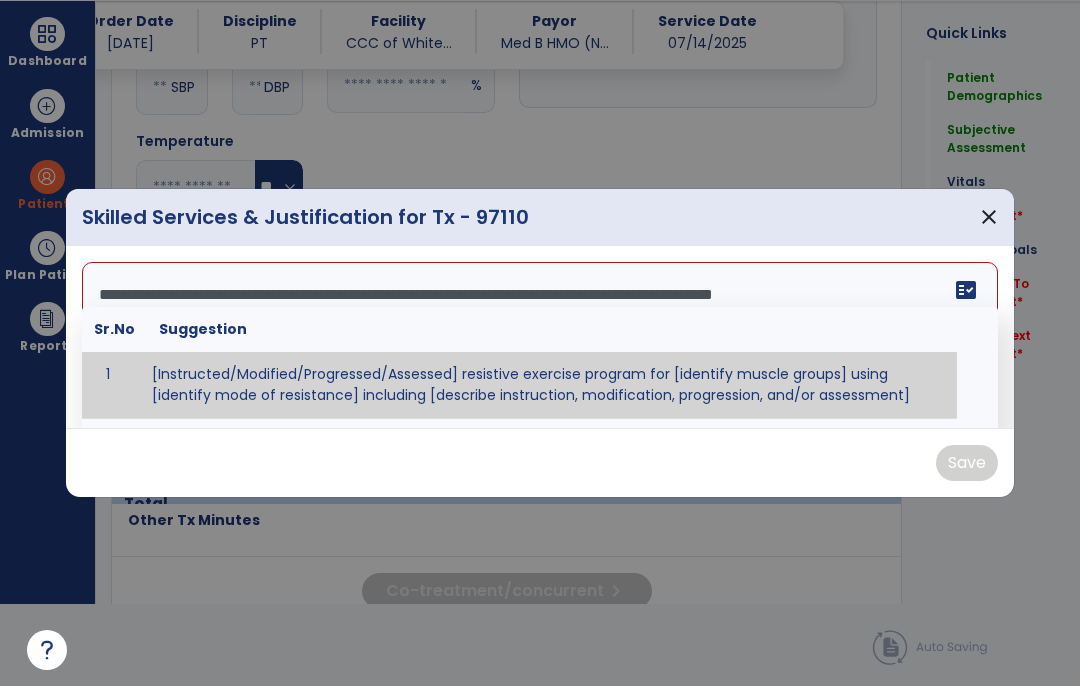 scroll, scrollTop: 0, scrollLeft: 0, axis: both 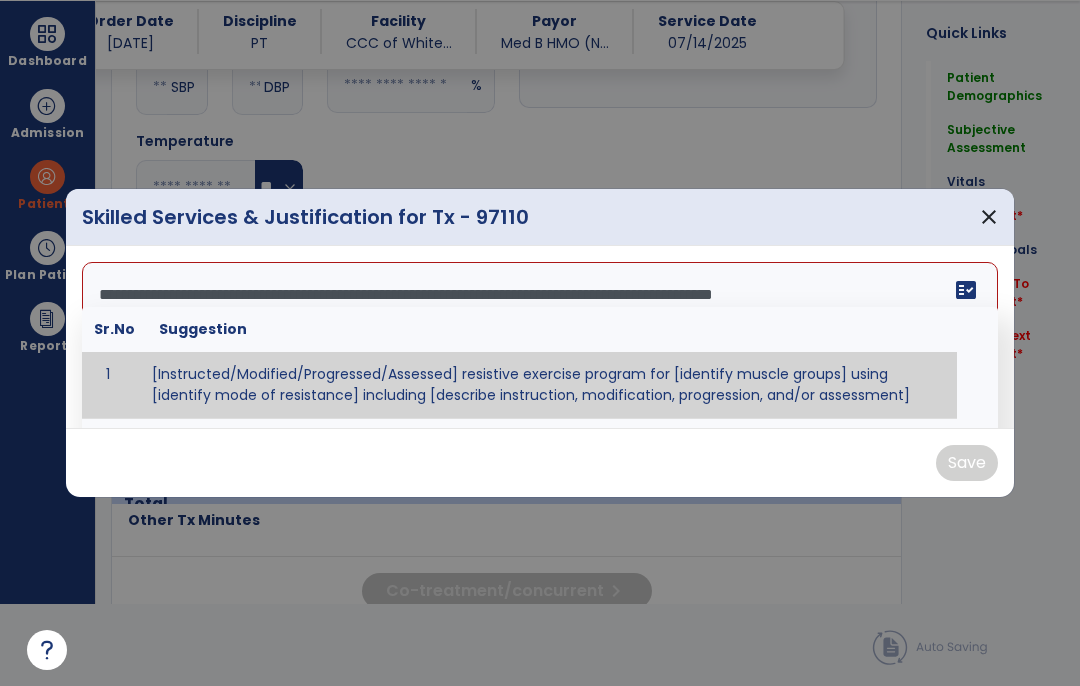 click on "**********" at bounding box center (540, 337) 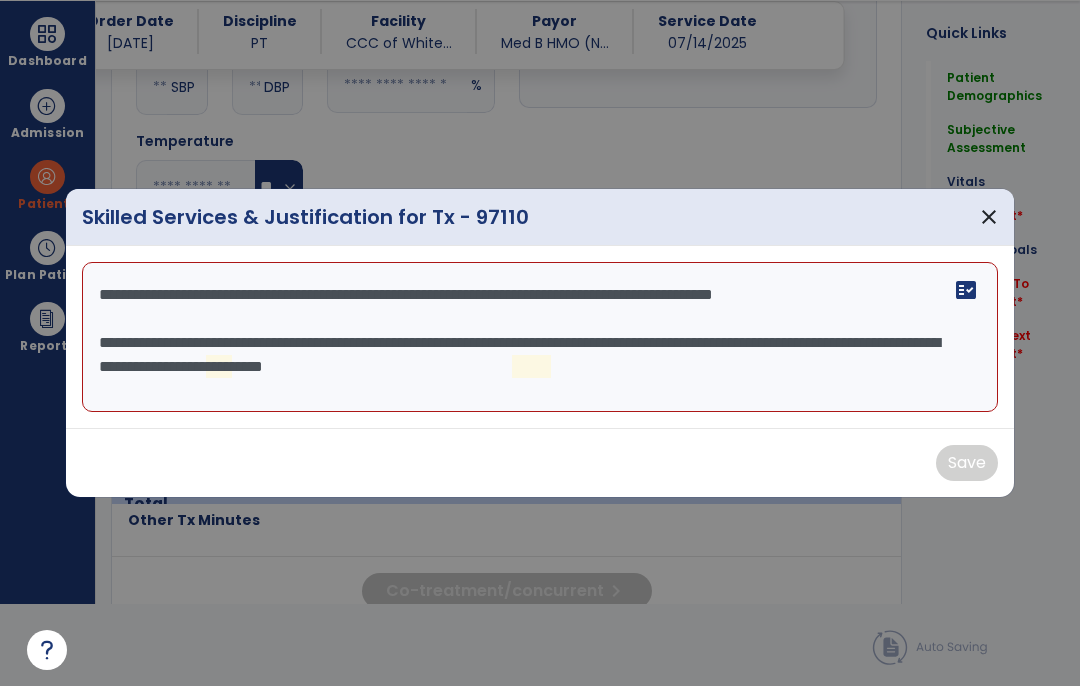 click on "**********" at bounding box center [540, 337] 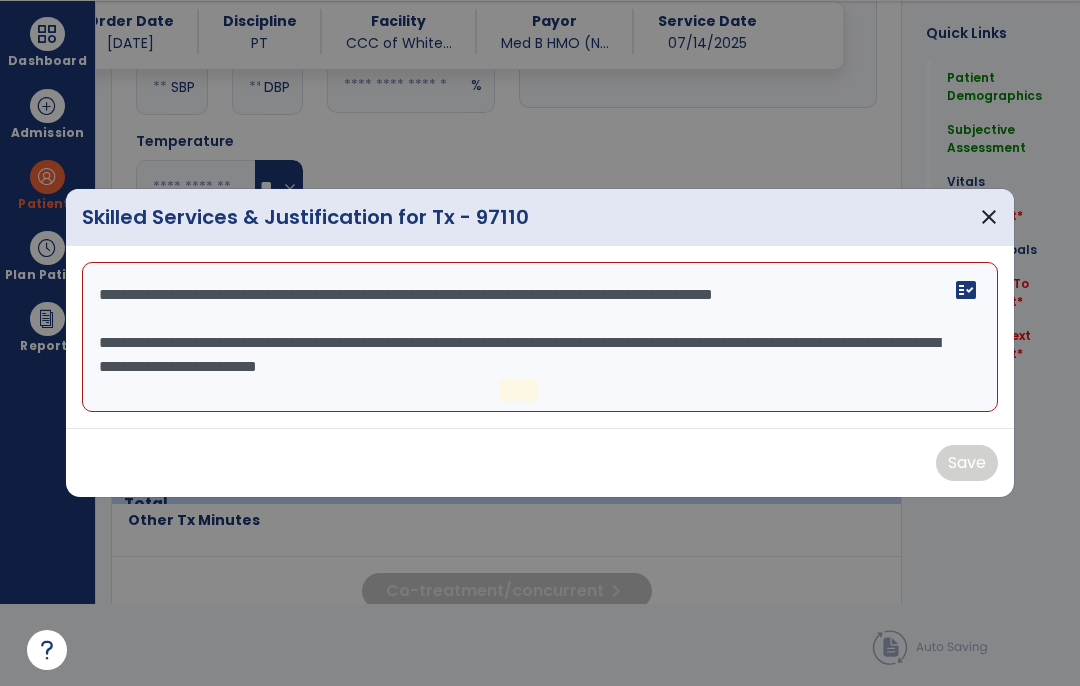 click on "**********" at bounding box center [540, 337] 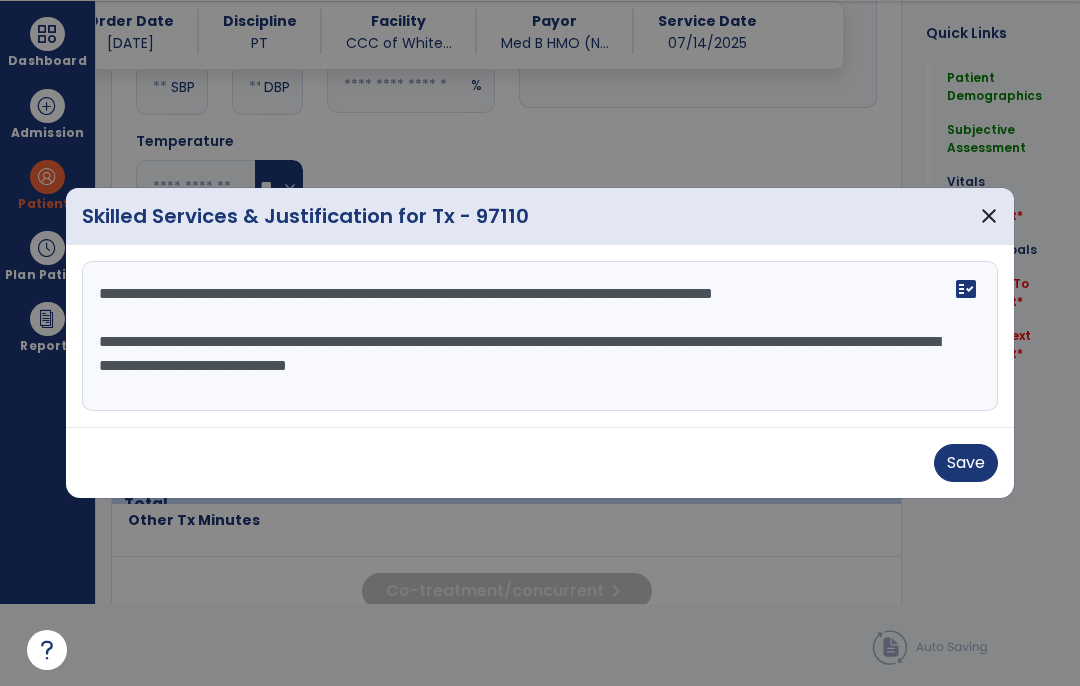type on "**********" 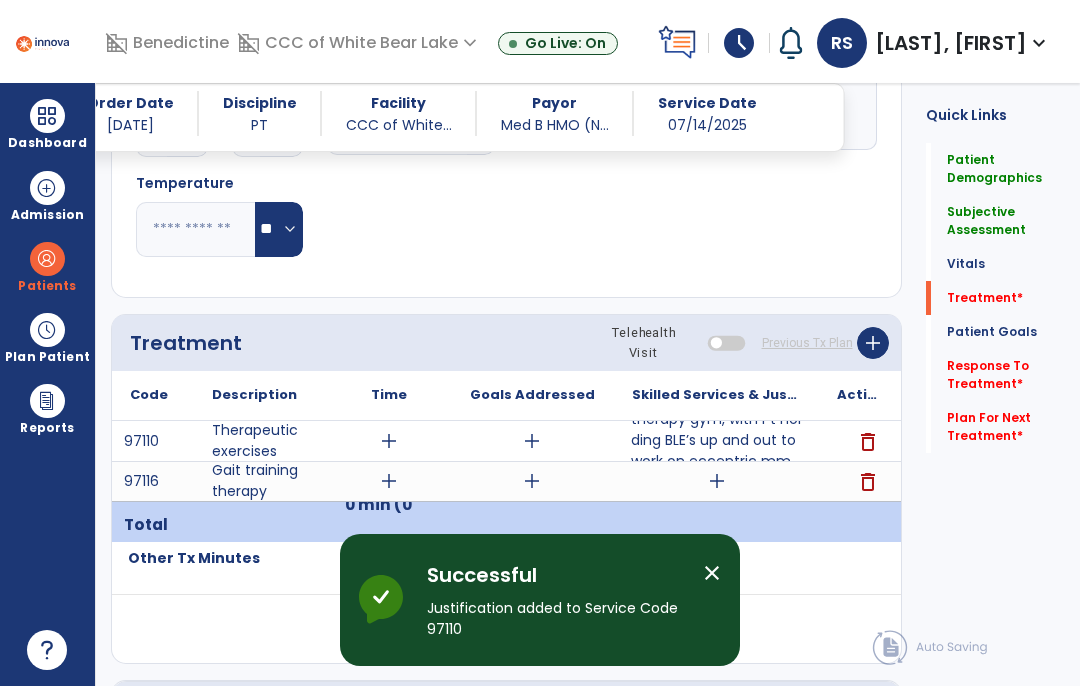 scroll, scrollTop: 82, scrollLeft: 0, axis: vertical 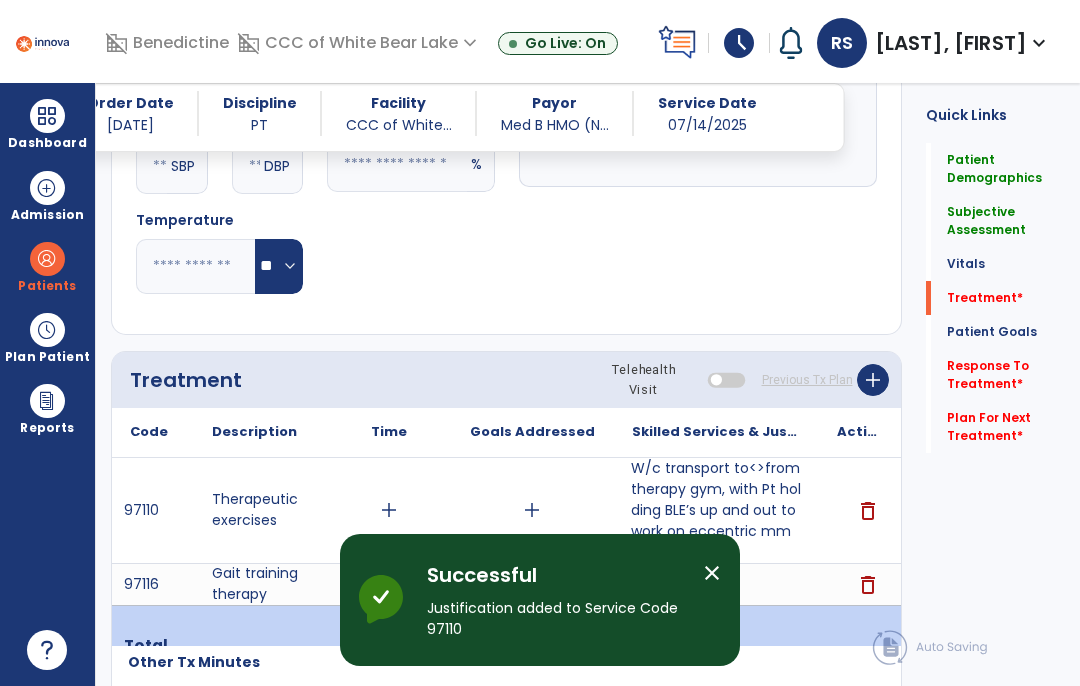 click on "W/c transport to<>from therapy gym, with Pt holding BLE’s up and out to work on eccentric mm control..." at bounding box center [716, 510] 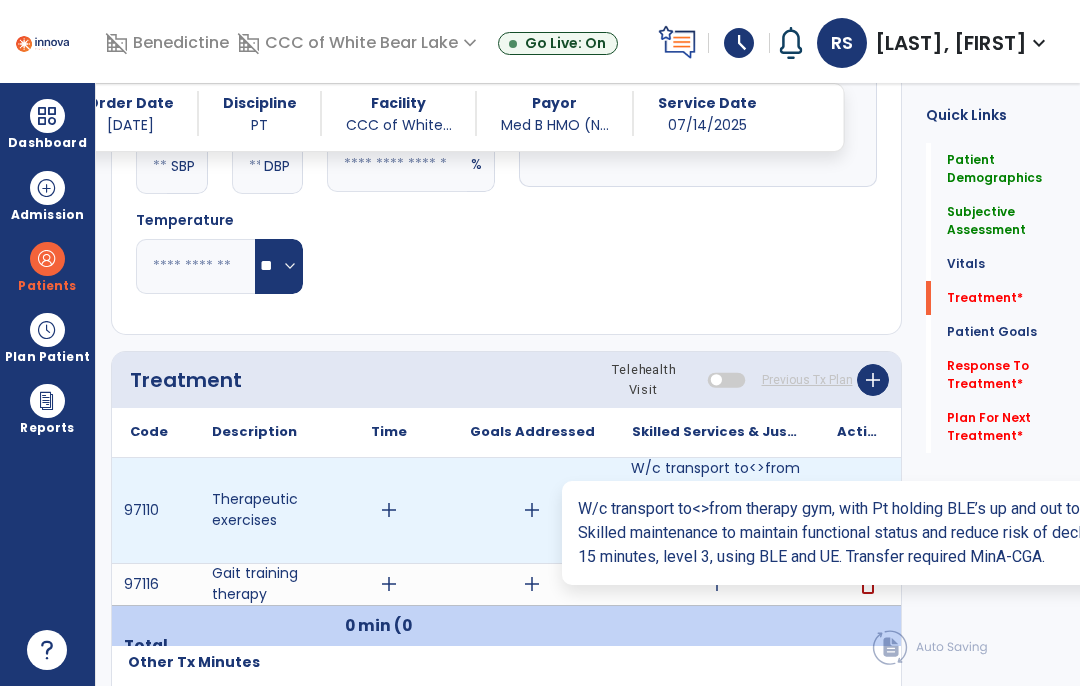 scroll, scrollTop: 0, scrollLeft: 0, axis: both 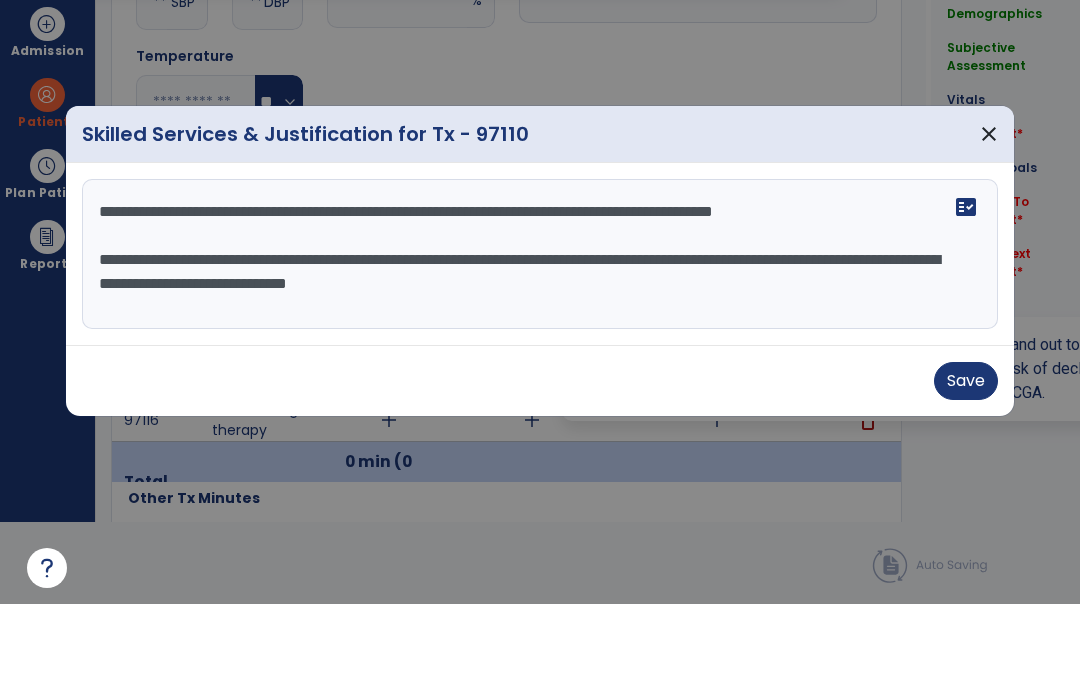 click on "**********" at bounding box center (540, 336) 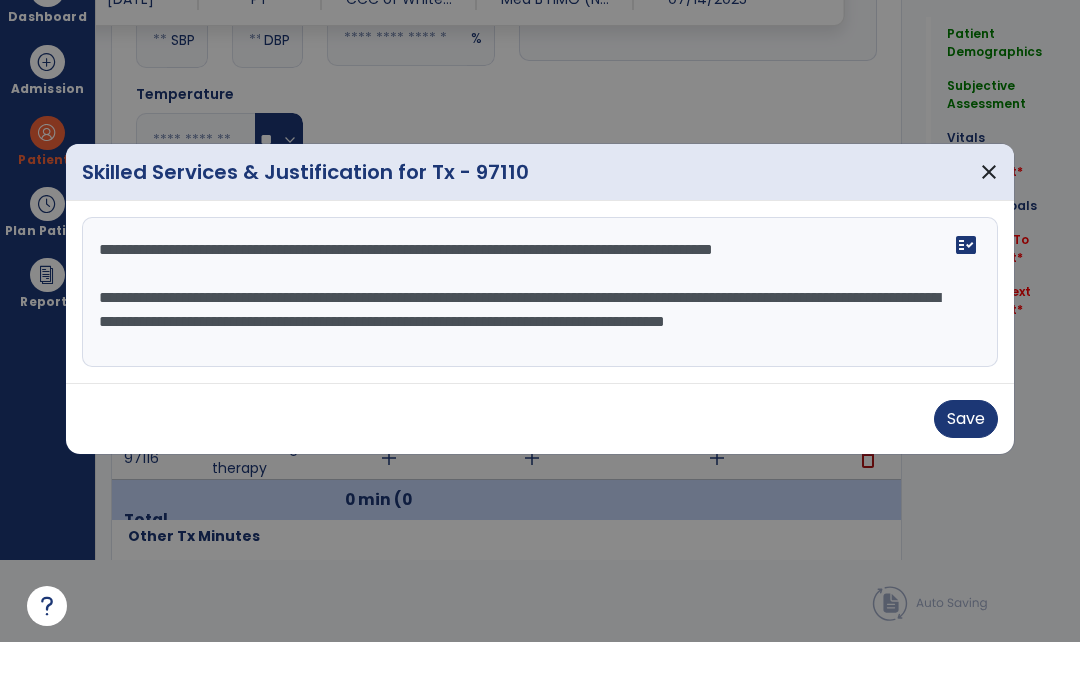 click on "**********" at bounding box center [540, 336] 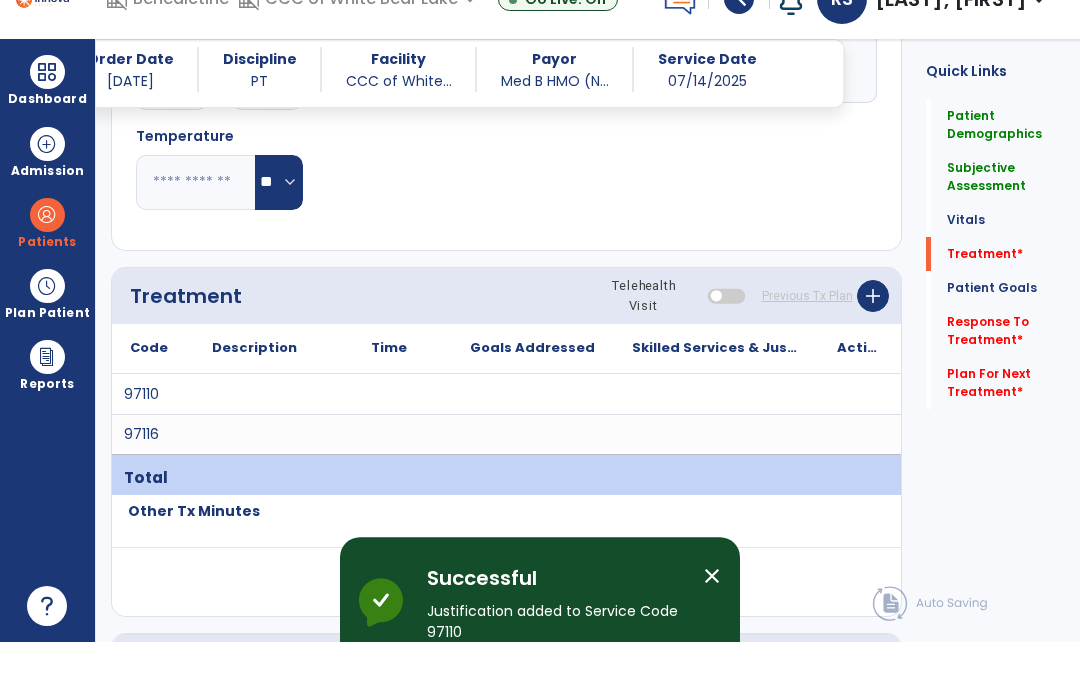 scroll, scrollTop: 82, scrollLeft: 0, axis: vertical 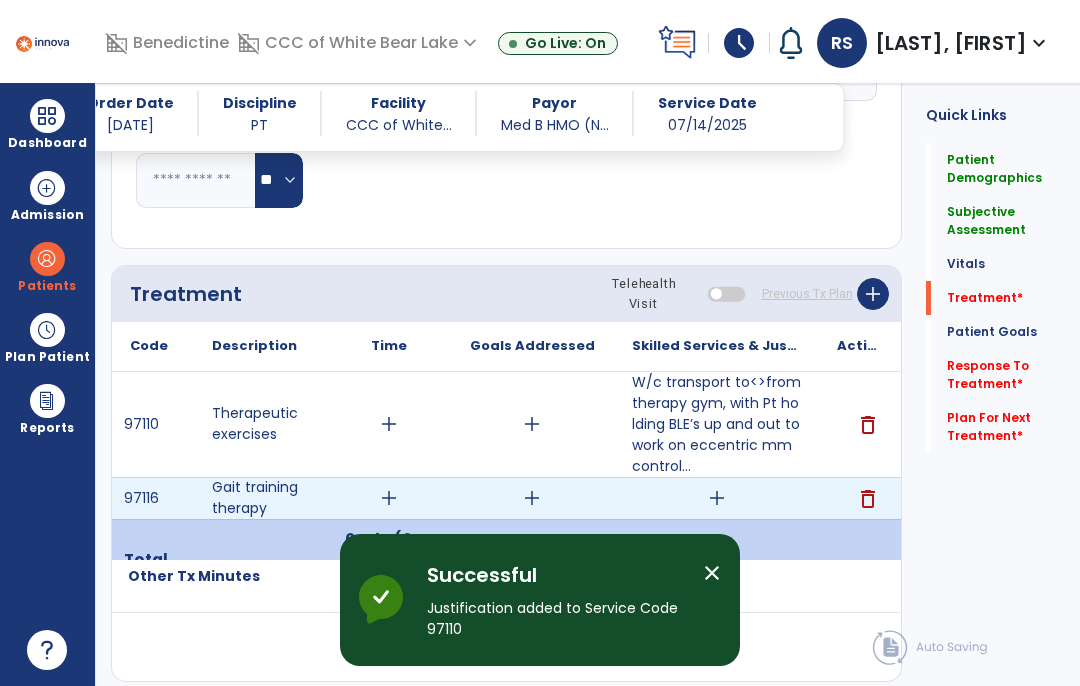 click on "add" at bounding box center [717, 498] 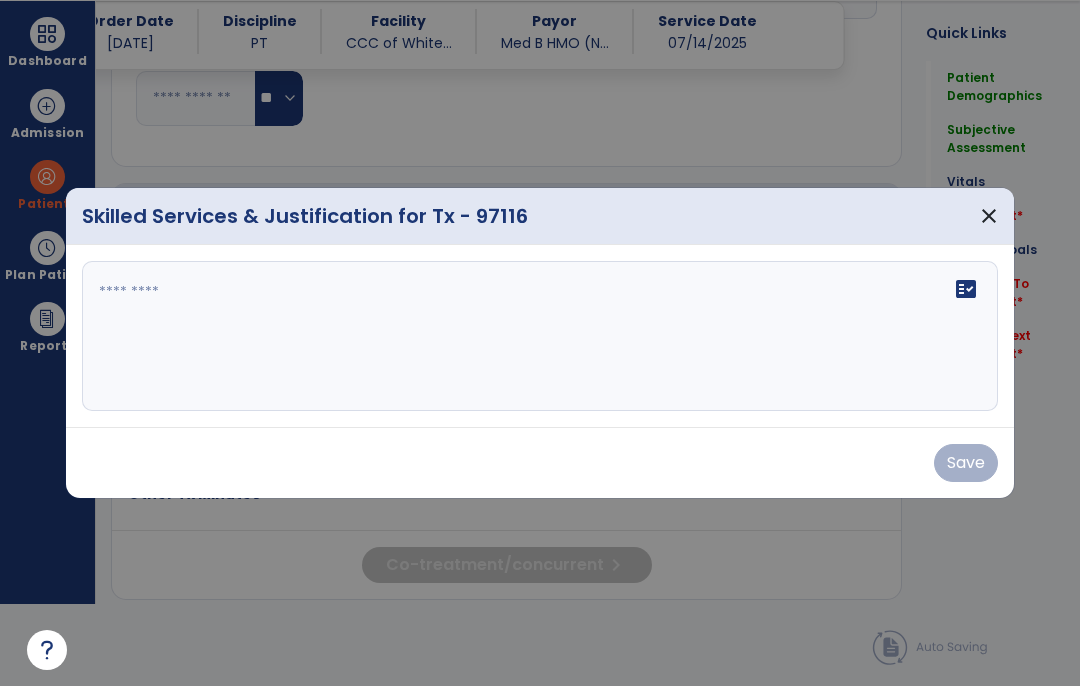 scroll, scrollTop: 0, scrollLeft: 0, axis: both 